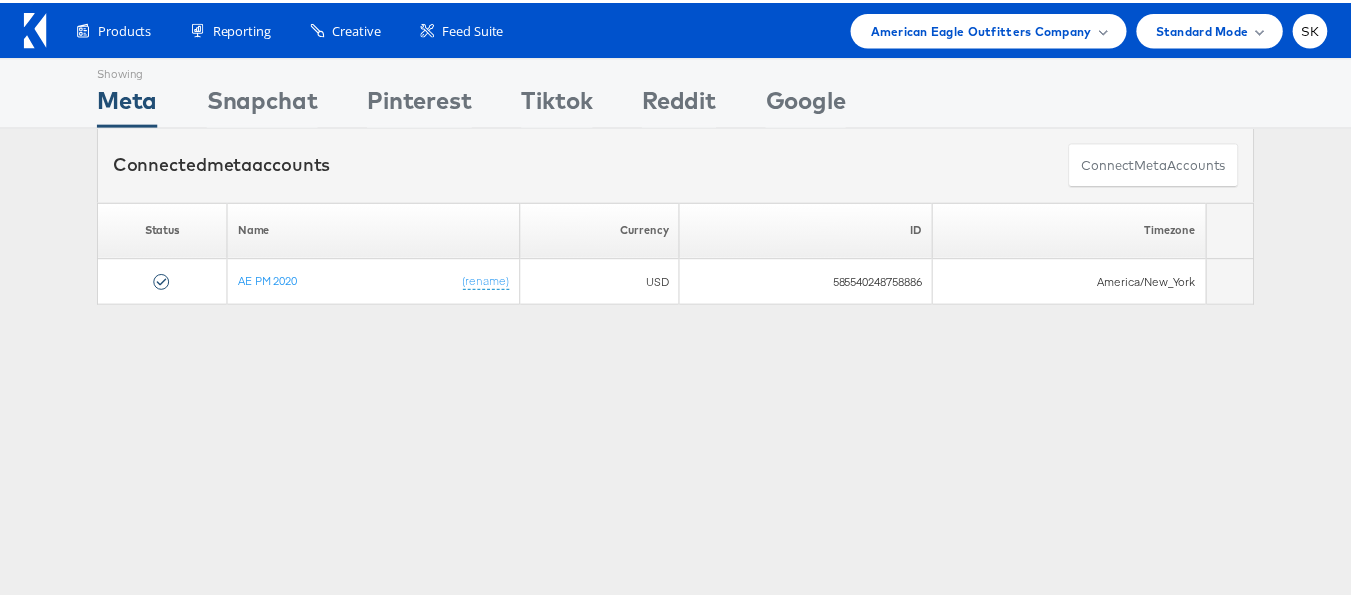 scroll, scrollTop: 0, scrollLeft: 0, axis: both 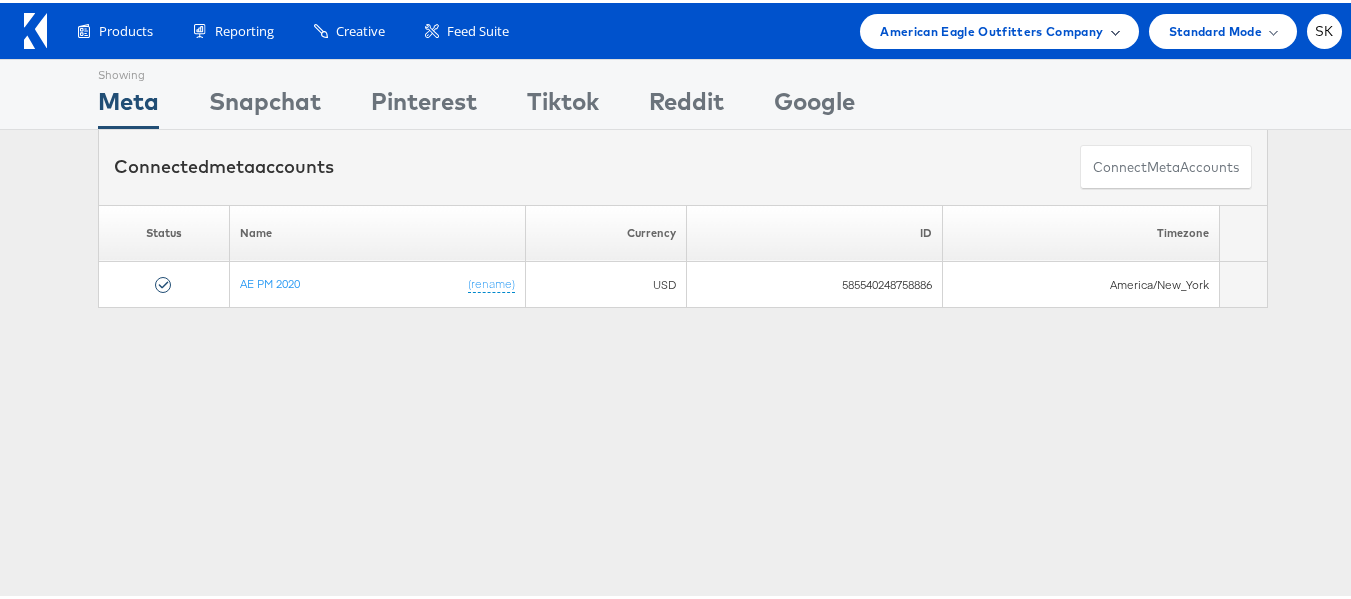 click on "American Eagle Outfitters Company" at bounding box center (991, 28) 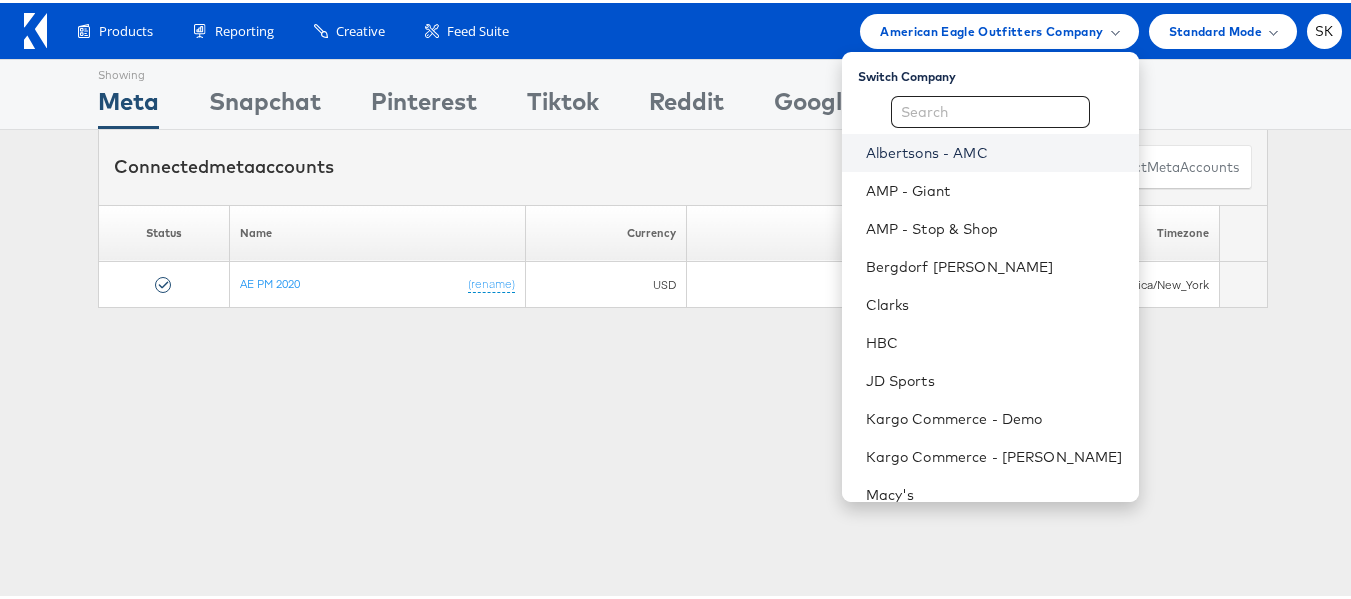 click on "Albertsons - AMC" at bounding box center (994, 150) 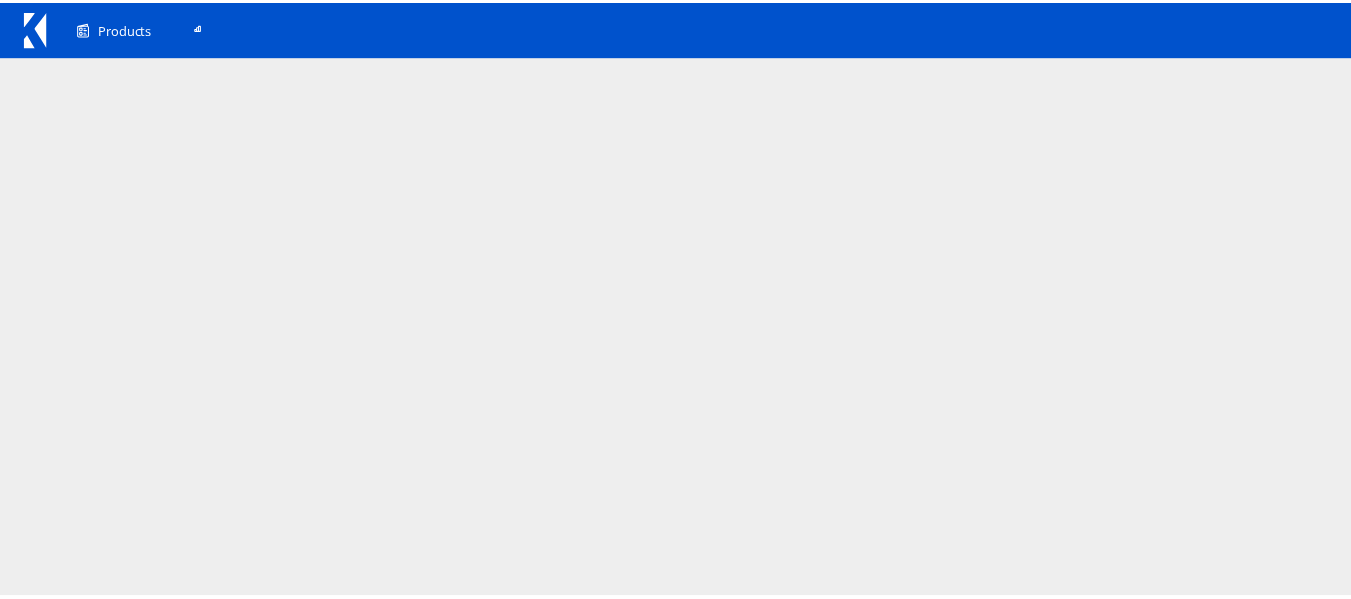 scroll, scrollTop: 0, scrollLeft: 0, axis: both 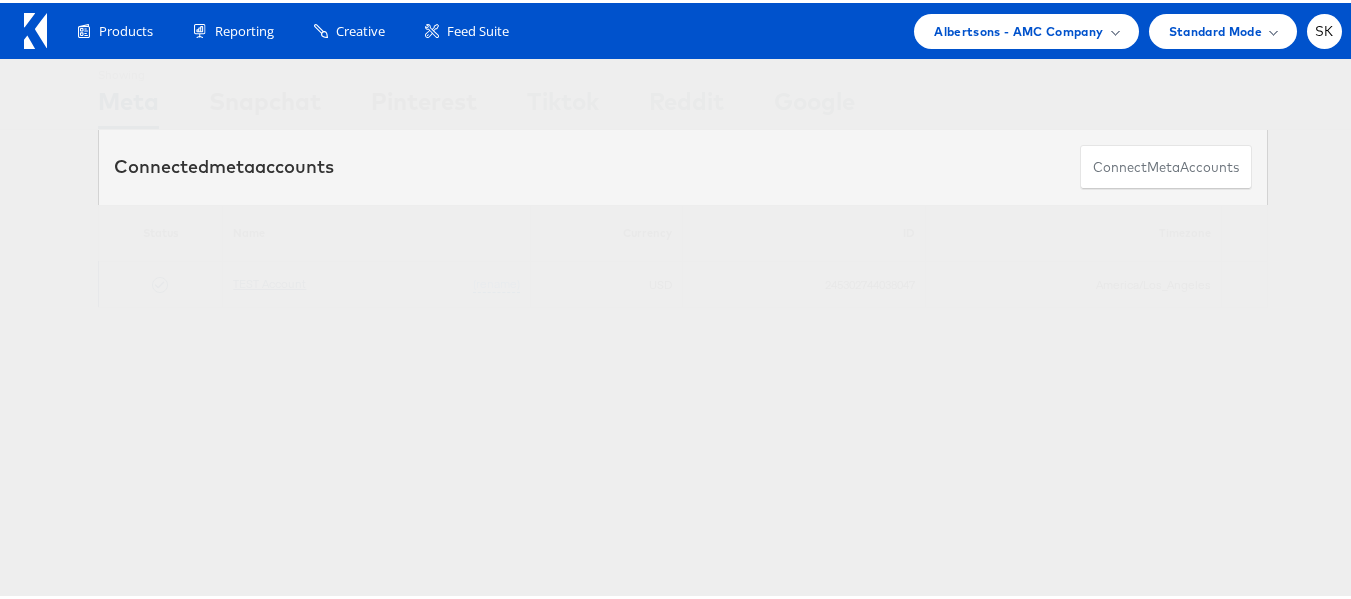 click on "TEST Account" at bounding box center (269, 280) 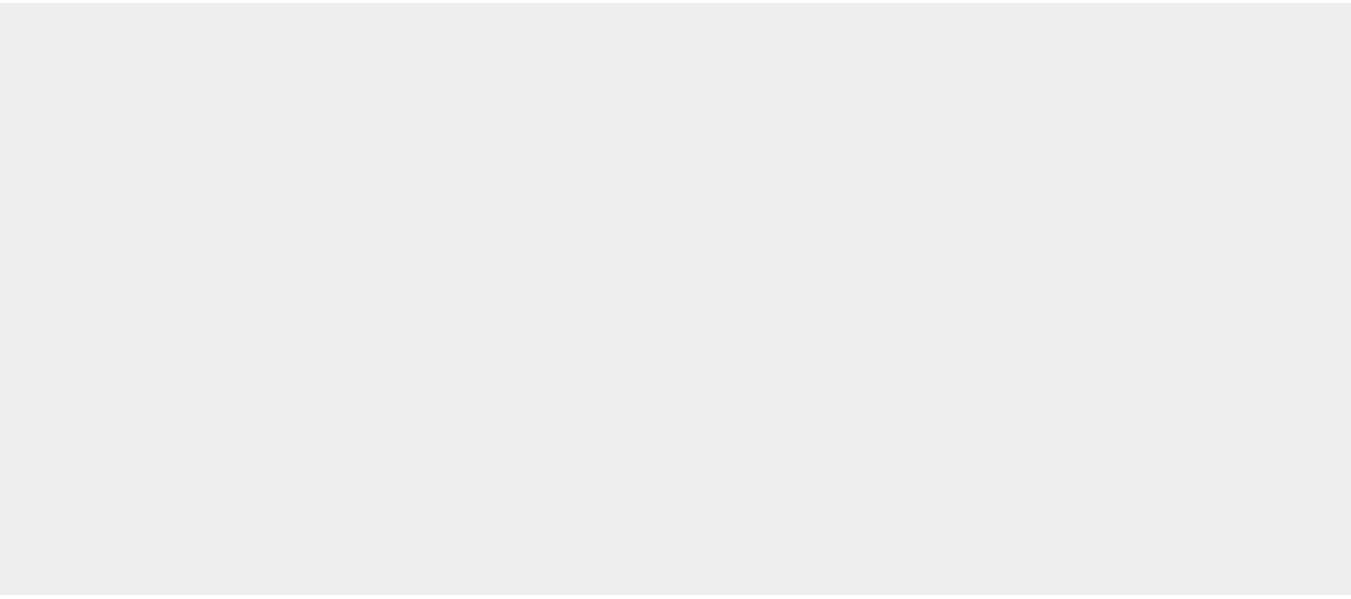 scroll, scrollTop: 0, scrollLeft: 0, axis: both 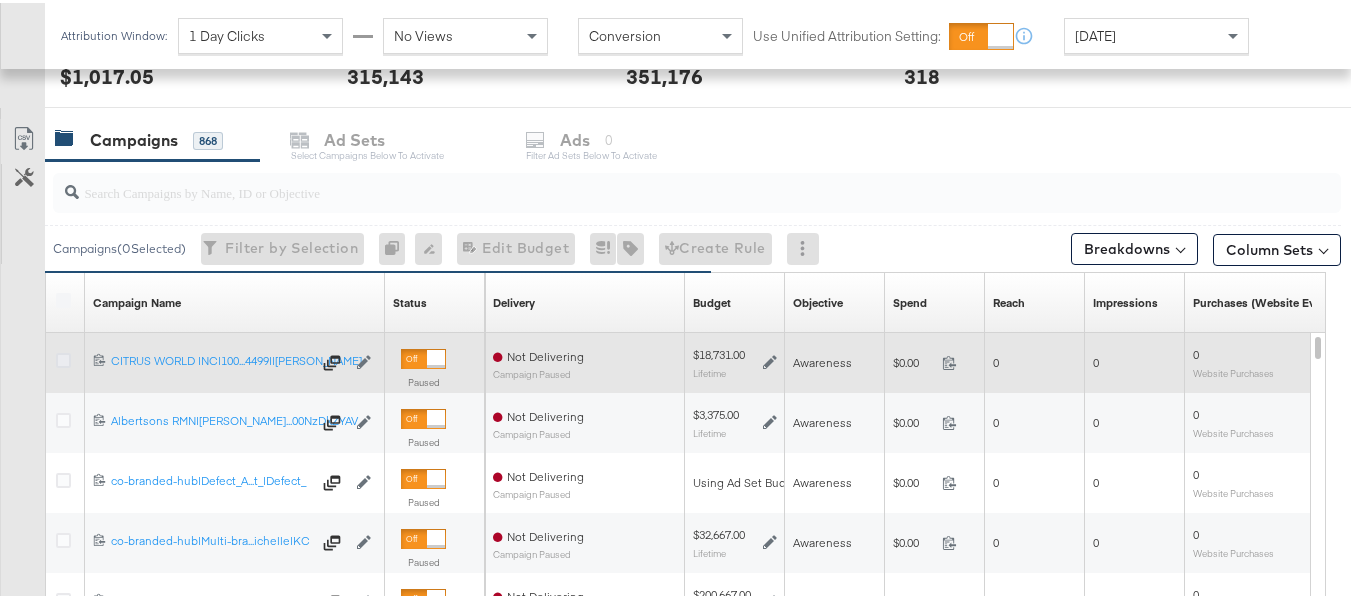 click at bounding box center (63, 357) 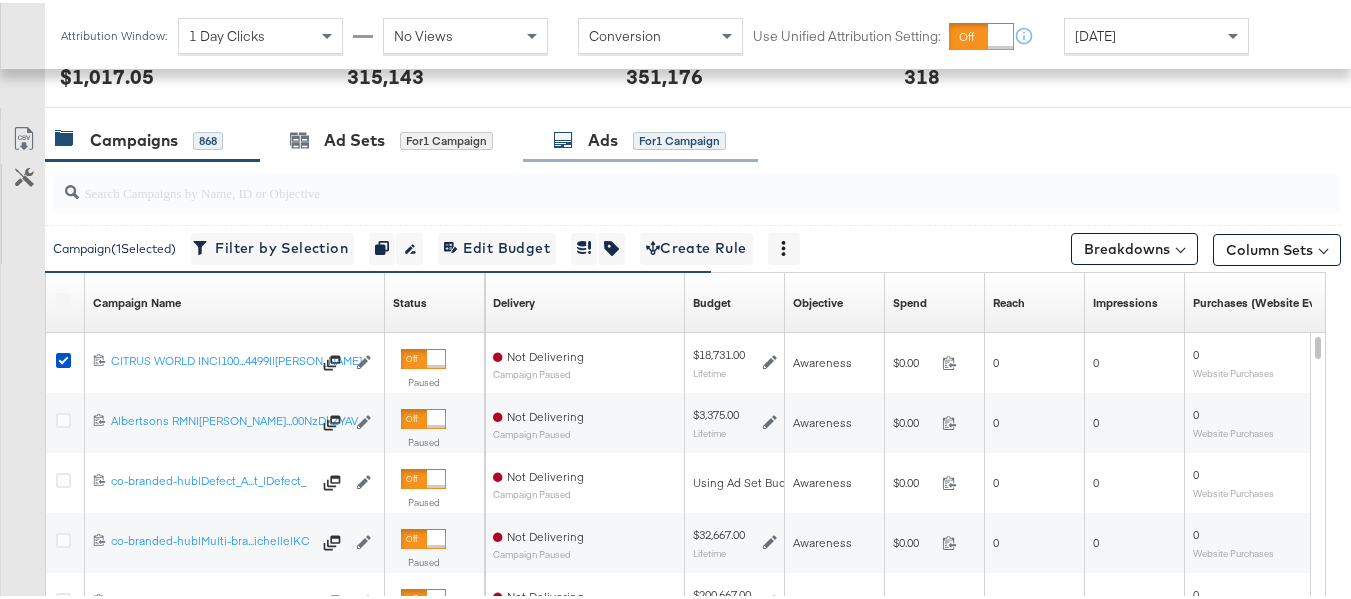 click on "Ads for  1   Campaign" at bounding box center (640, 137) 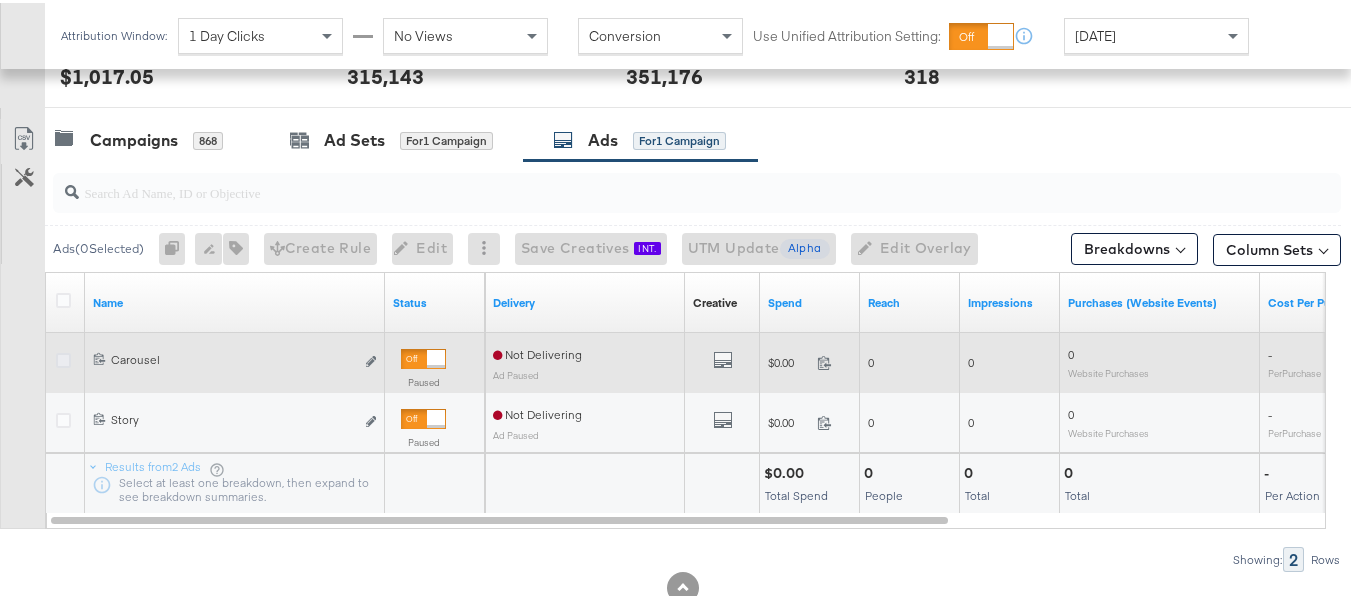 click at bounding box center (63, 357) 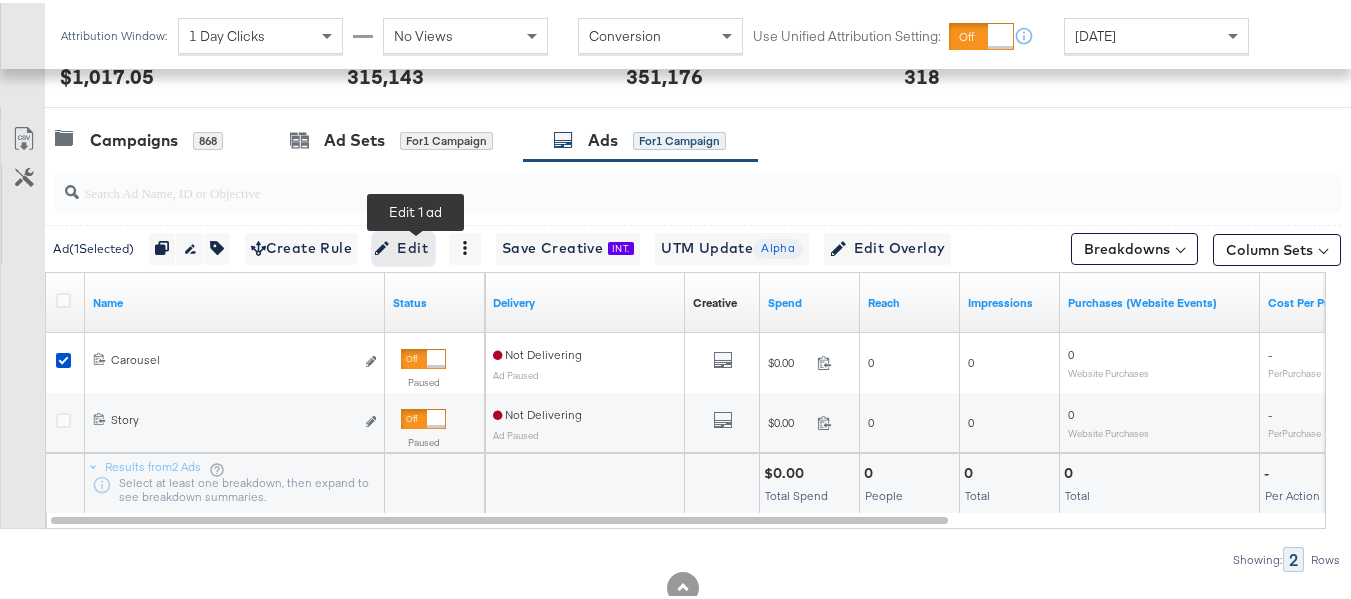 click on "Edit" at bounding box center (403, 245) 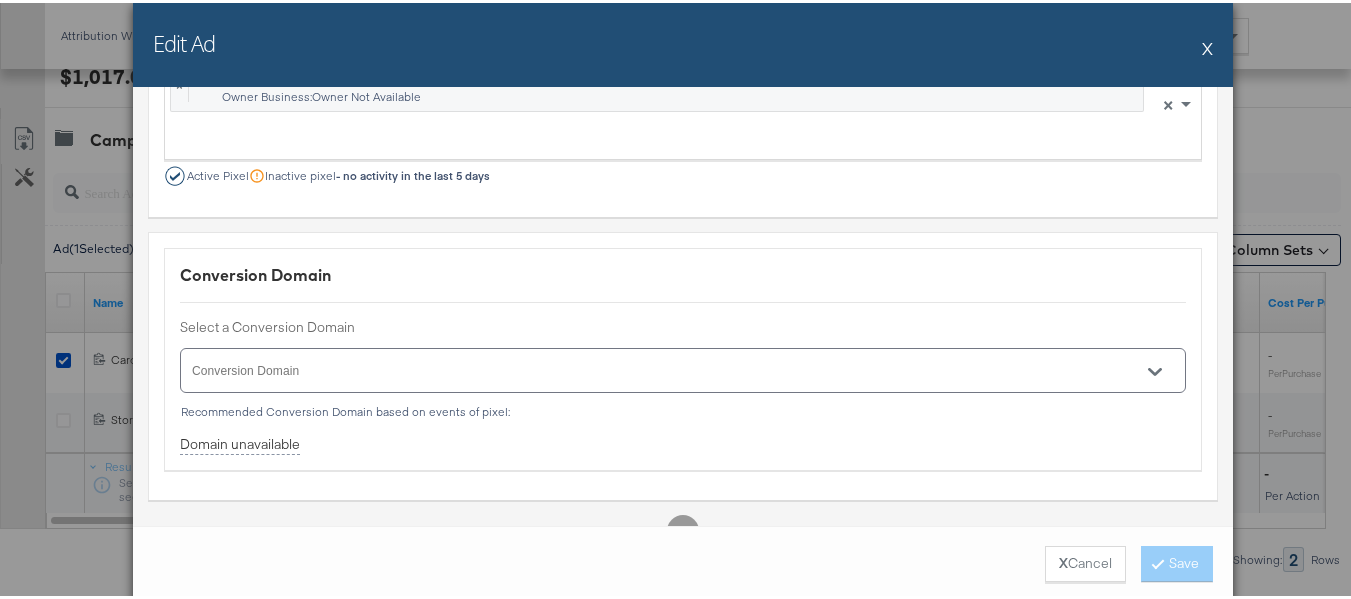 scroll, scrollTop: 2341, scrollLeft: 0, axis: vertical 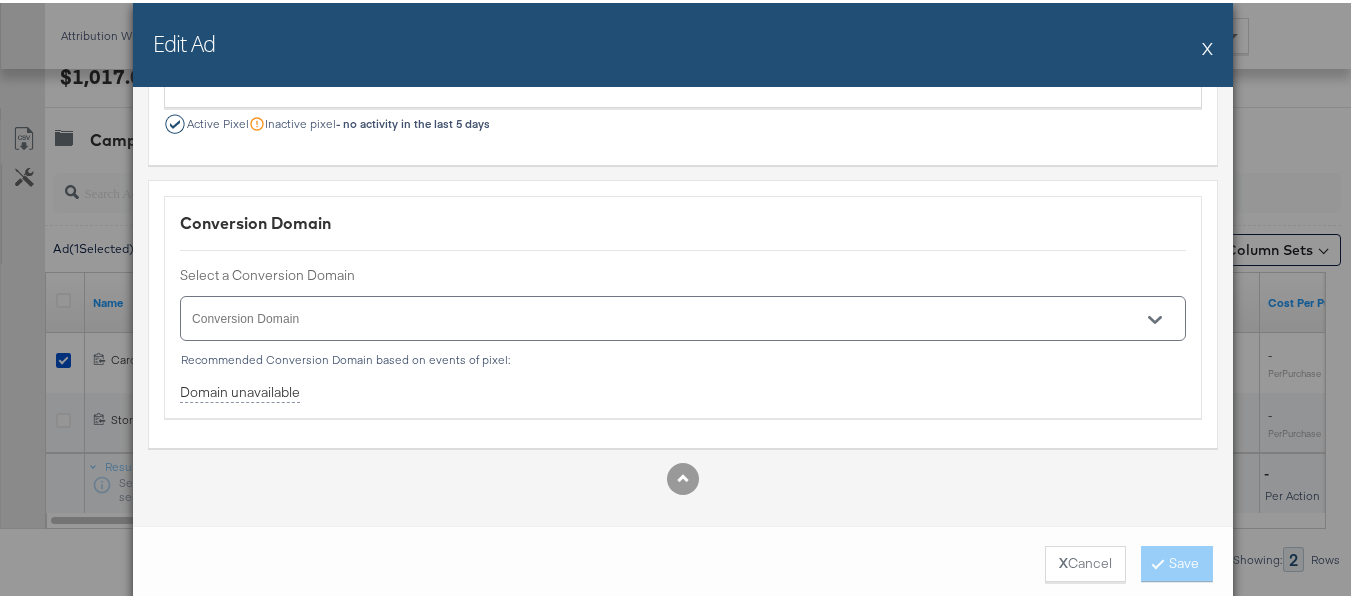 click on "X" at bounding box center [1207, 45] 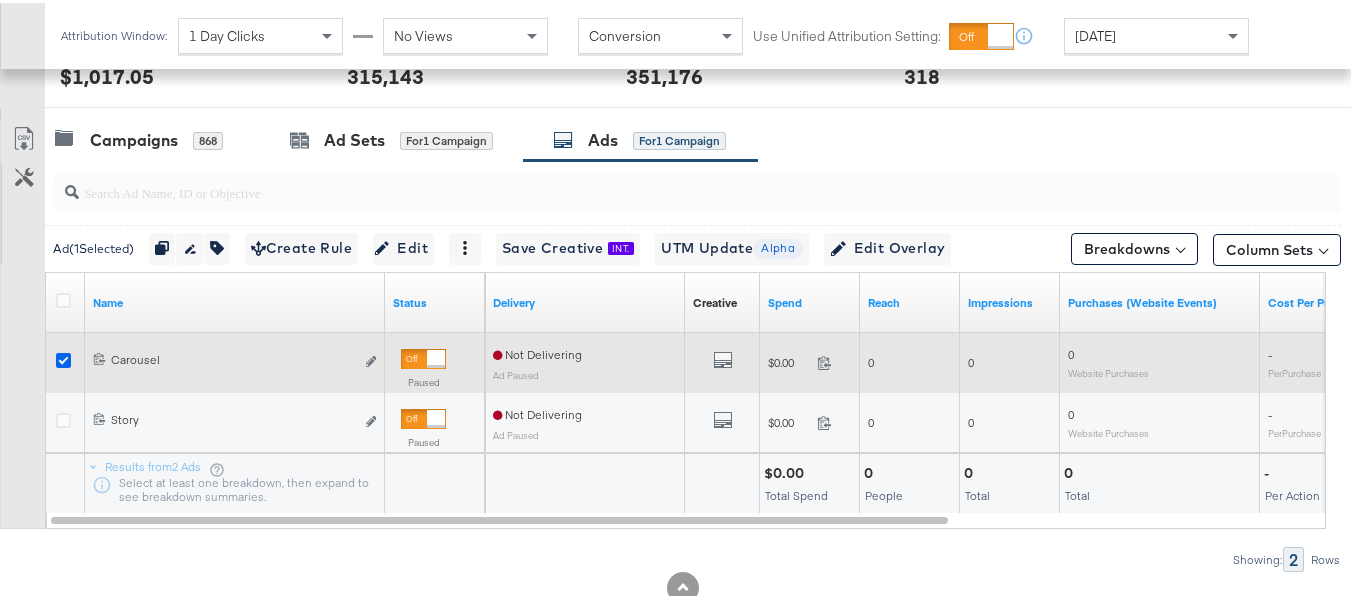 click at bounding box center [63, 357] 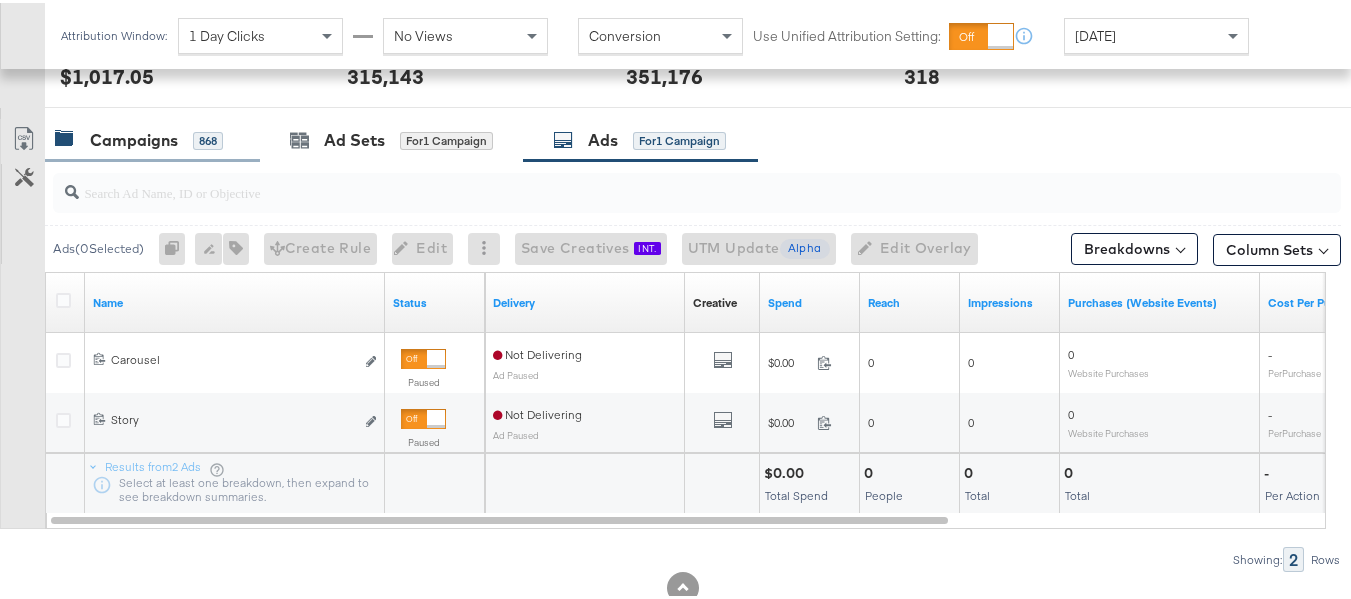drag, startPoint x: 223, startPoint y: 139, endPoint x: 199, endPoint y: 139, distance: 24 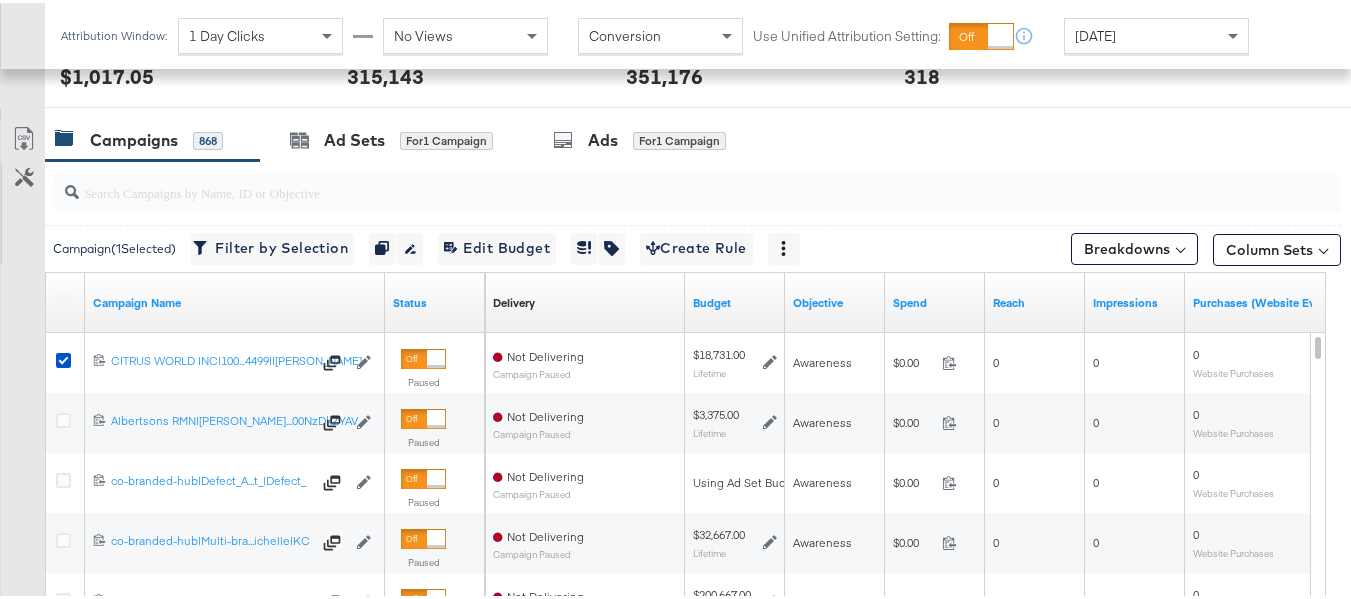 click on "868" at bounding box center [208, 138] 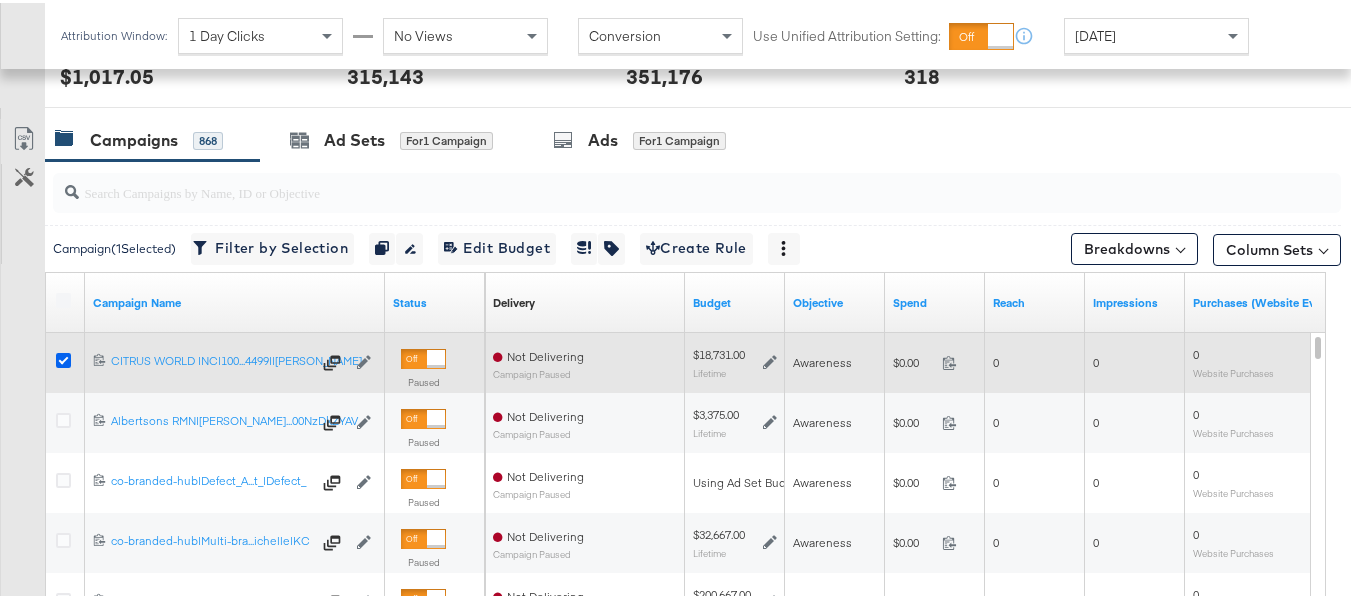 click at bounding box center (63, 357) 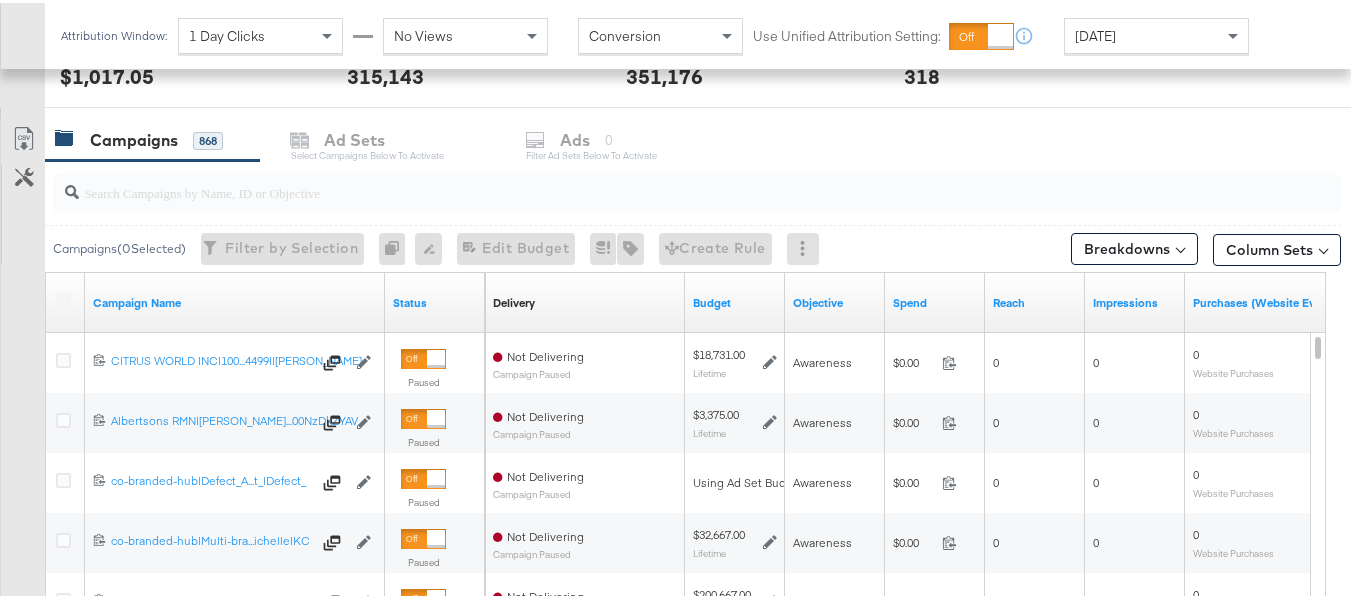 click on "Campaigns" at bounding box center (134, 137) 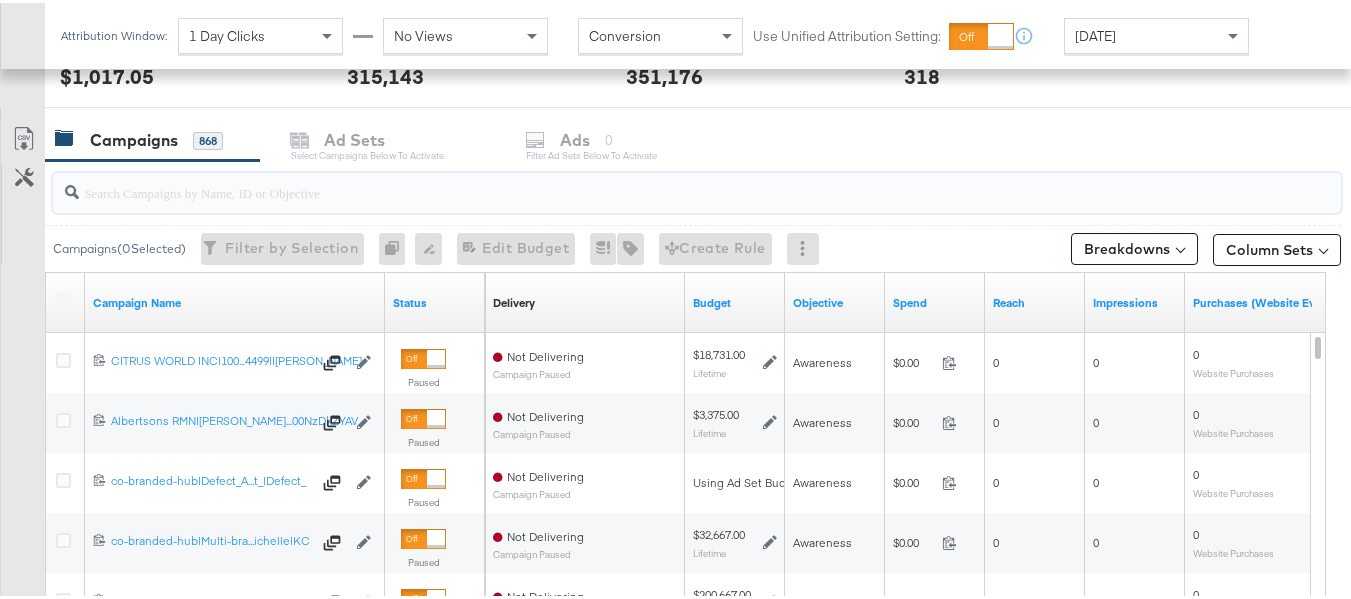 paste on "co-branded-hub|Facebook|Social Media|FBIG - Premium Carousel & Product Ad - Custom Shopper|LR_RMN_CB_GMHBCP2Apr_FBComb|ROAS|Multibrand|V4,V7,V8,V11|[DATE]|[DATE]|4200000|14|60000|0|0|IT38039425829823.017|ALBERTSONS" 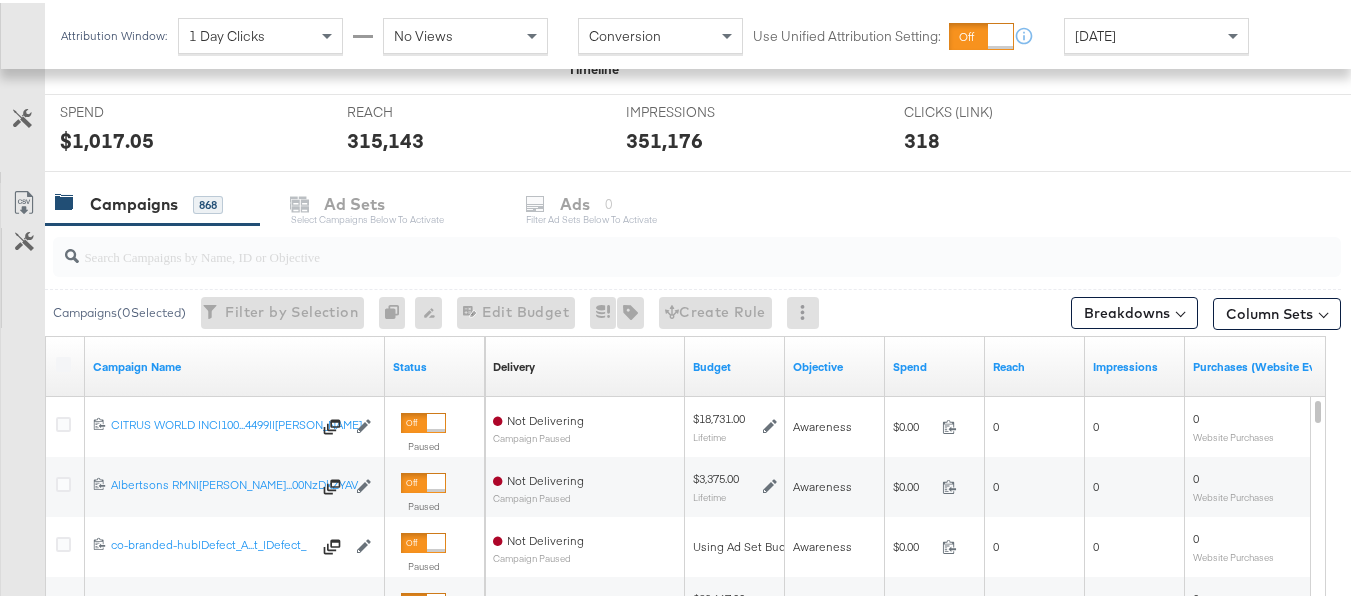 scroll, scrollTop: 700, scrollLeft: 0, axis: vertical 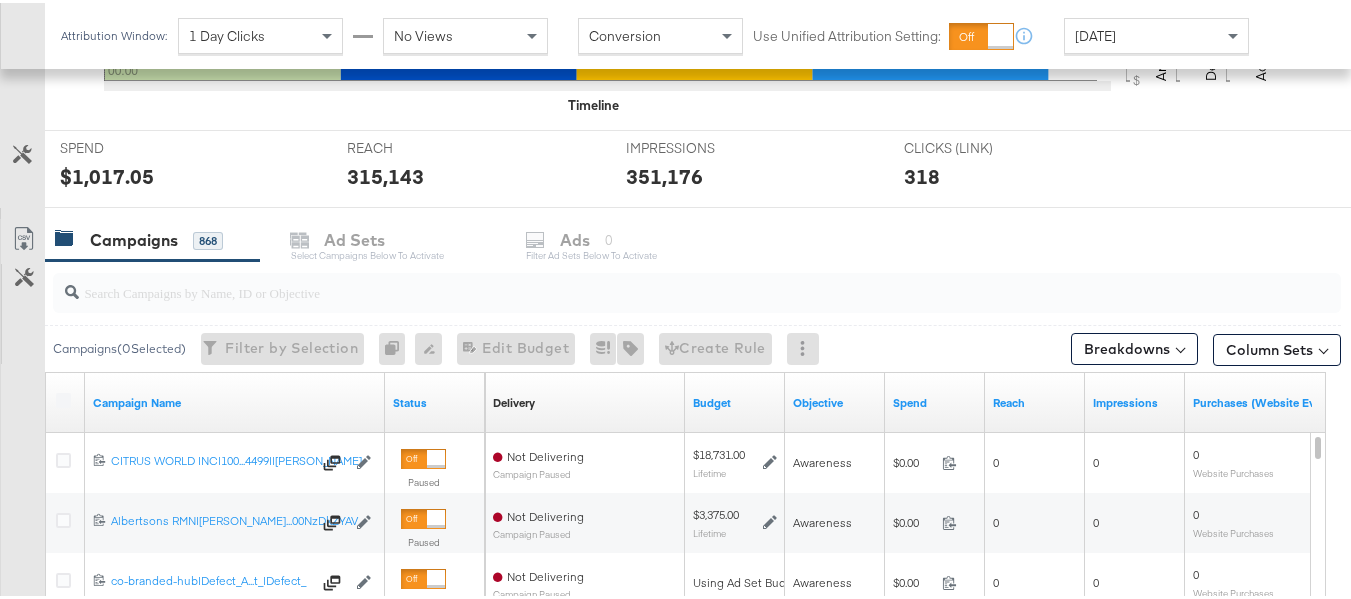 click on "Campaigns" at bounding box center [134, 237] 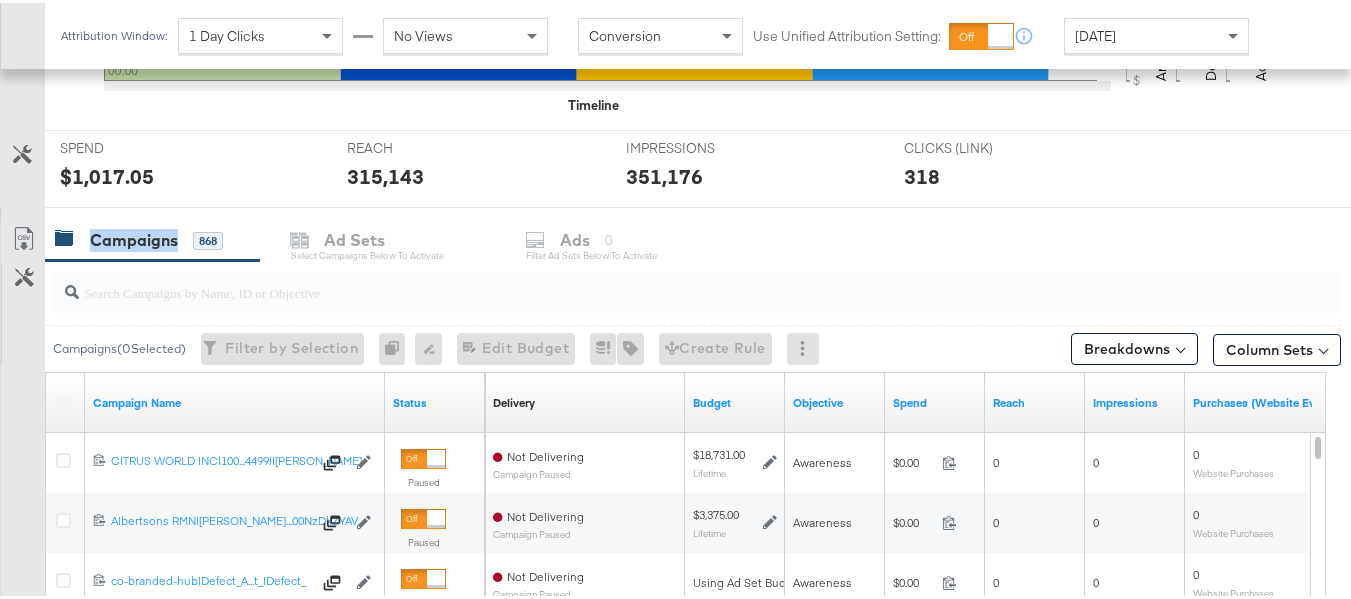 click on "Campaigns" at bounding box center (134, 237) 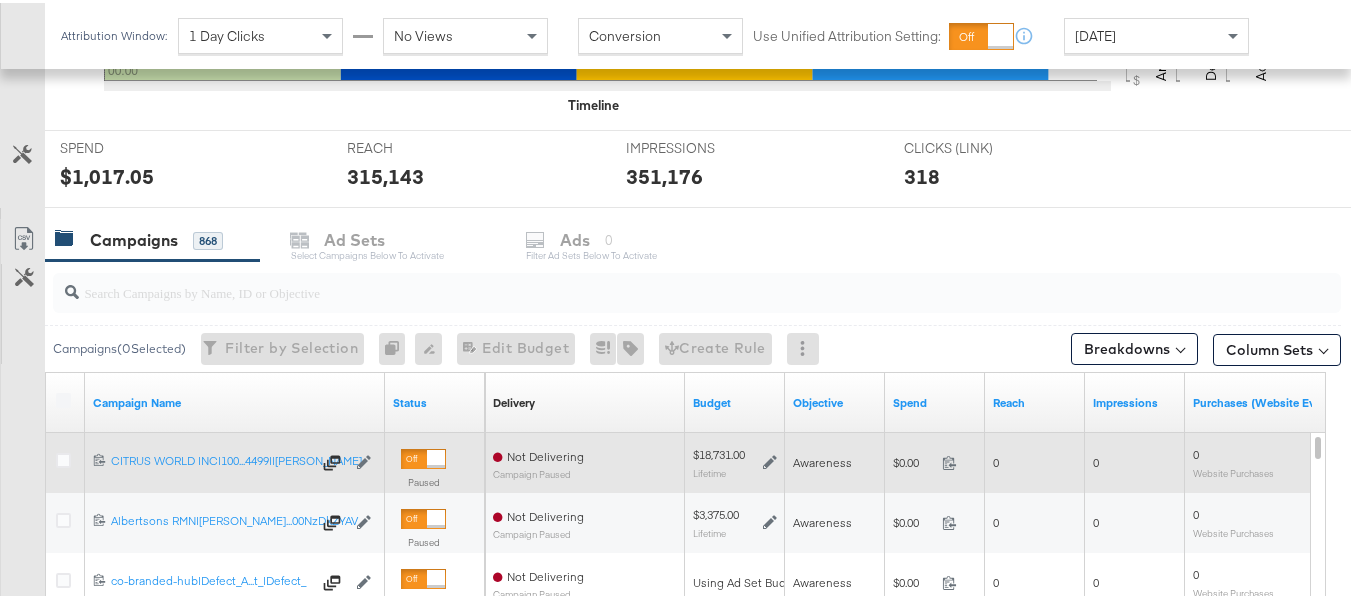 click at bounding box center [66, 460] 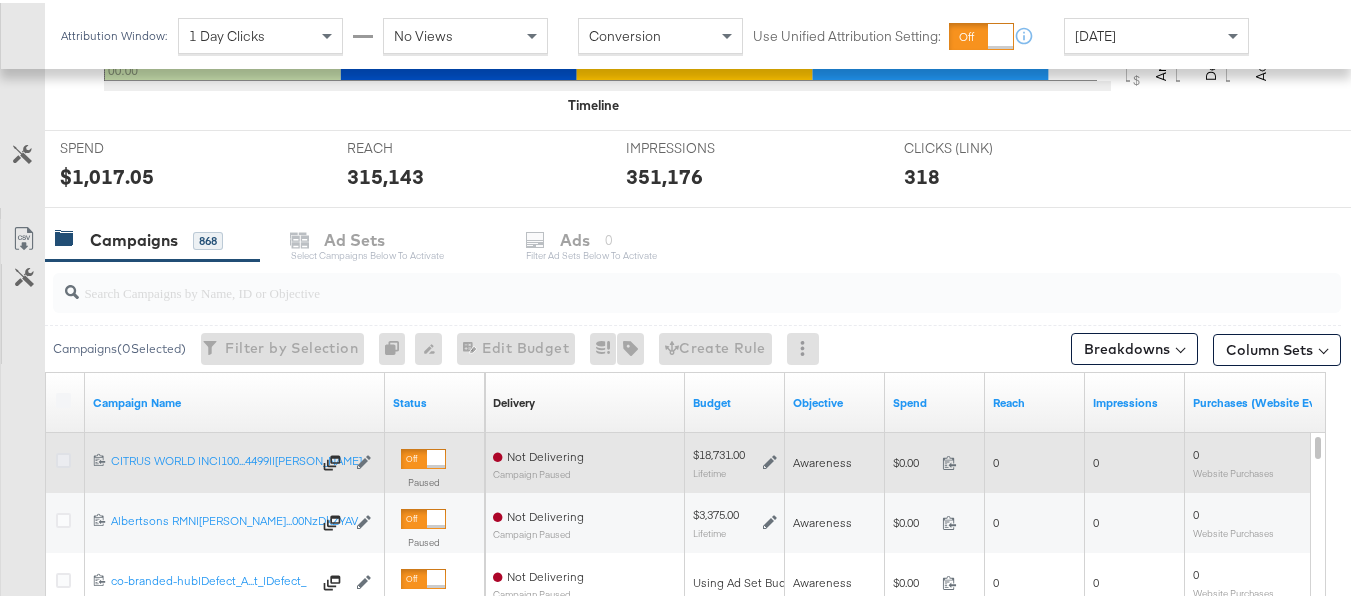 click at bounding box center (63, 457) 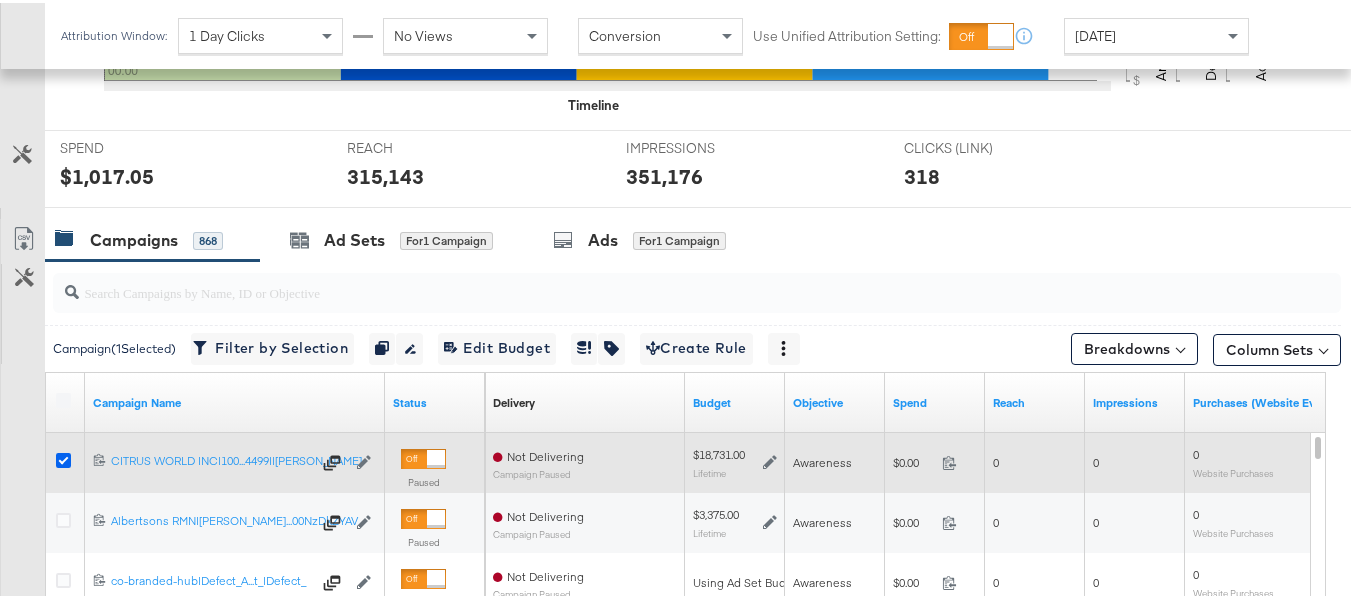 click at bounding box center [63, 457] 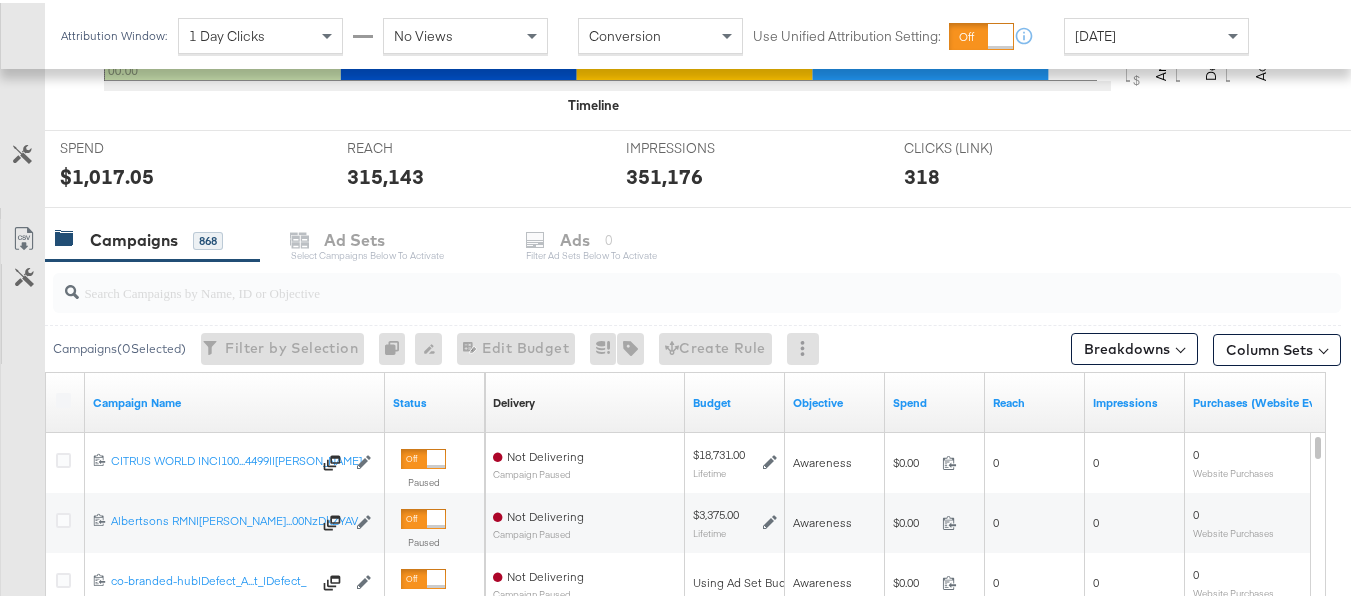 click at bounding box center [697, 290] 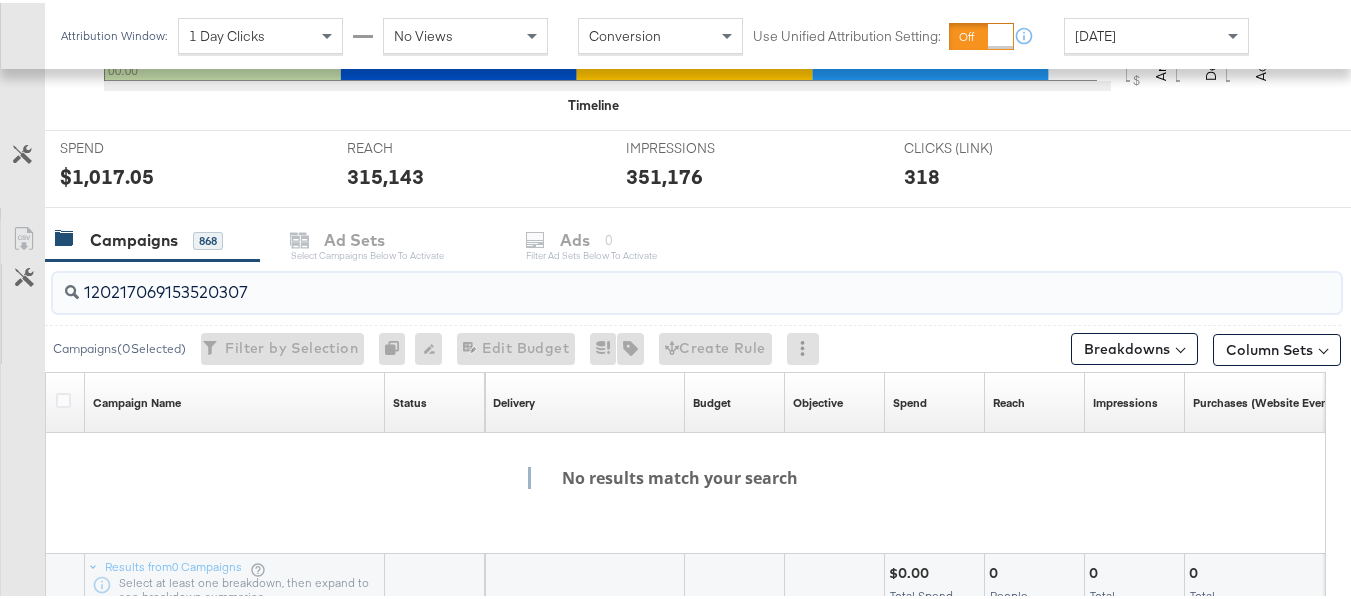 click on "120217069153520307" at bounding box center (653, 281) 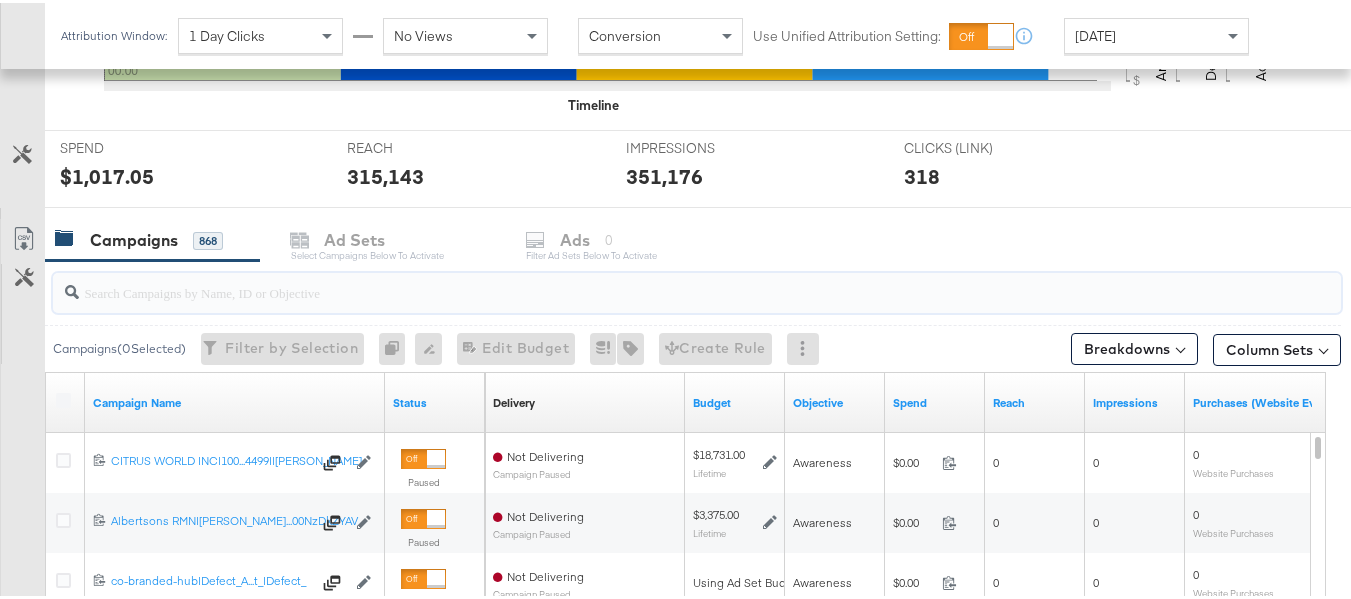 click on "[DATE]" at bounding box center (1156, 33) 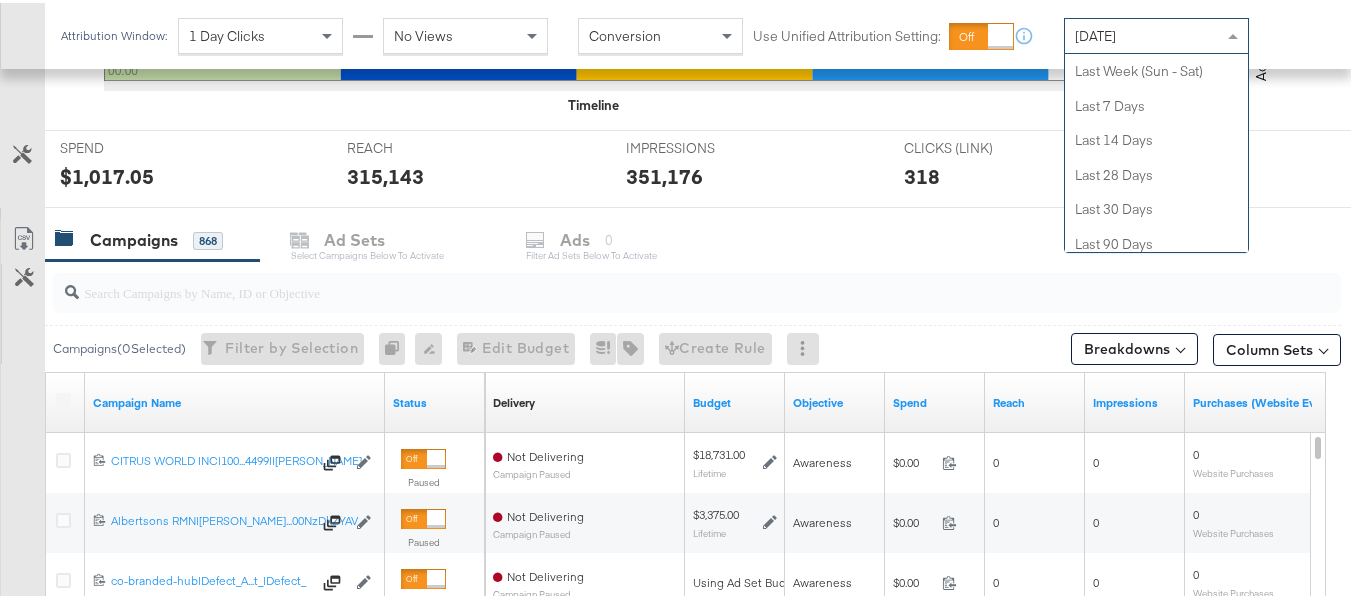 scroll, scrollTop: 390, scrollLeft: 0, axis: vertical 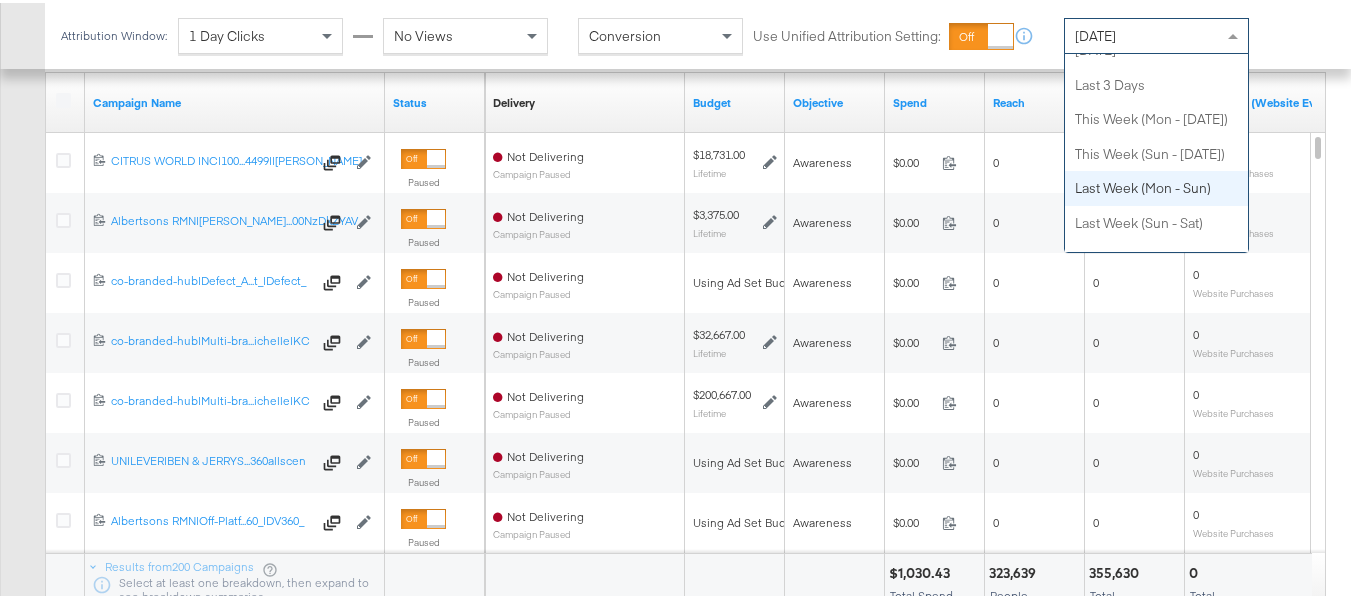 click on "Customize KPIs Export as CSV" at bounding box center (22, 271) 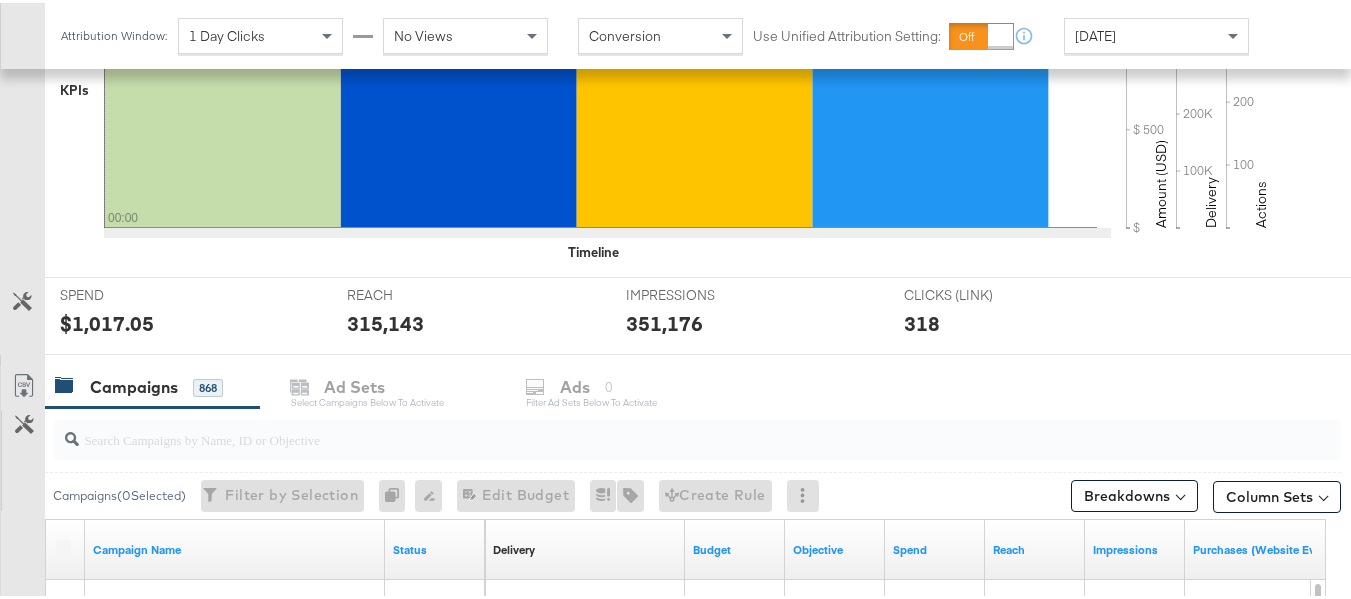 scroll, scrollTop: 700, scrollLeft: 0, axis: vertical 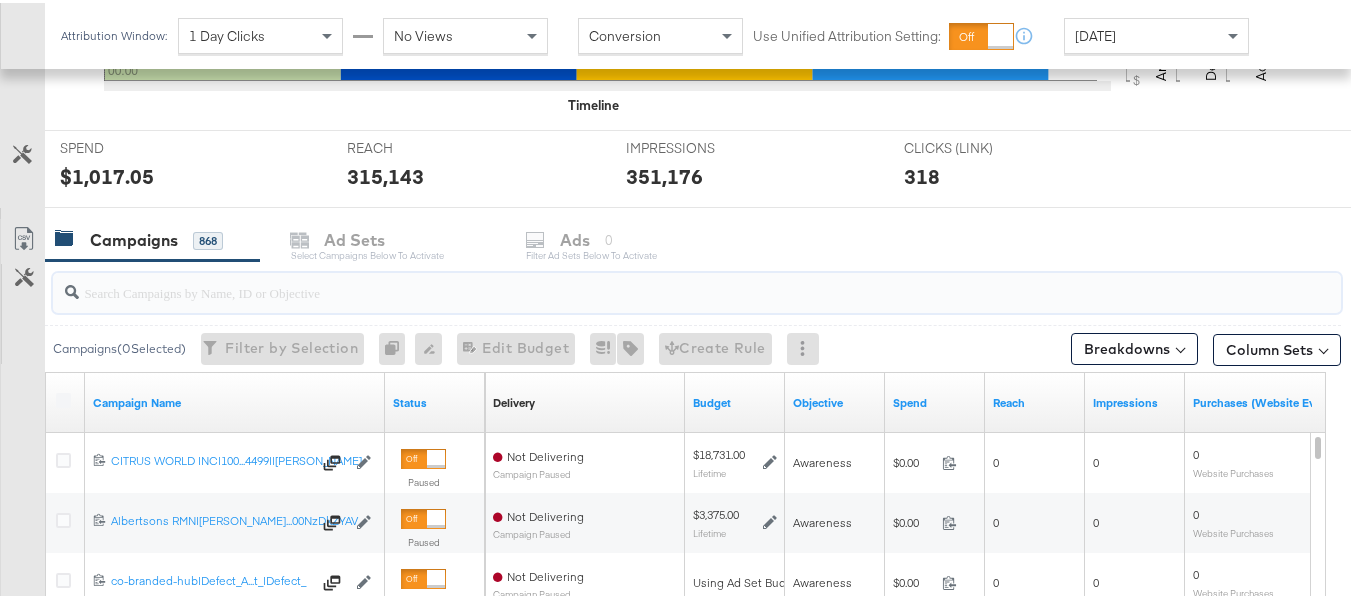 click at bounding box center [653, 281] 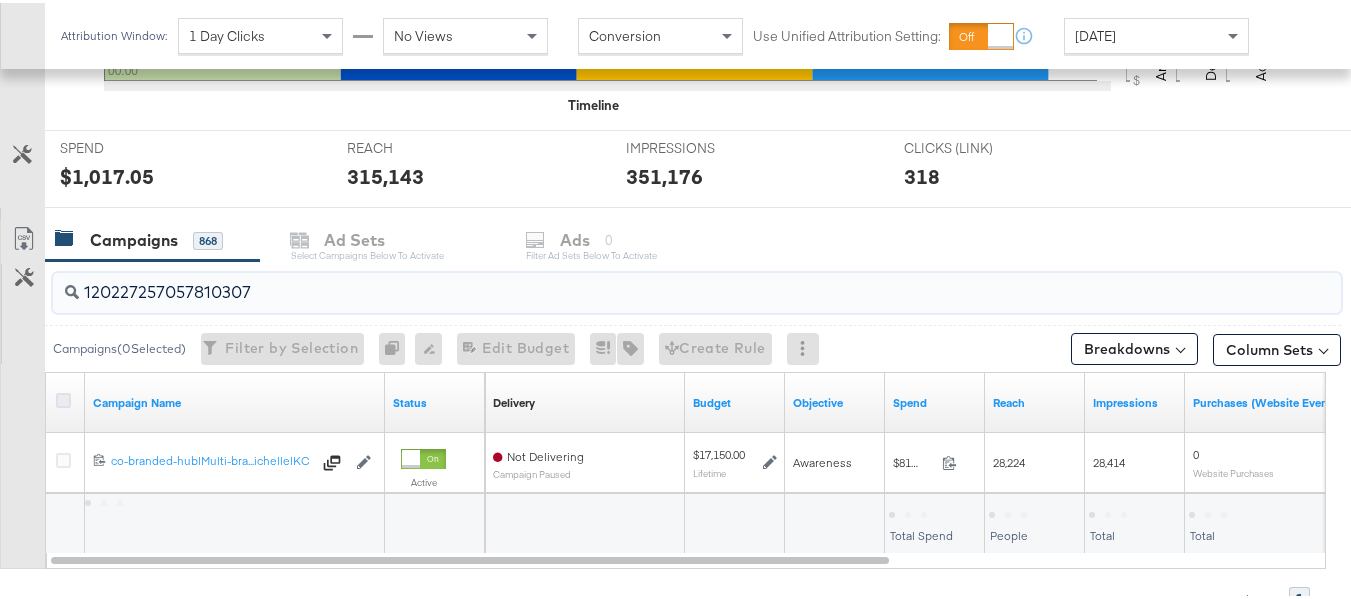 type on "120227257057810307" 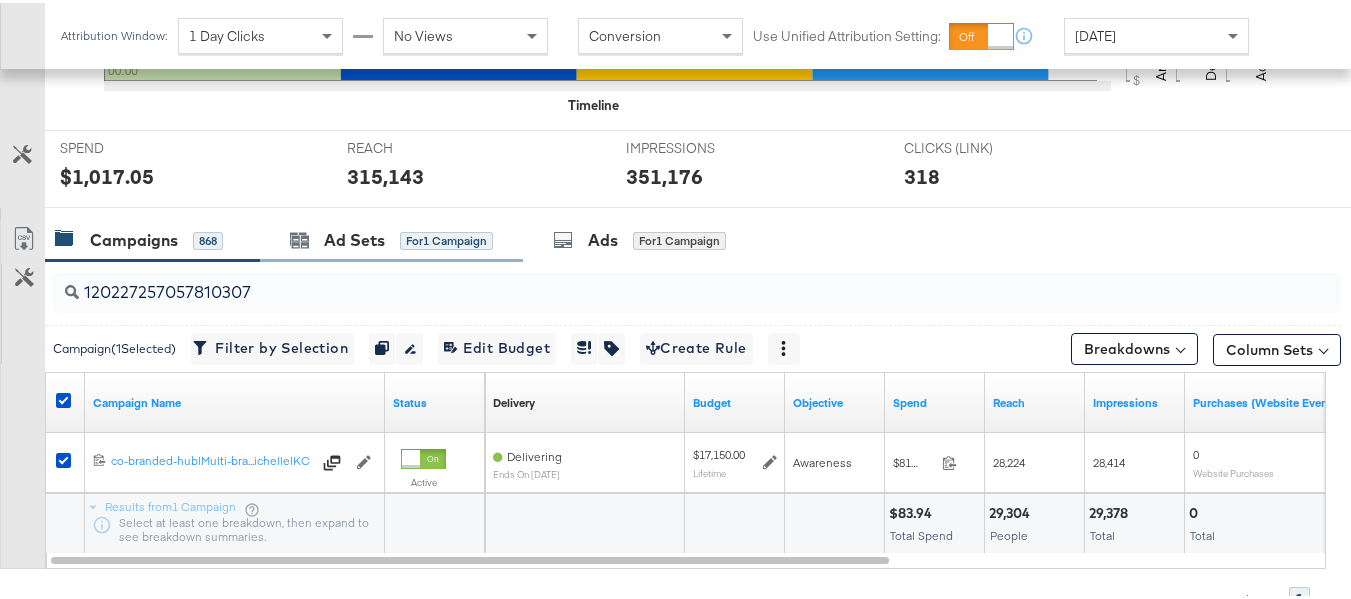 click on "Ad Sets for  1   Campaign" at bounding box center [391, 237] 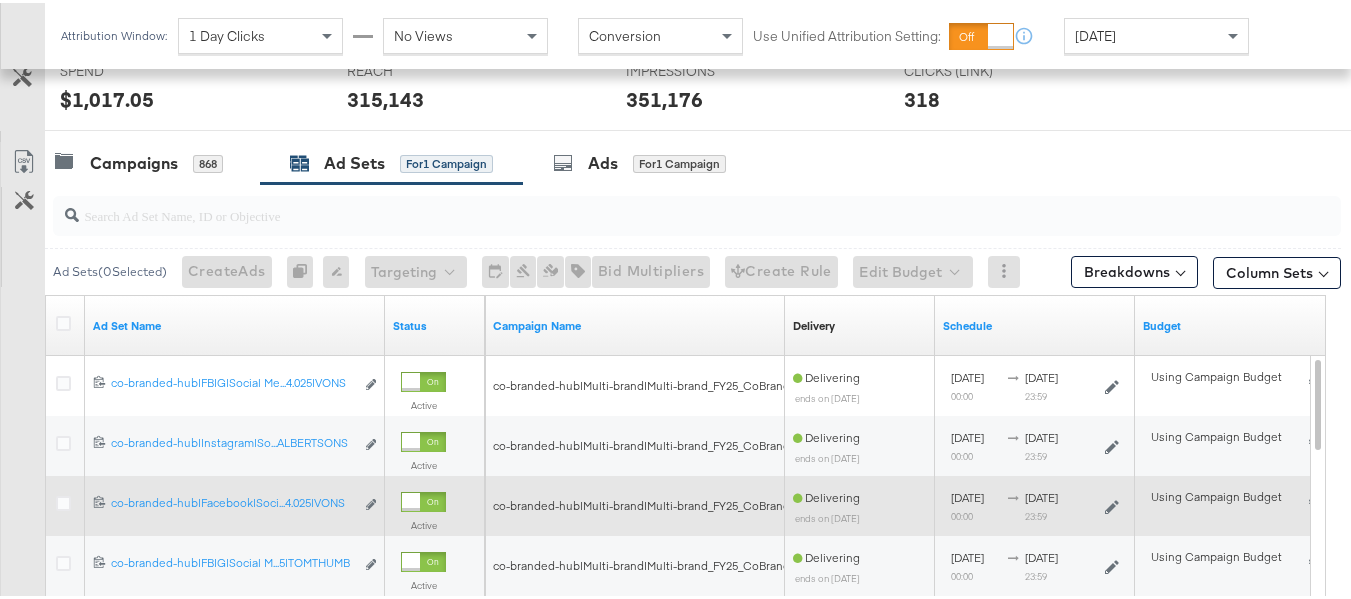 scroll, scrollTop: 800, scrollLeft: 0, axis: vertical 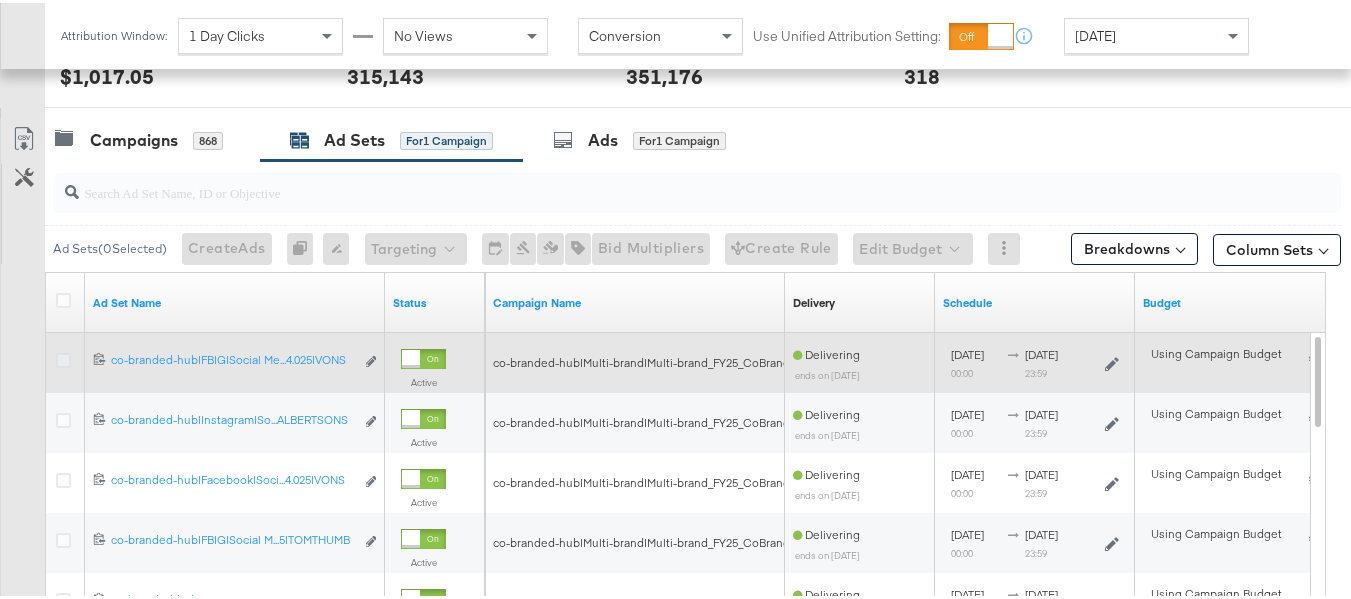 click at bounding box center (63, 357) 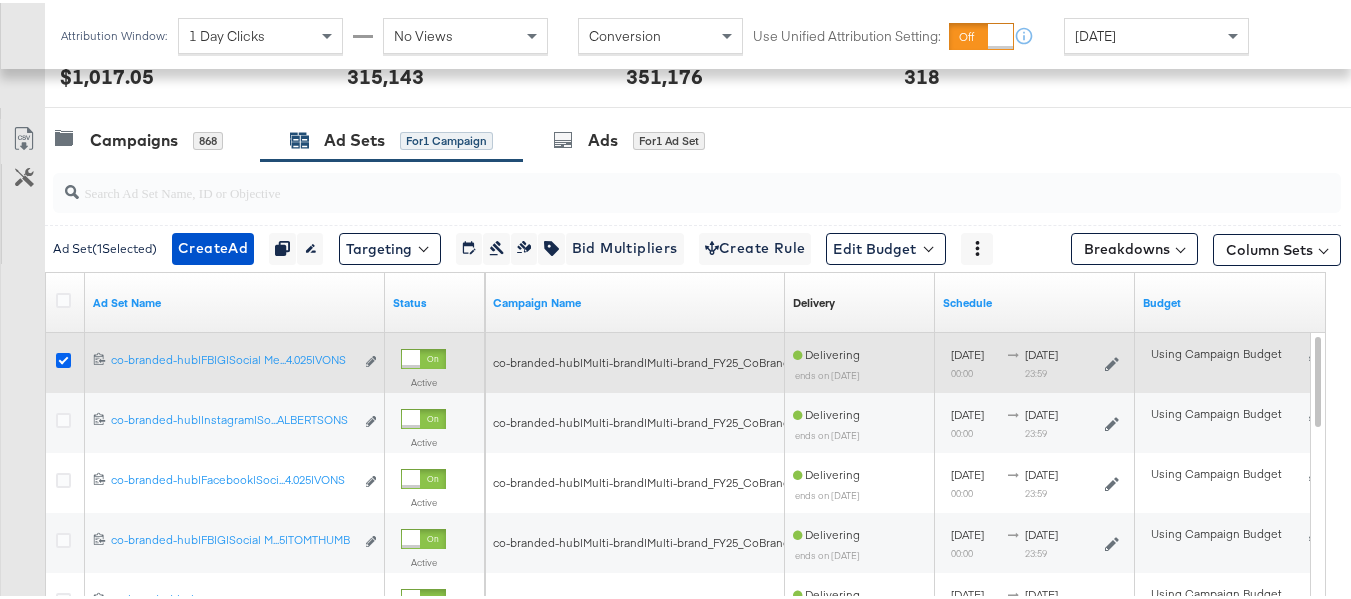 click at bounding box center [63, 357] 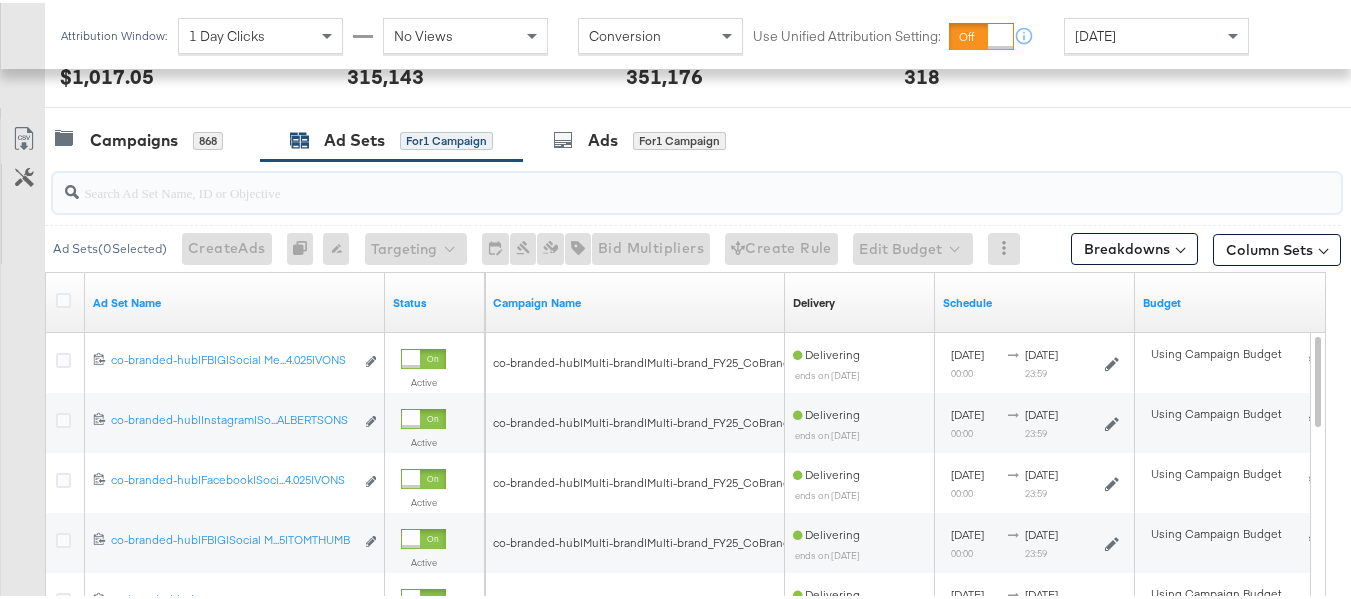 click at bounding box center [653, 181] 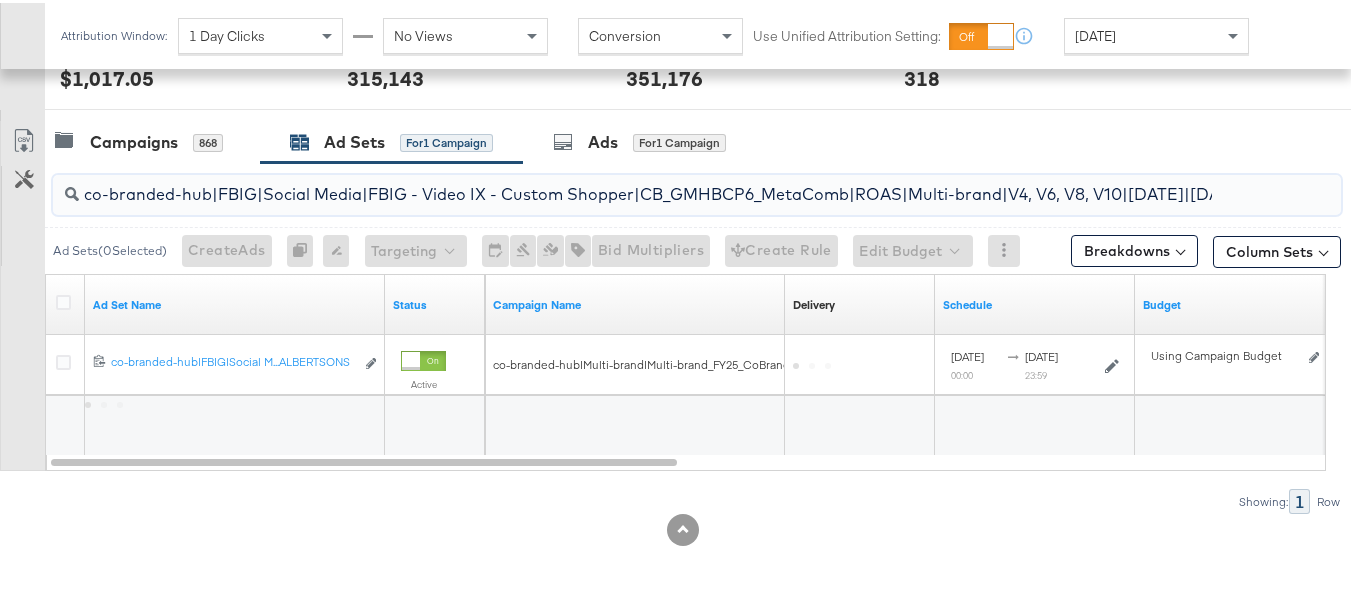 scroll, scrollTop: 0, scrollLeft: 576, axis: horizontal 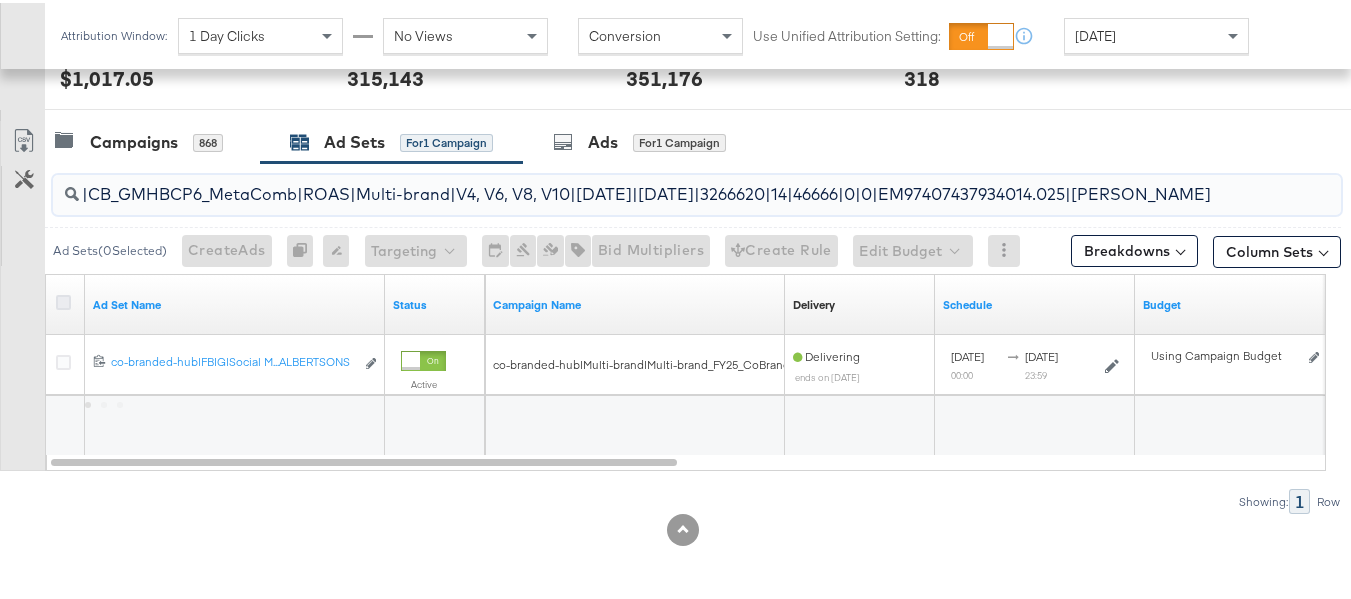 type on "co-branded-hub|FBIG|Social Media|FBIG - Video IX - Custom Shopper|CB_GMHBCP6_MetaComb|ROAS|Multi-brand|V4, V6, V8, V10|[DATE]|[DATE]|3266620|14|46666|0|0|EM97407437934014.025|[PERSON_NAME]" 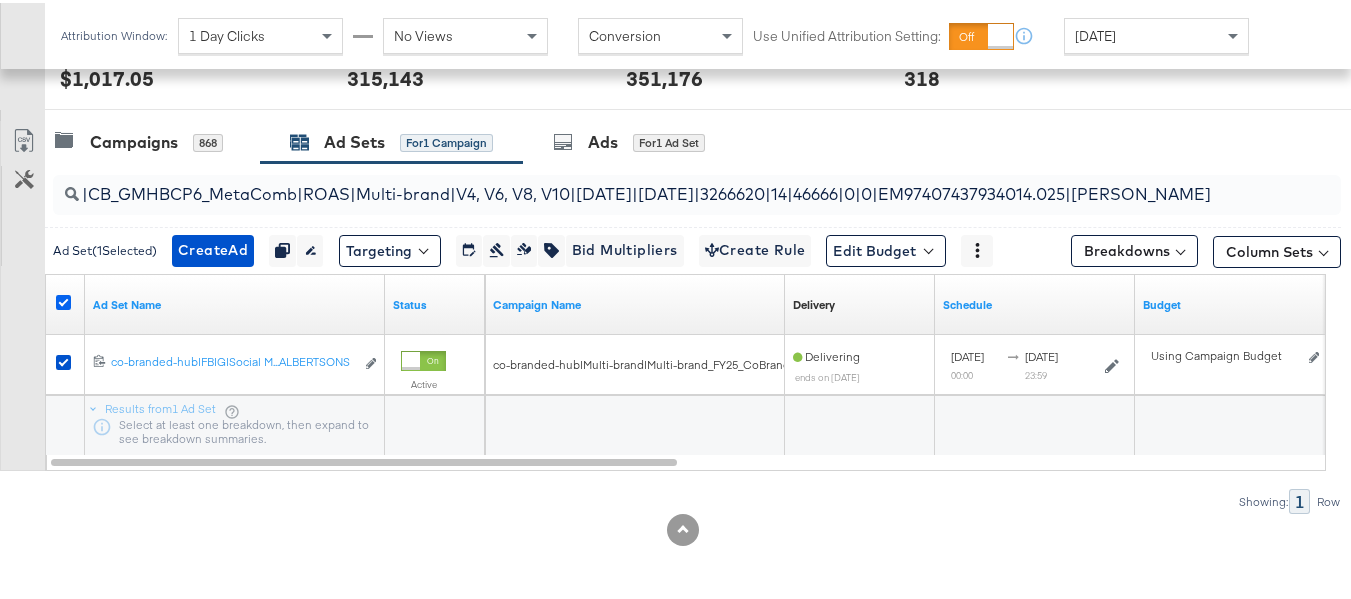 scroll, scrollTop: 0, scrollLeft: 0, axis: both 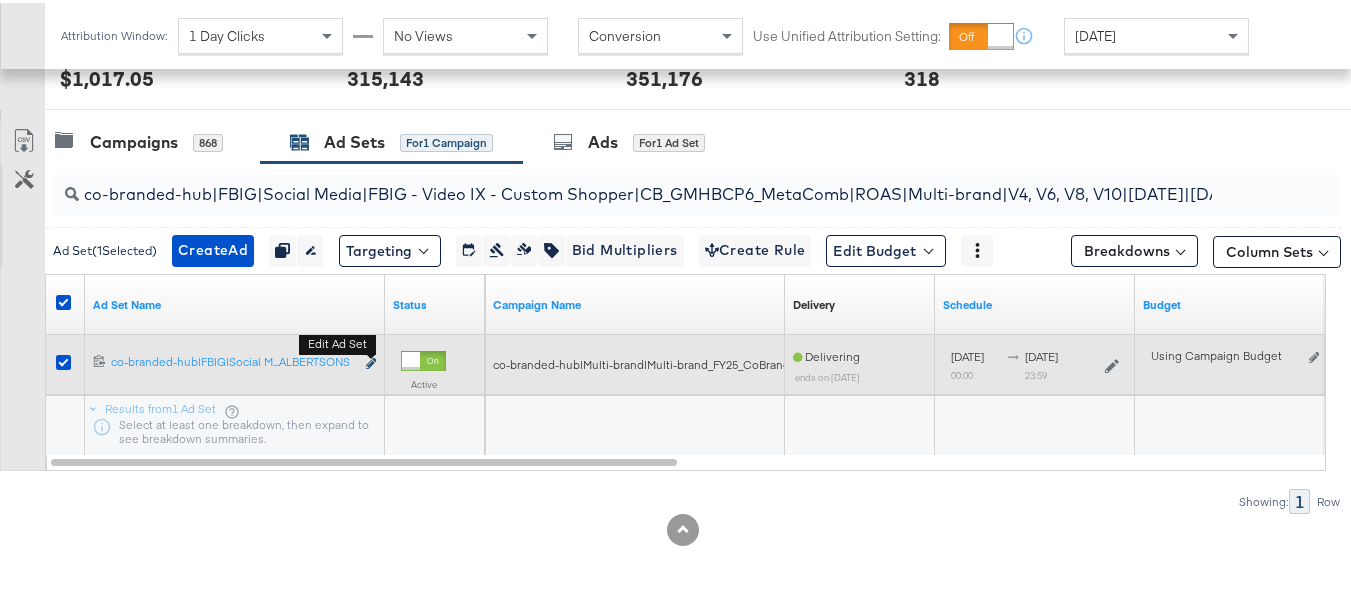 click at bounding box center [371, 360] 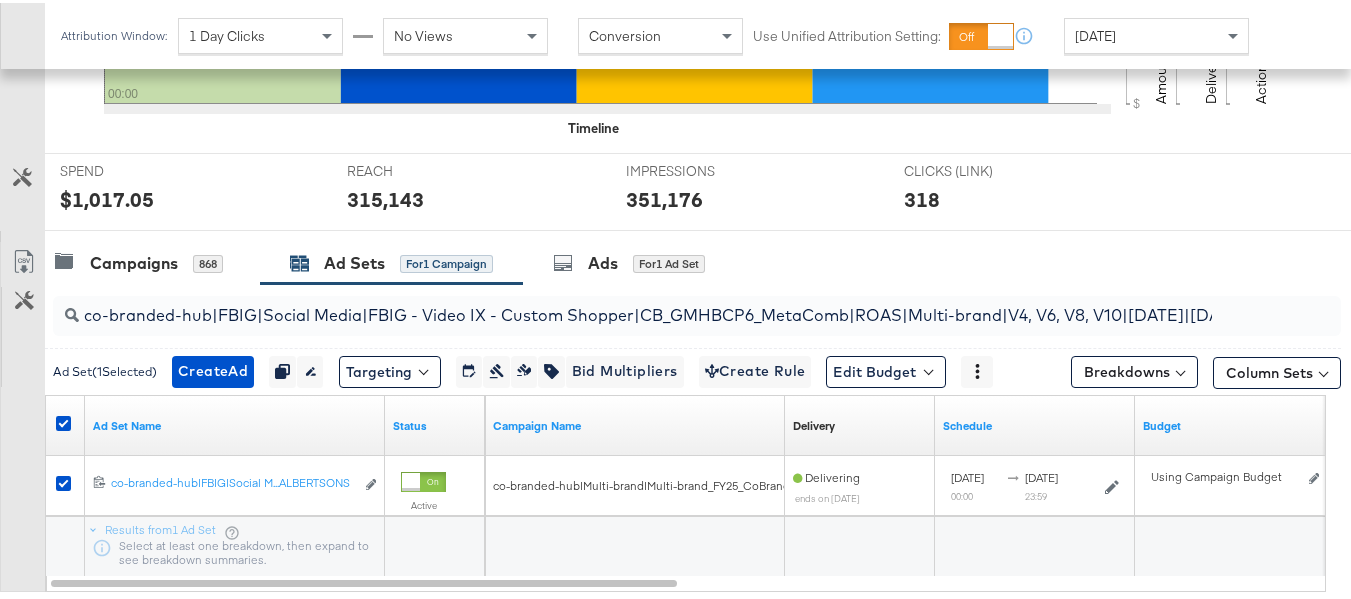 scroll, scrollTop: 798, scrollLeft: 0, axis: vertical 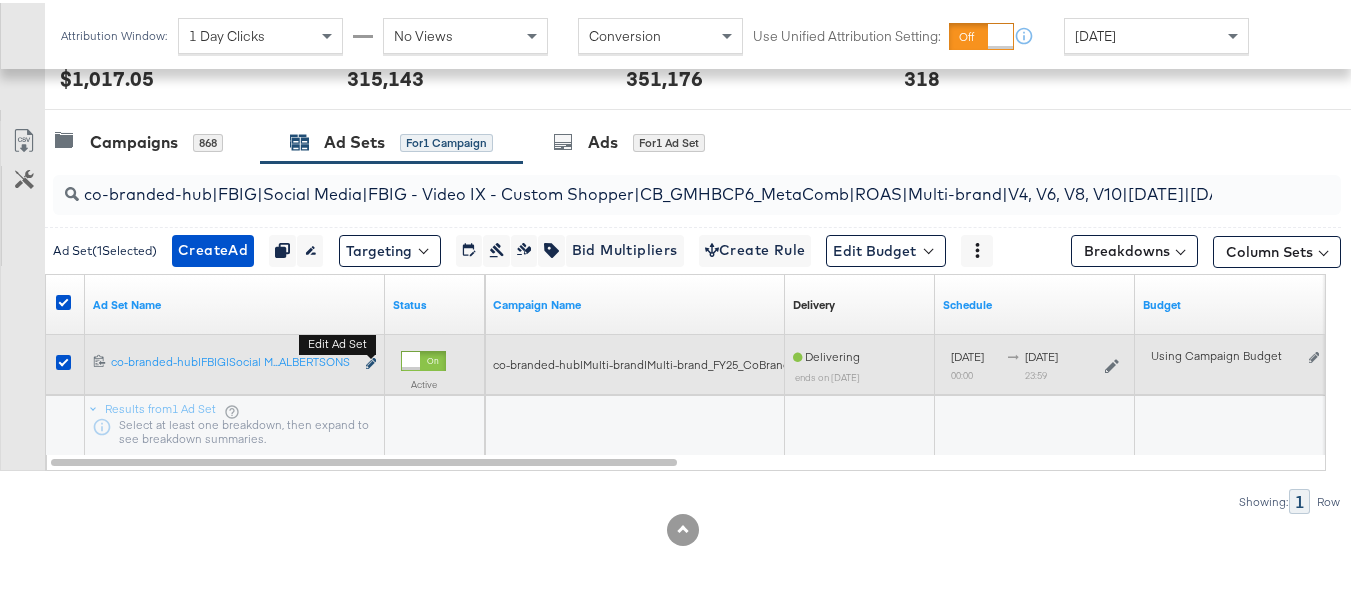 click at bounding box center (371, 360) 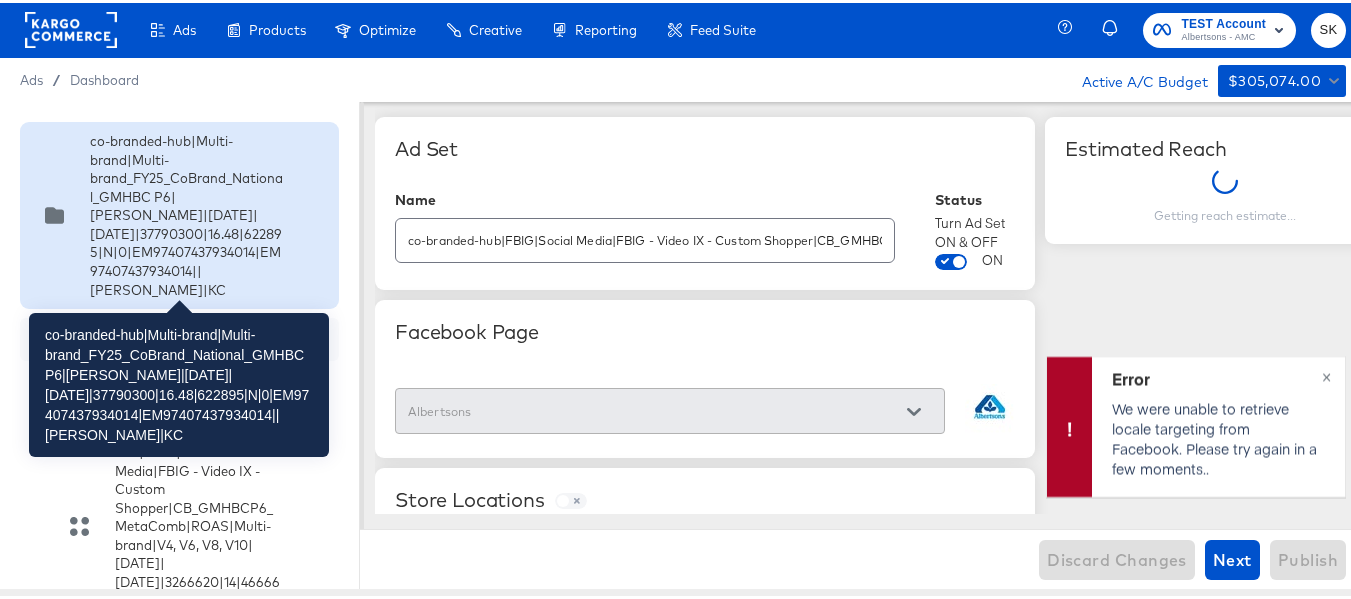 scroll, scrollTop: 0, scrollLeft: 0, axis: both 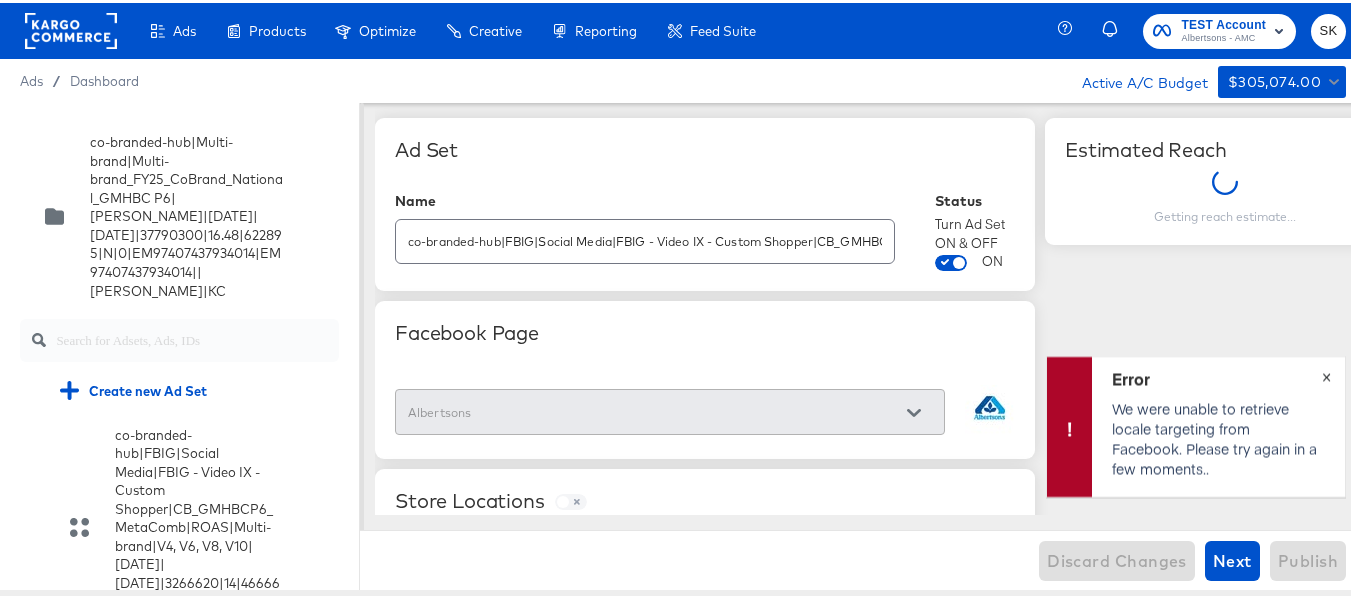 click on "×" at bounding box center (1326, 371) 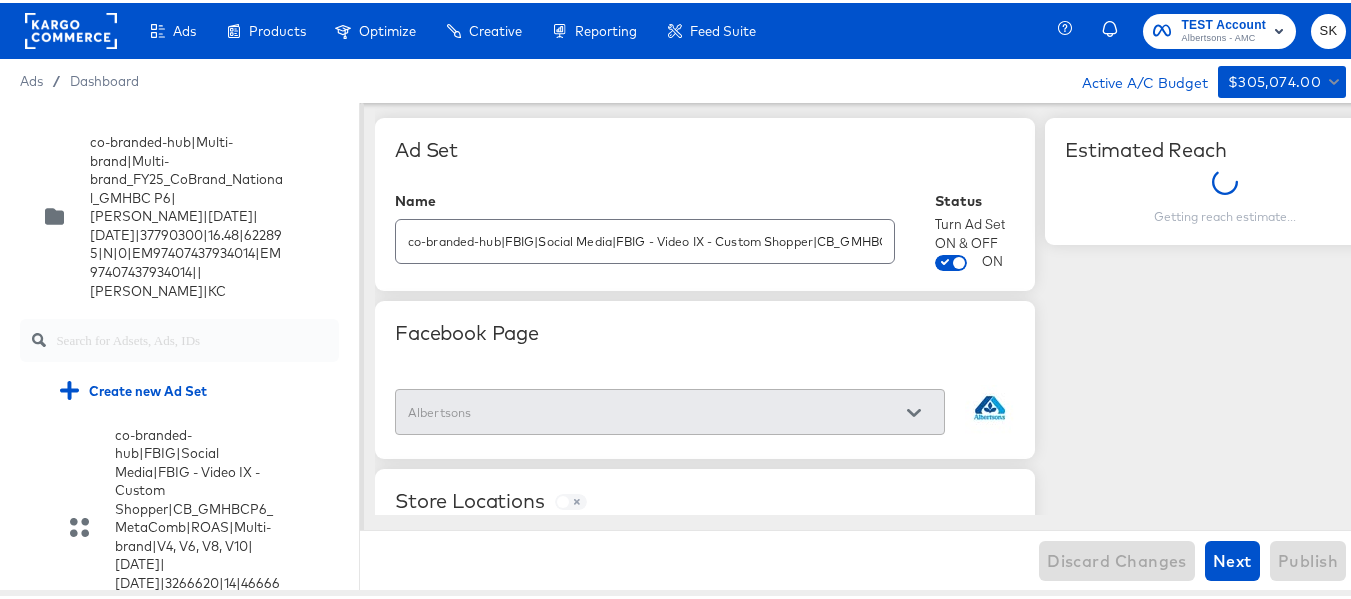 scroll, scrollTop: 20368, scrollLeft: 0, axis: vertical 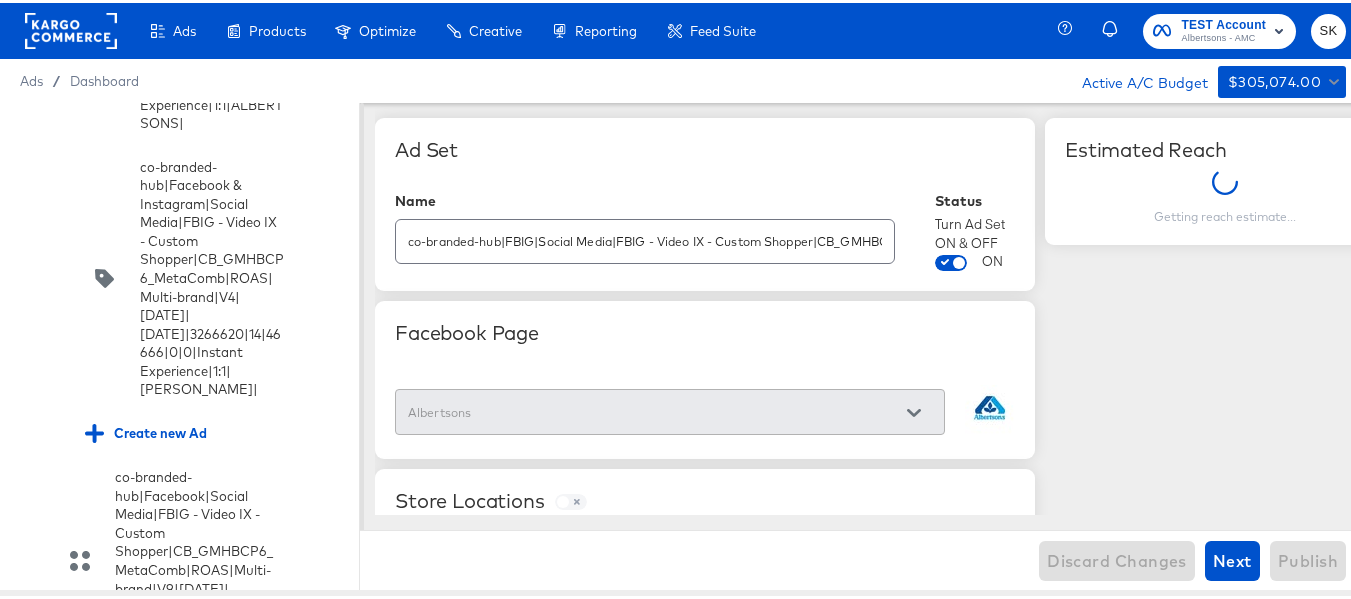 click at bounding box center (30, -1133) 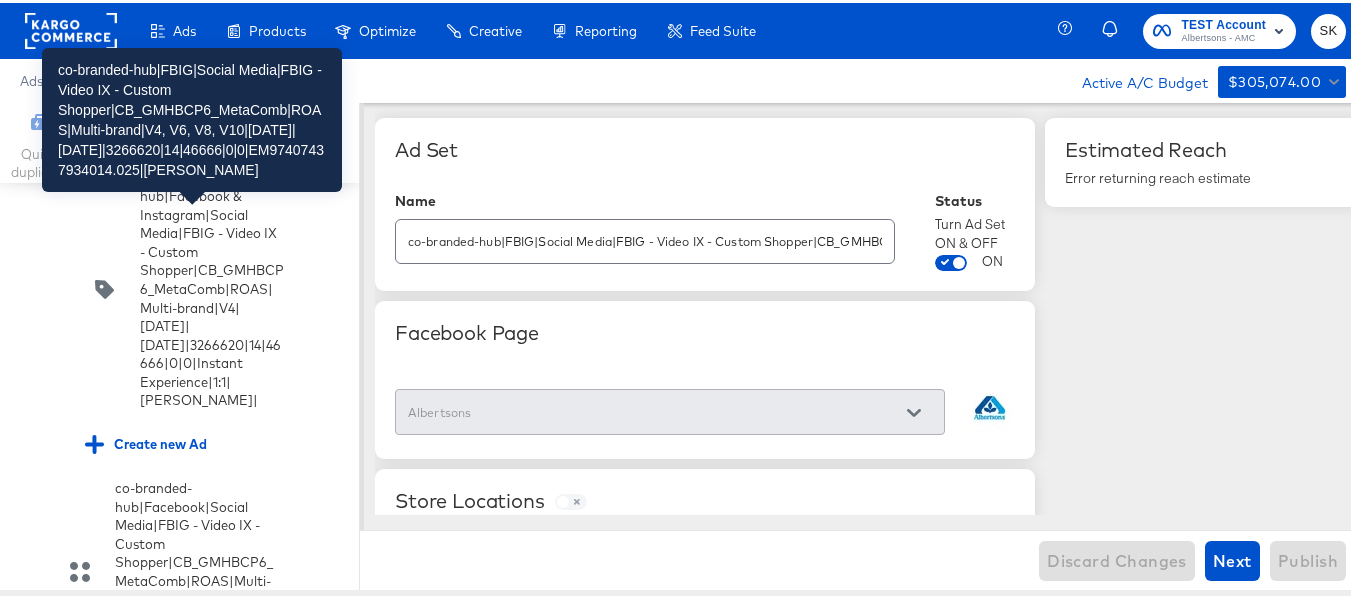 scroll, scrollTop: 20468, scrollLeft: 0, axis: vertical 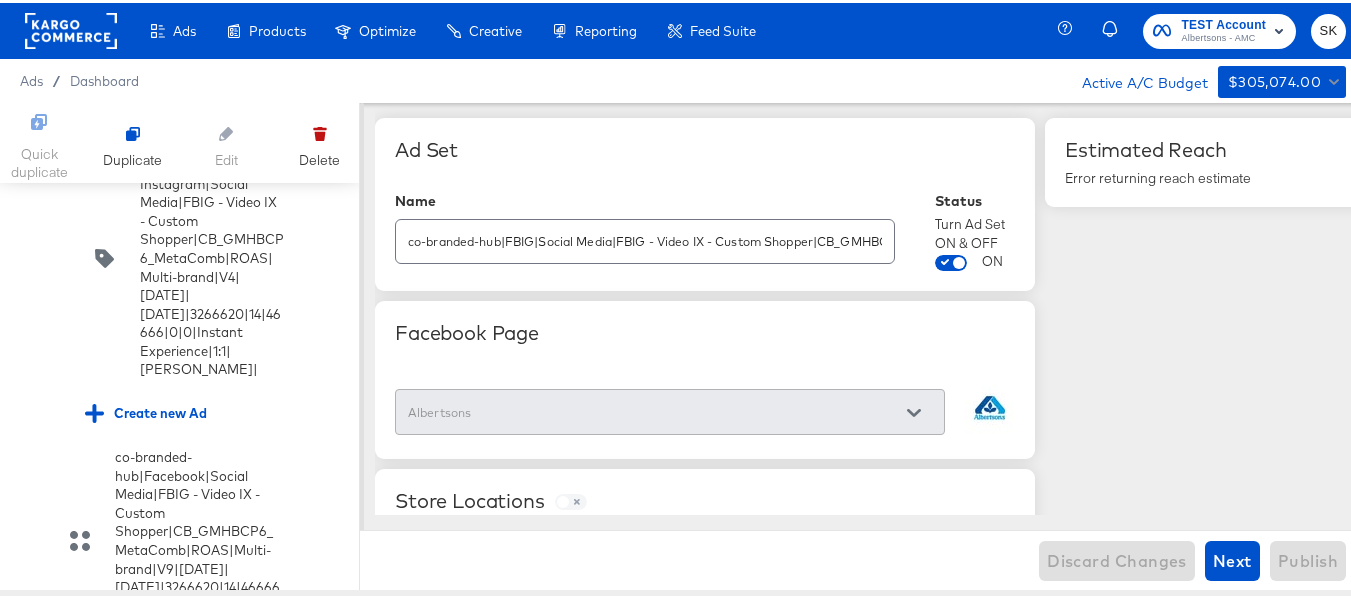 click at bounding box center [30, -1153] 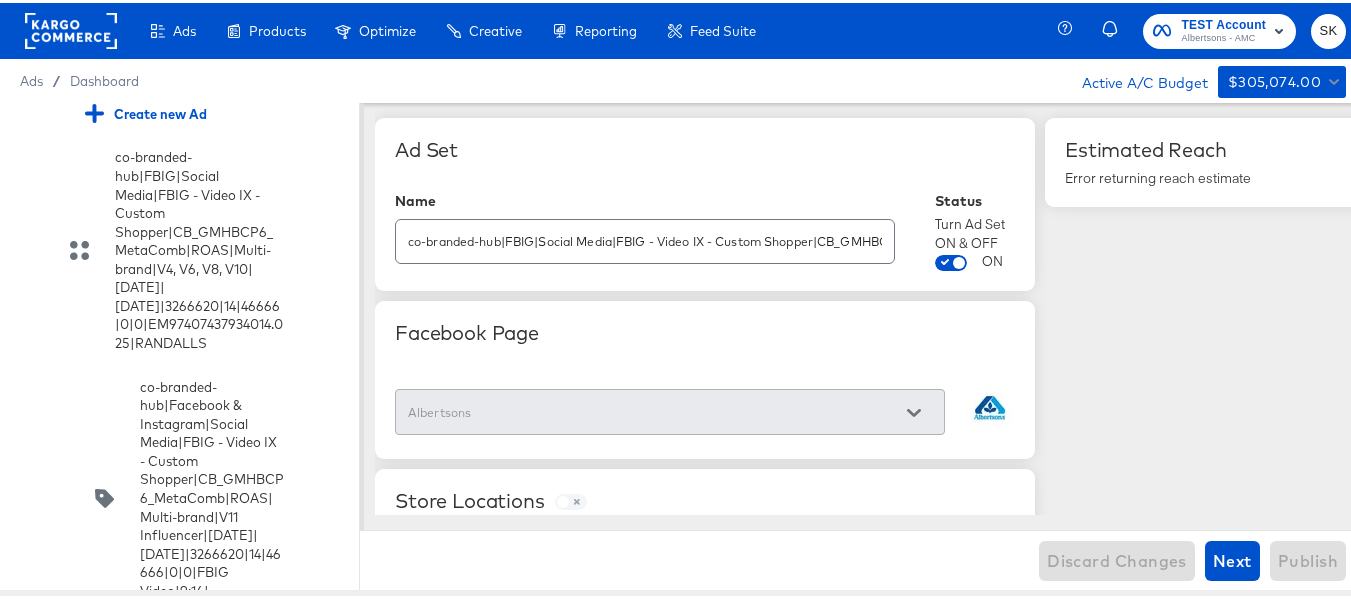 scroll, scrollTop: 21768, scrollLeft: 0, axis: vertical 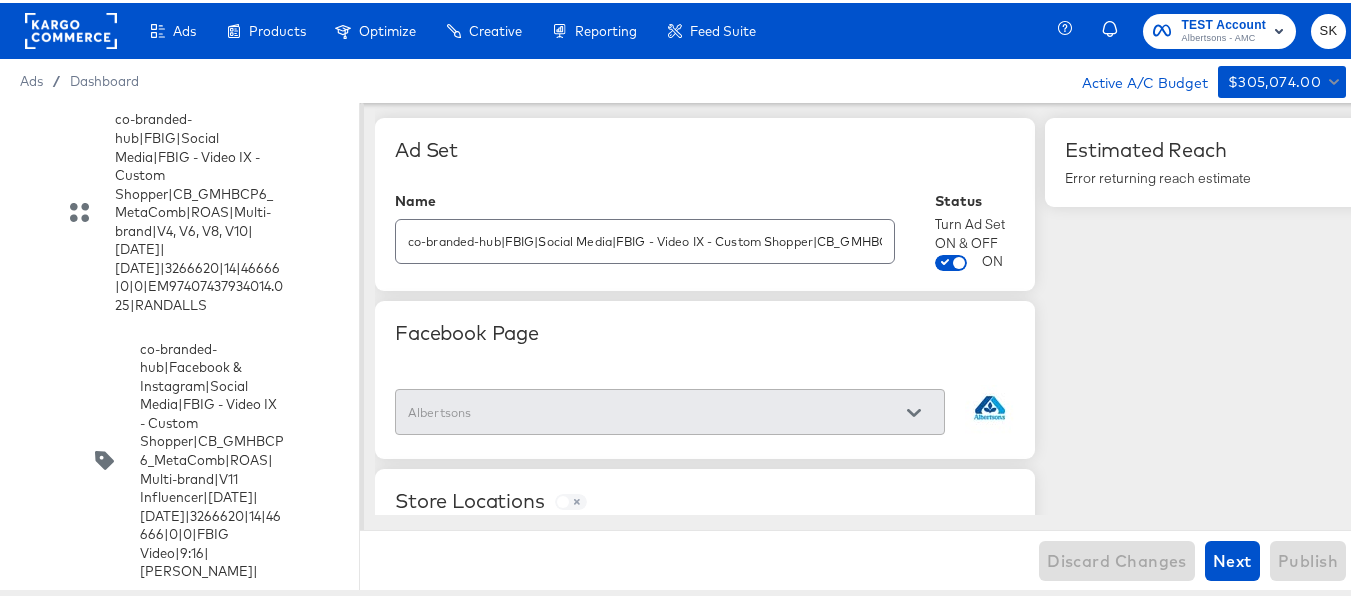 click on "Create new Ad" at bounding box center [146, -970] 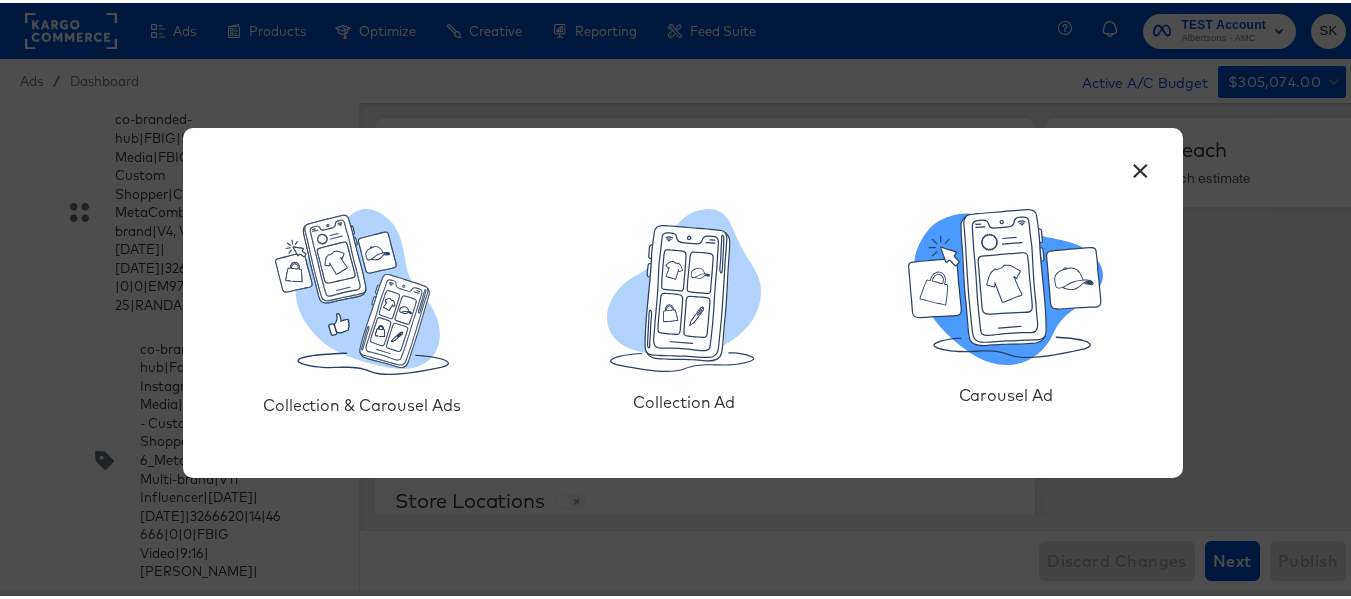 click 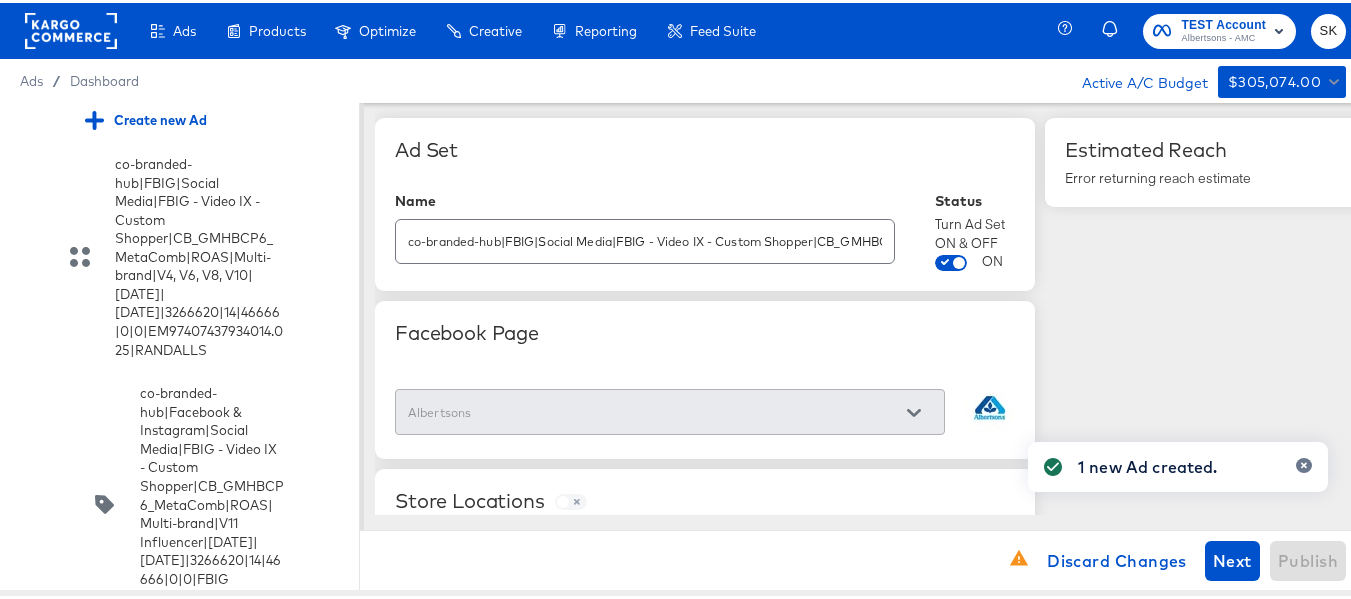 click on "1 new Ad created." at bounding box center (1178, 464) 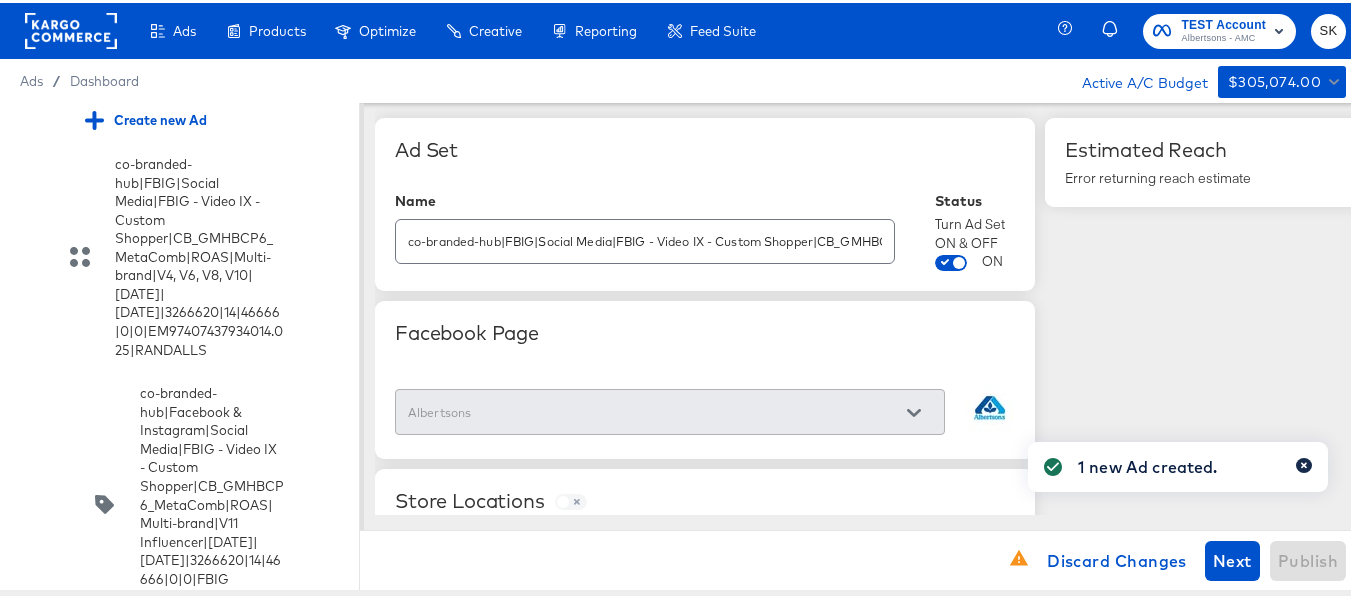 click 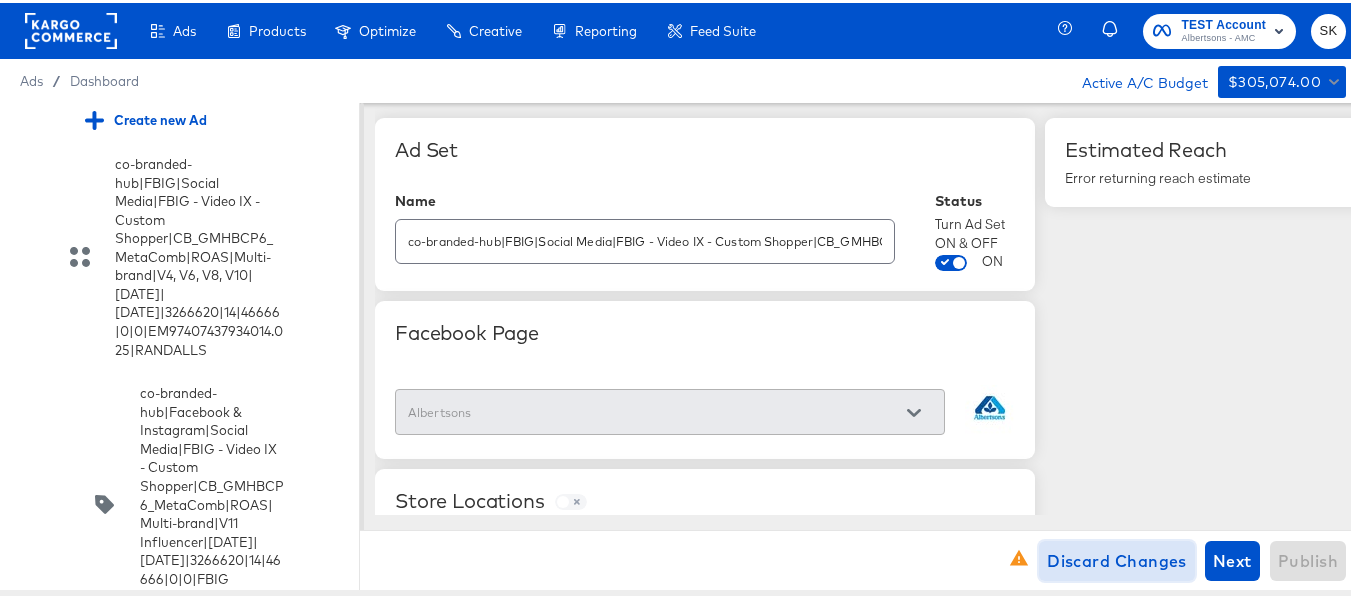 click on "Discard Changes" at bounding box center [1117, 558] 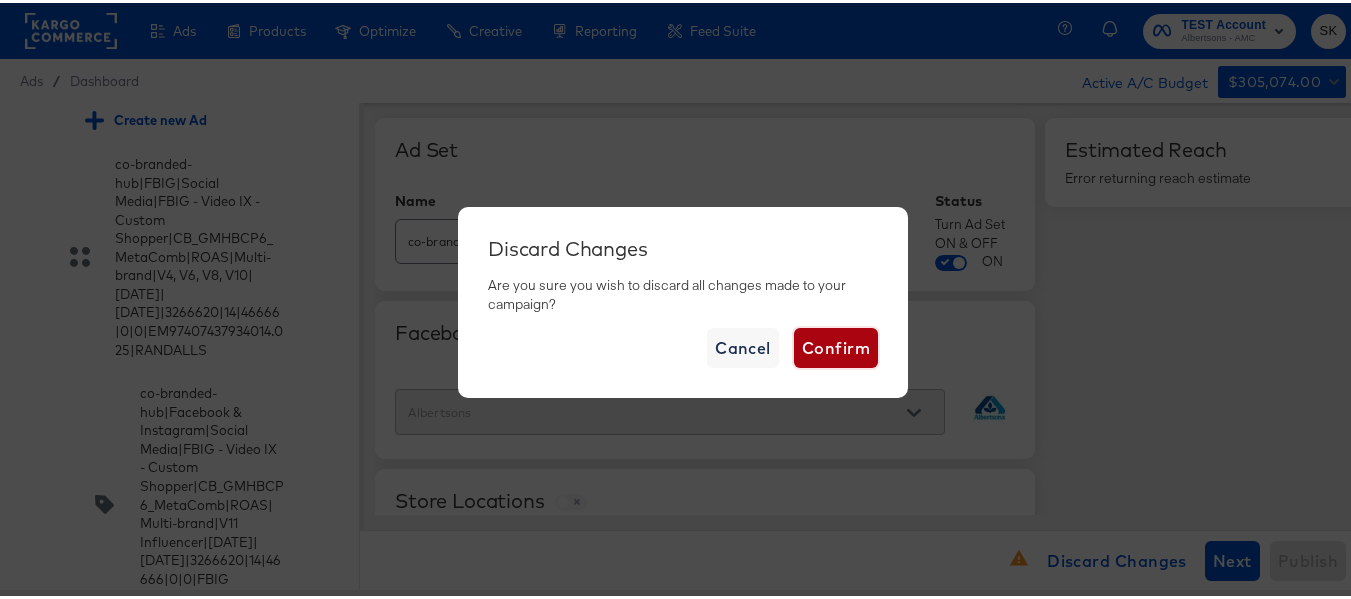 click on "Confirm" at bounding box center [836, 345] 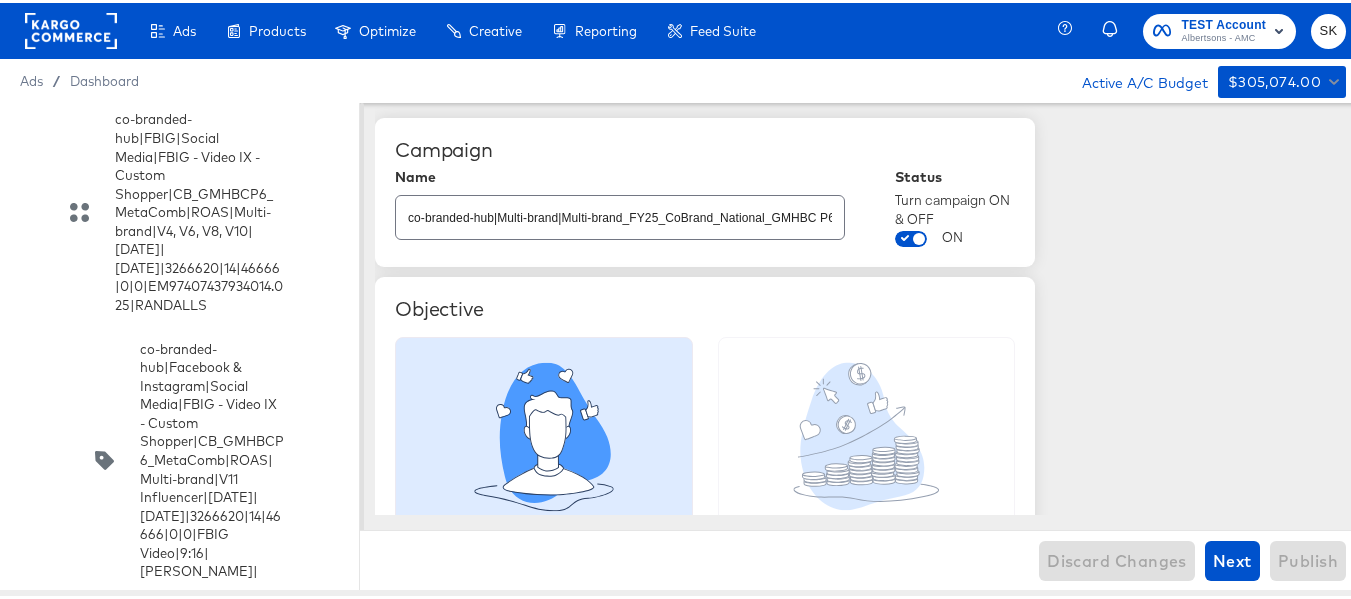 click on "Create new Ad" at bounding box center [146, -970] 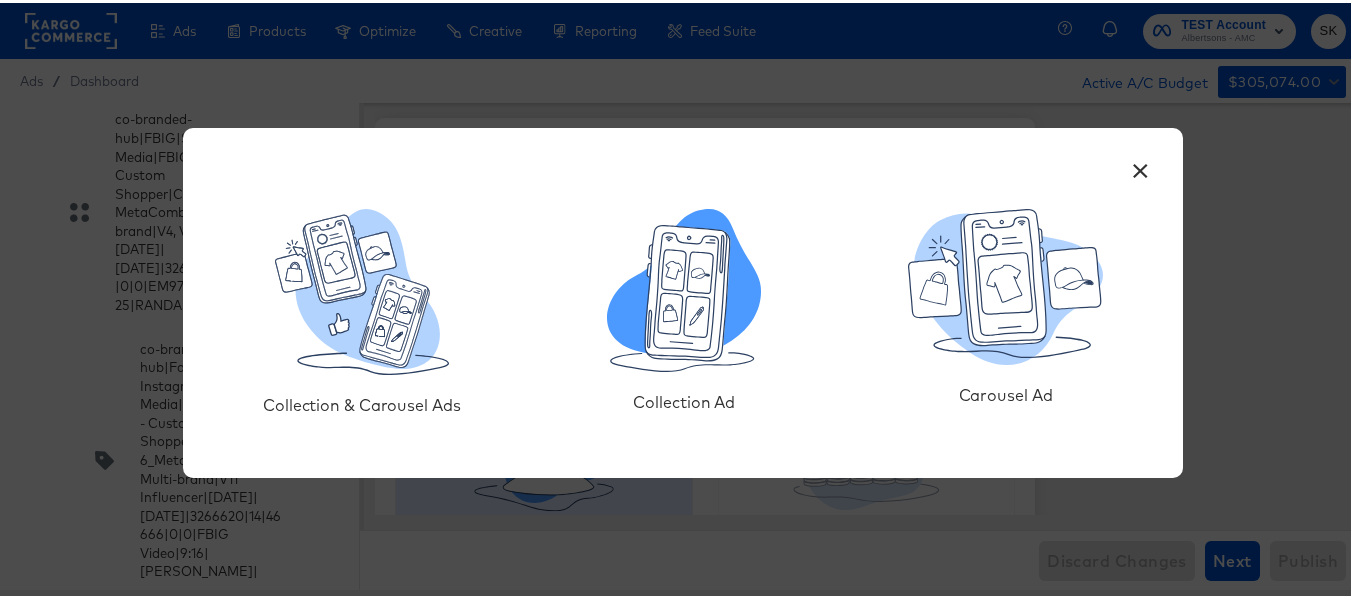 click 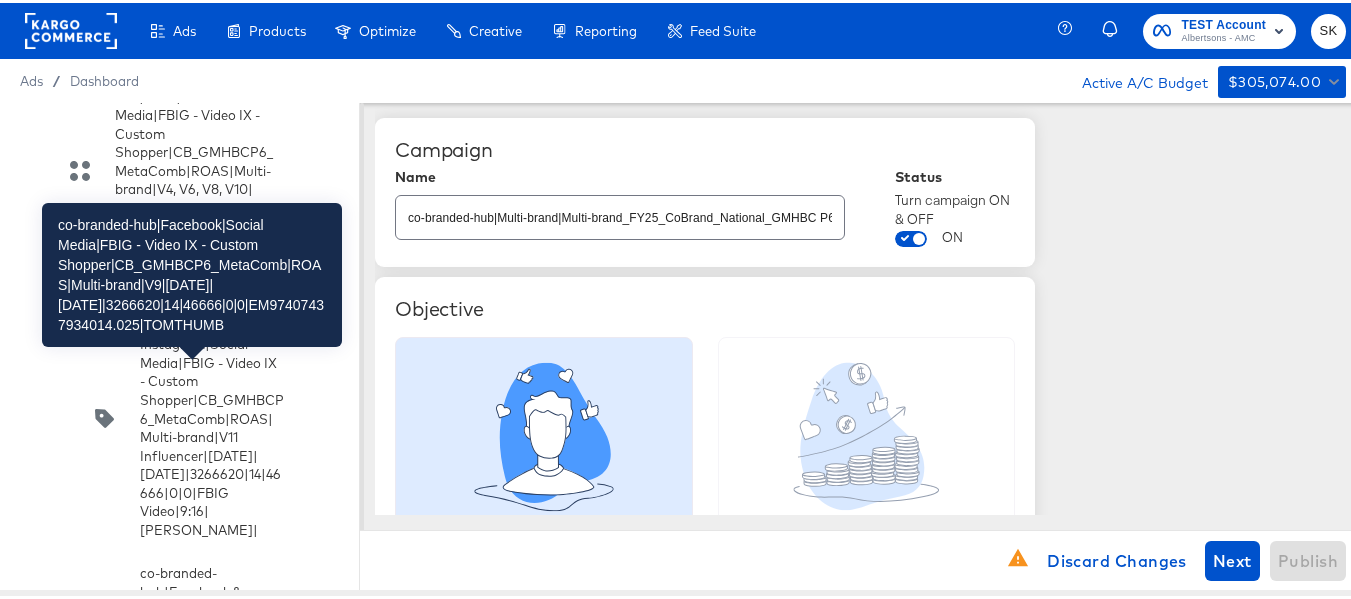 scroll, scrollTop: 21968, scrollLeft: 0, axis: vertical 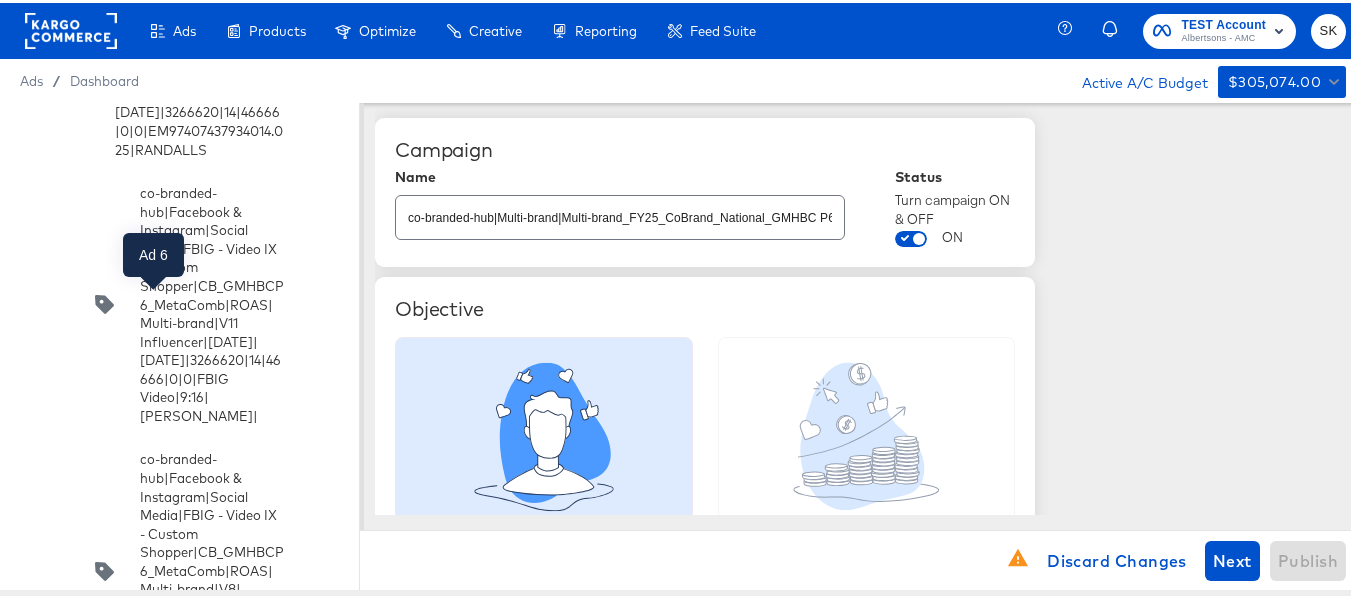 click on "Ad 6" at bounding box center (154, -1170) 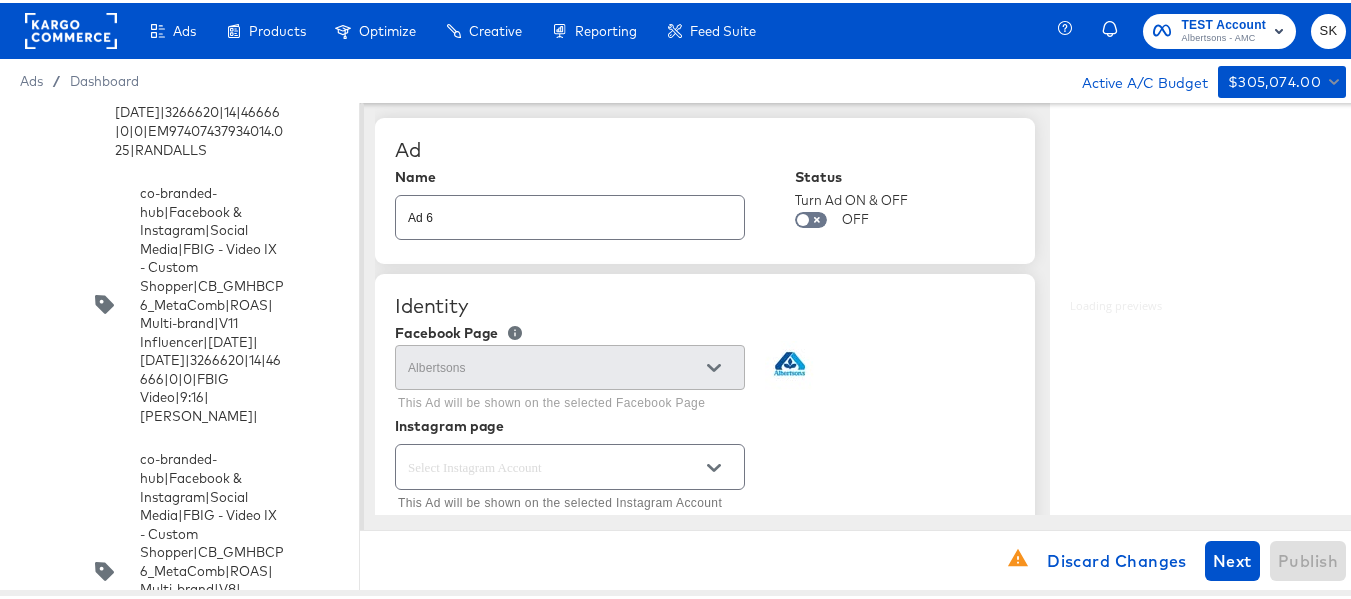 click on "Ad 6" at bounding box center (570, 206) 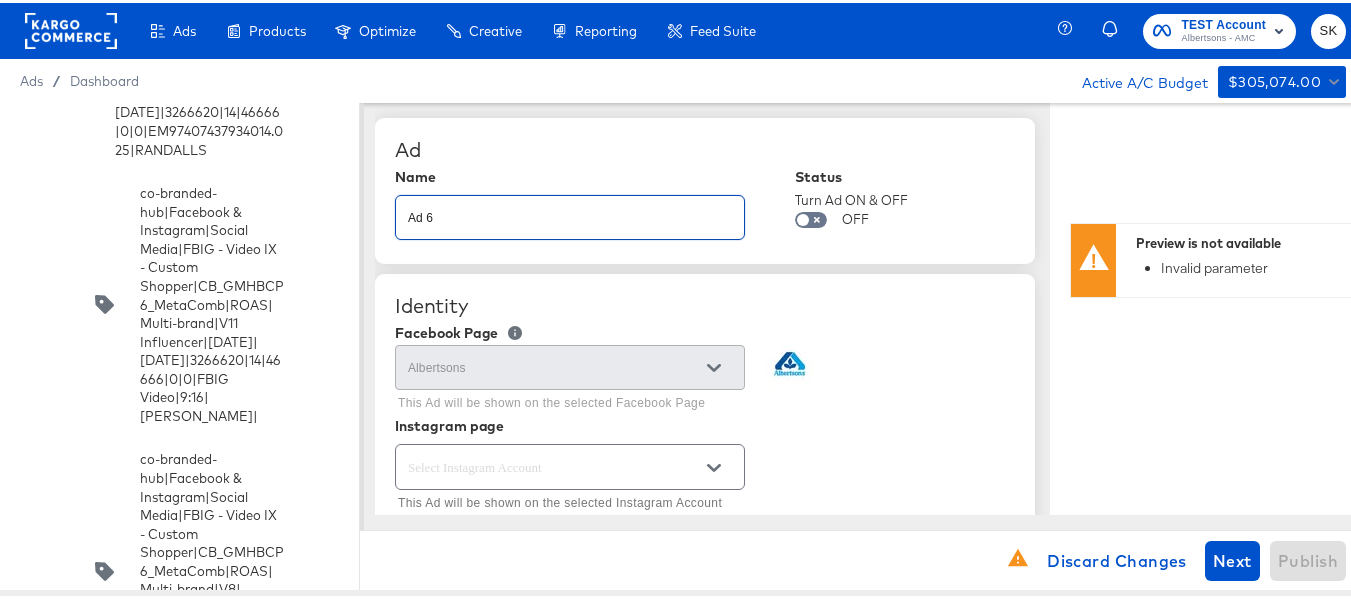 click on "Ad 6" at bounding box center (570, 206) 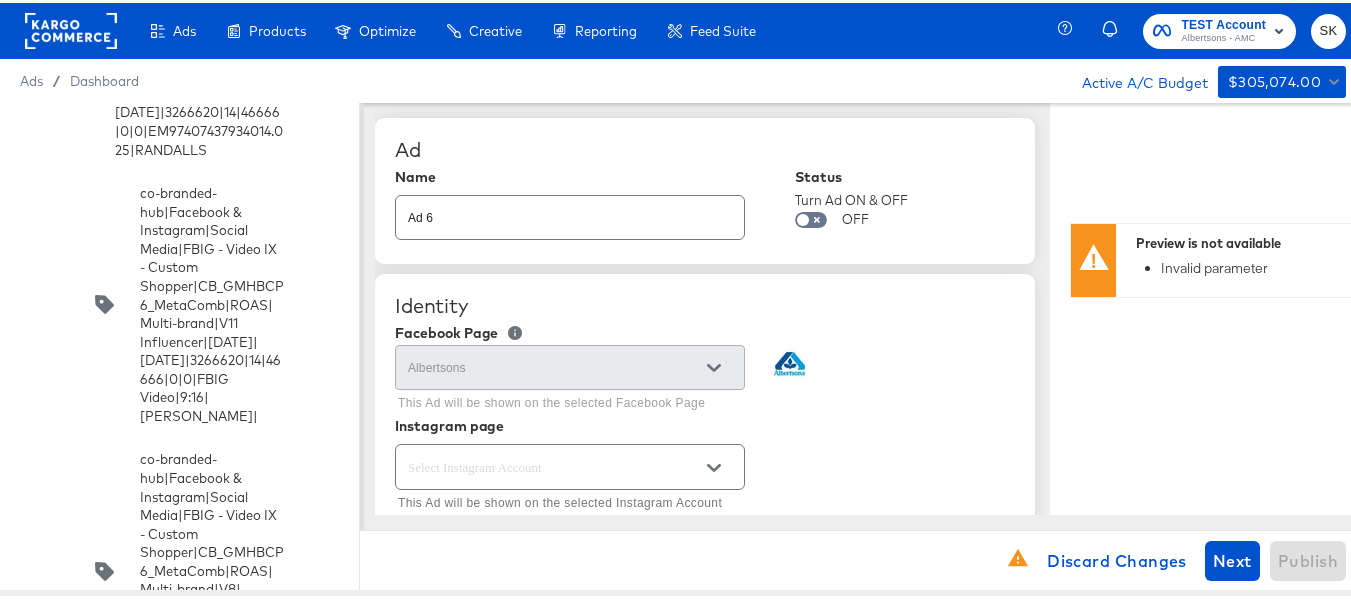 click on "Identity" at bounding box center [705, 303] 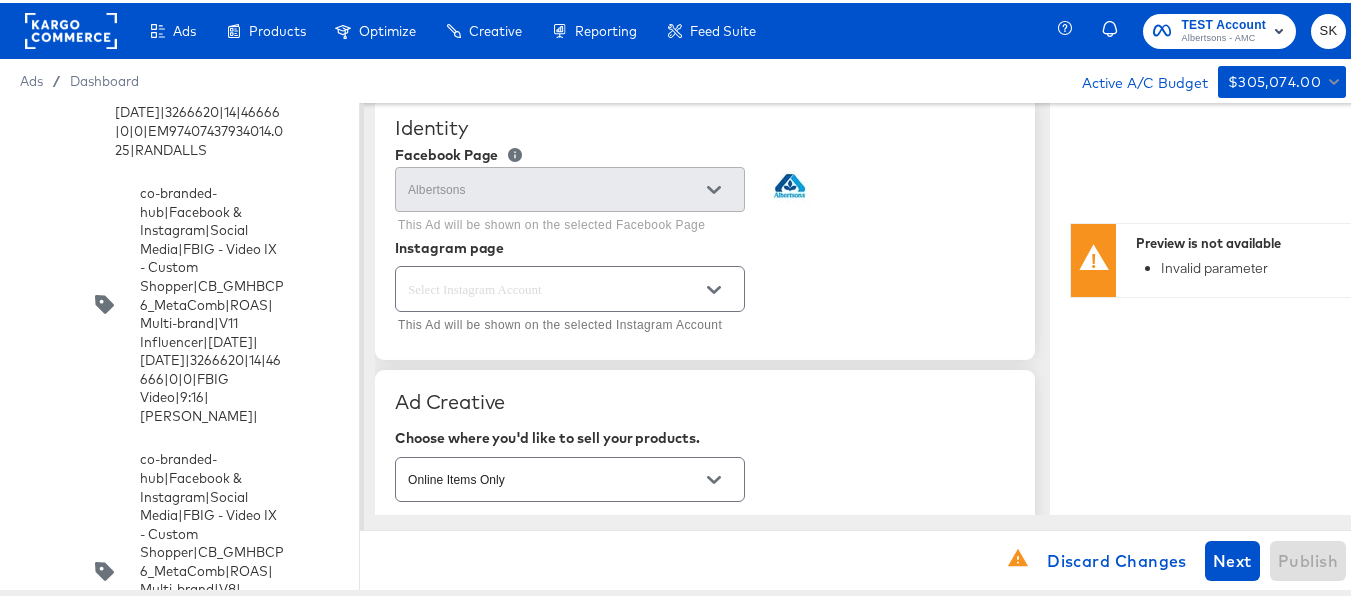 scroll, scrollTop: 200, scrollLeft: 0, axis: vertical 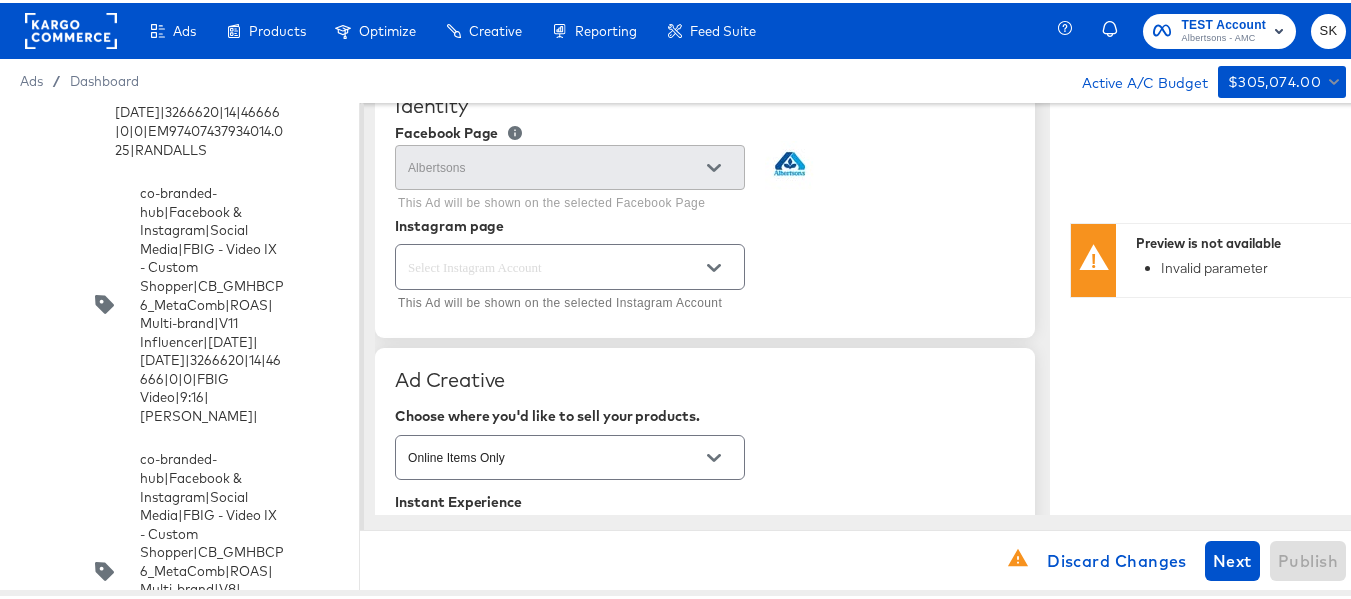 drag, startPoint x: 536, startPoint y: 291, endPoint x: 527, endPoint y: 263, distance: 29.410883 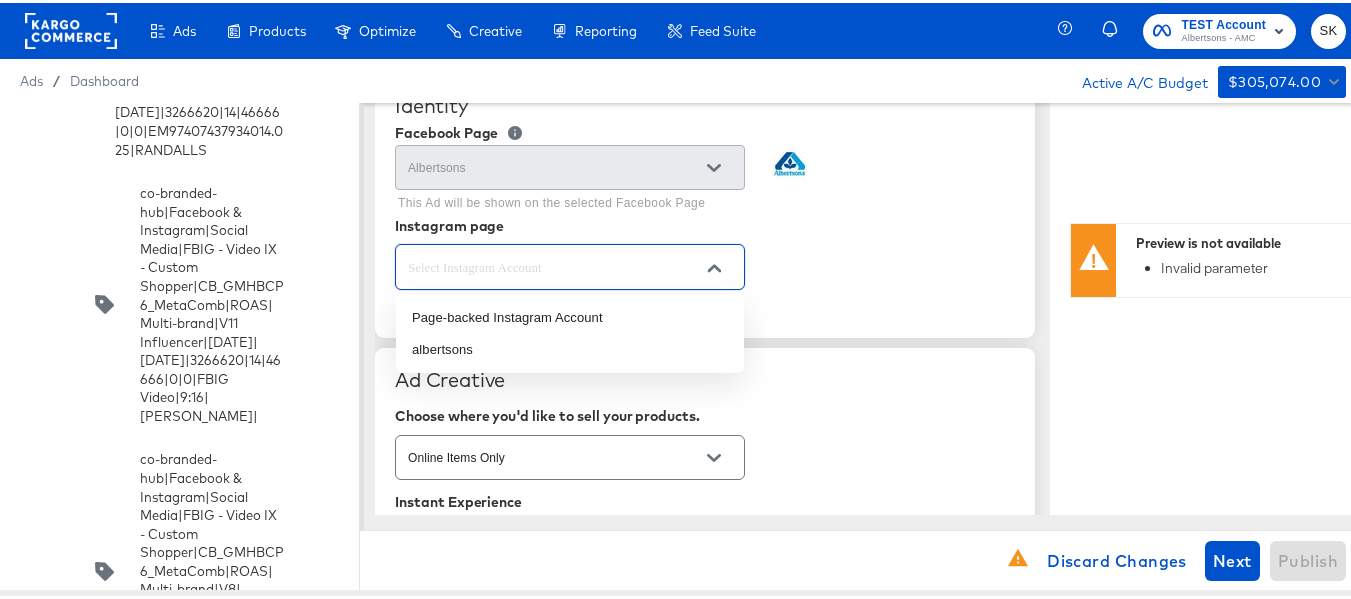 click at bounding box center [554, 264] 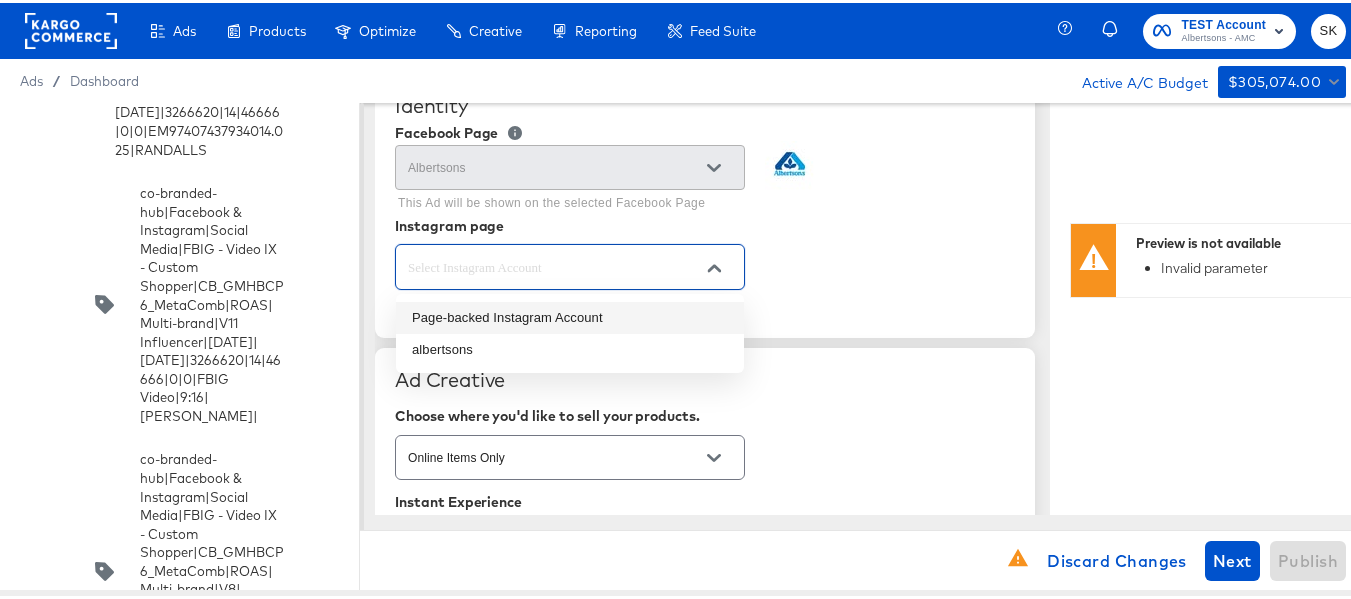 click on "Page-backed Instagram Account" at bounding box center [570, 315] 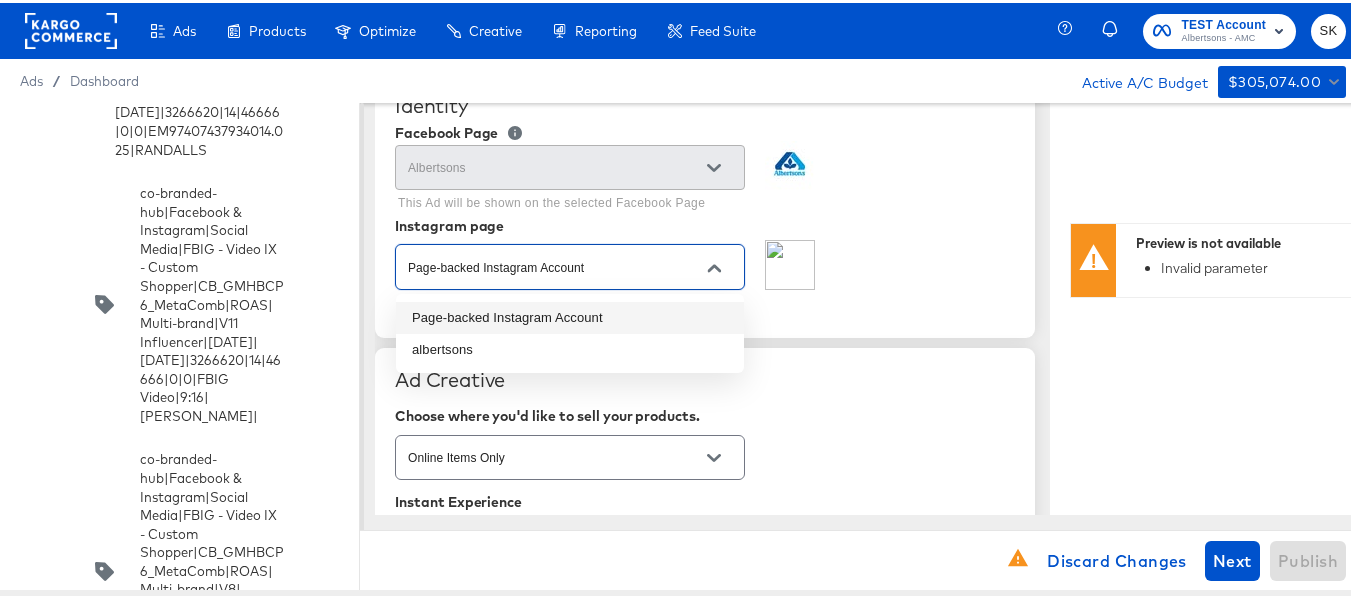 click on "Page-backed Instagram Account" at bounding box center [554, 264] 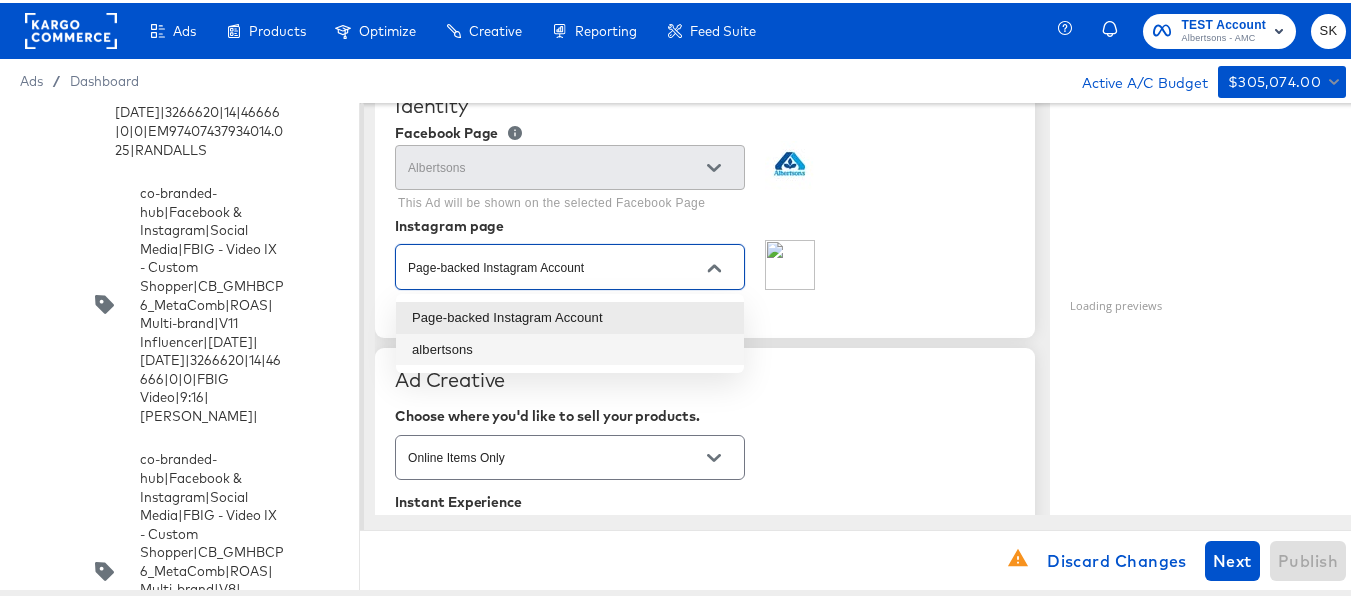 click on "albertsons" at bounding box center [570, 347] 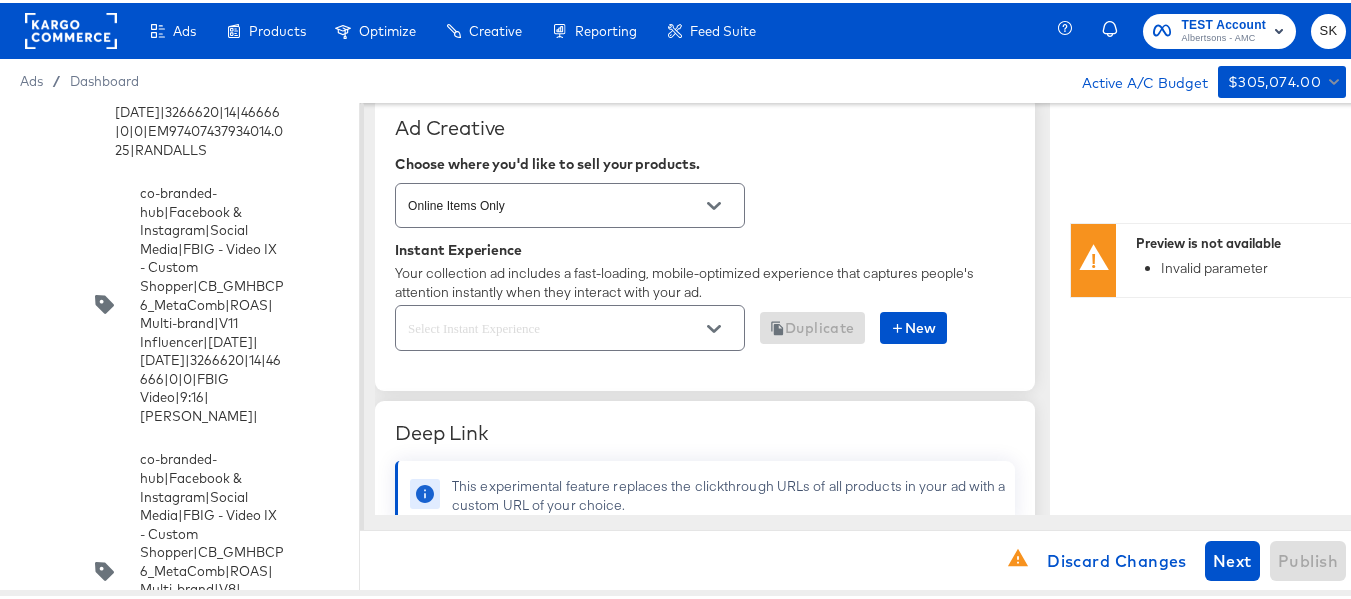 scroll, scrollTop: 500, scrollLeft: 0, axis: vertical 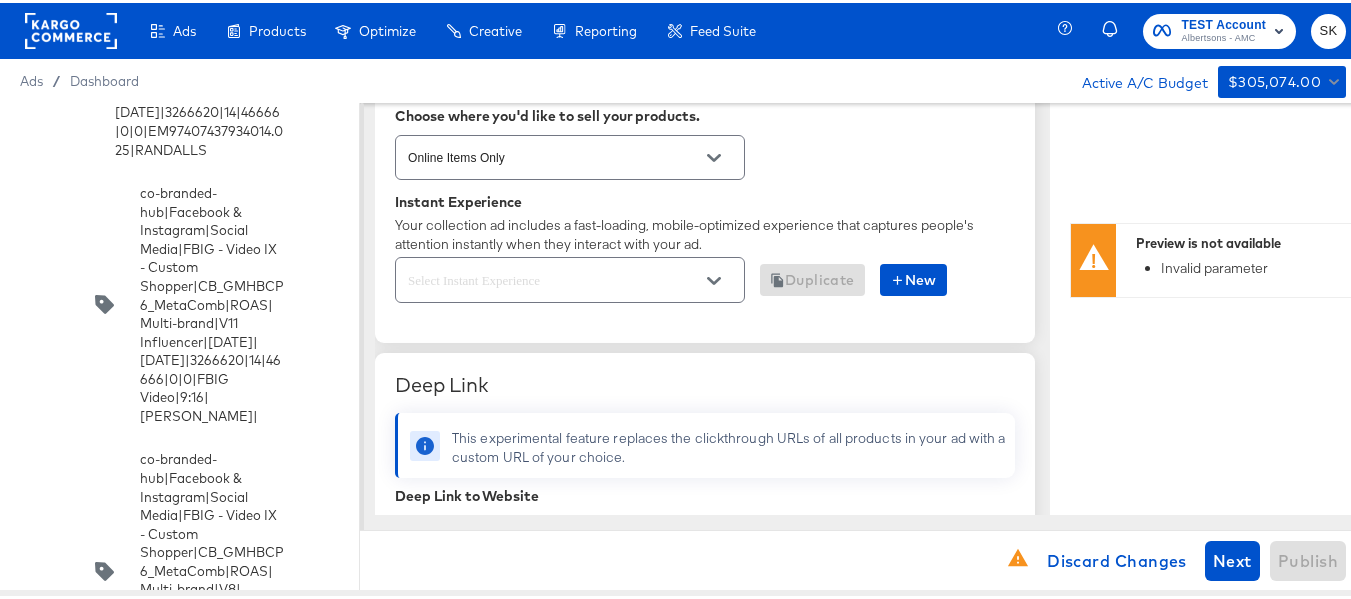 click 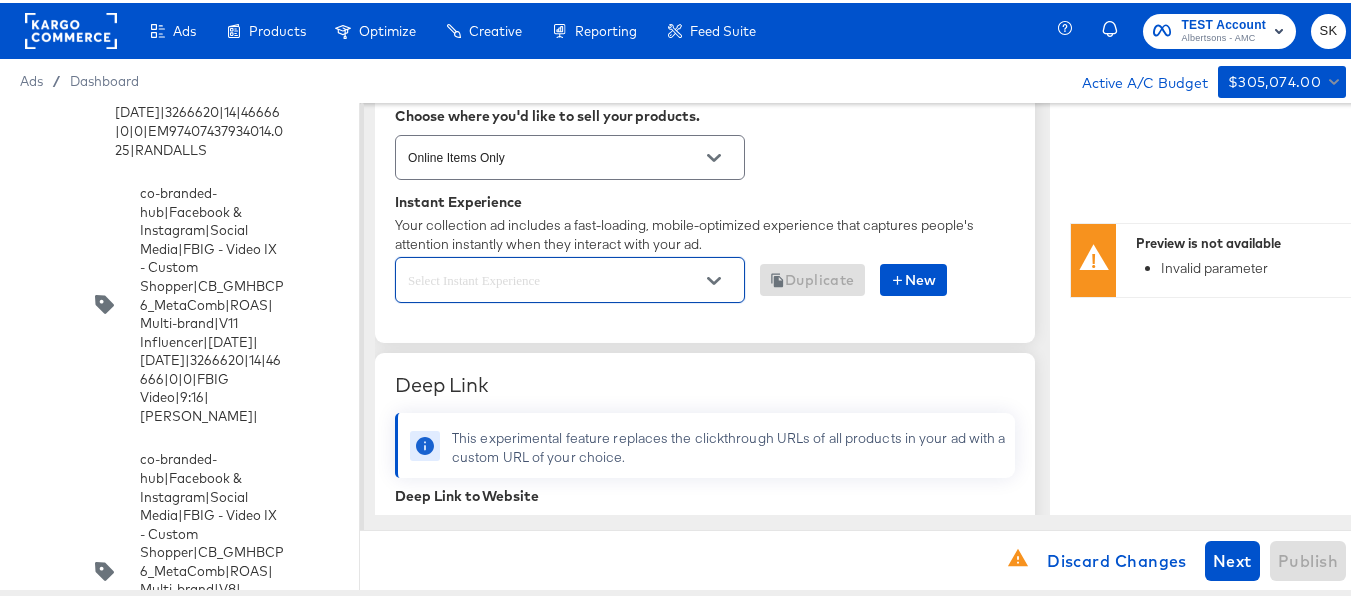 click at bounding box center (554, 277) 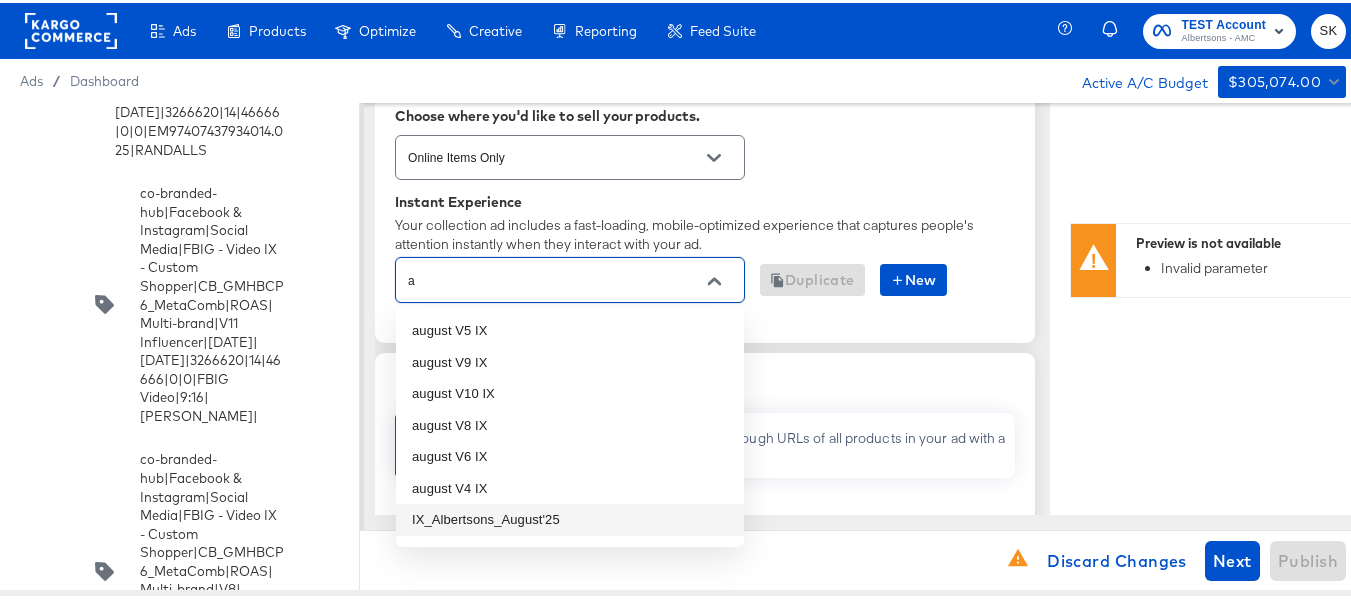 click on "IX_Albertsons_August'25" at bounding box center (570, 517) 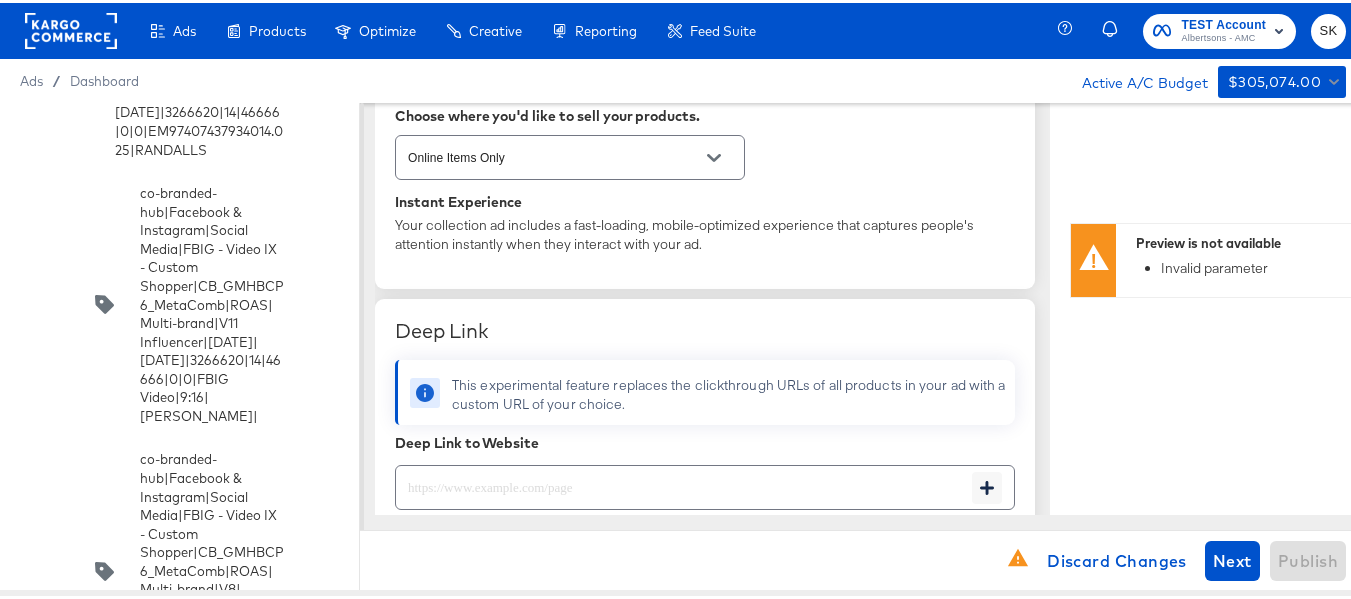 scroll, scrollTop: 700, scrollLeft: 0, axis: vertical 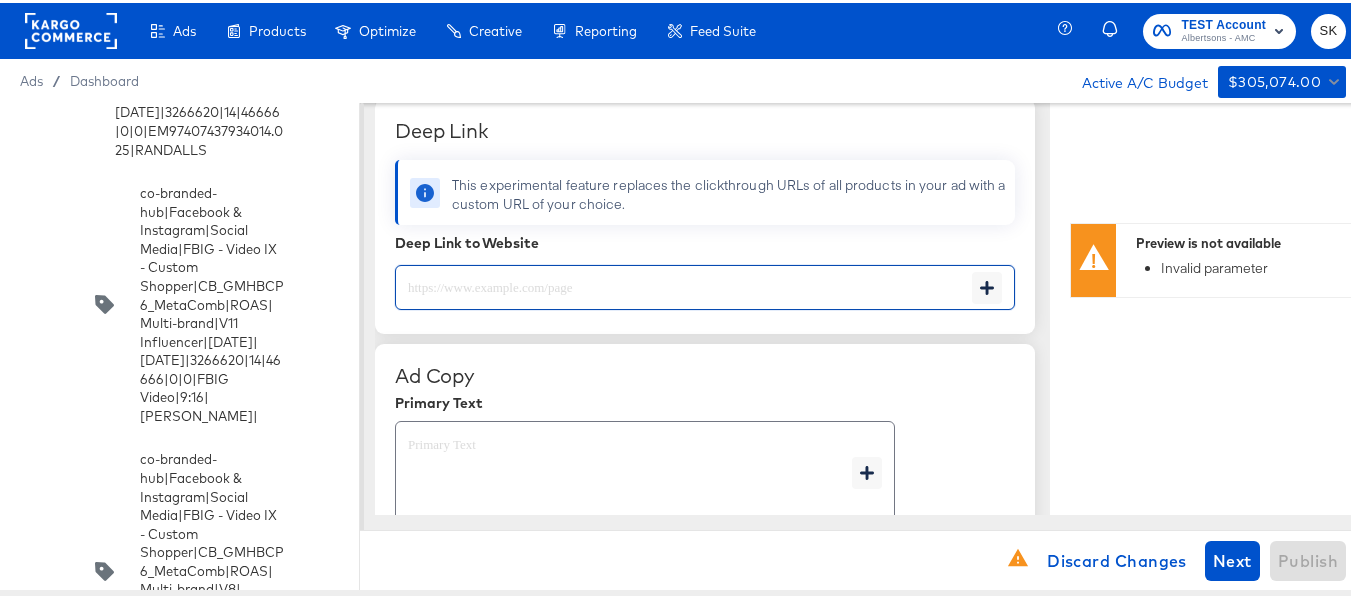 click at bounding box center [684, 276] 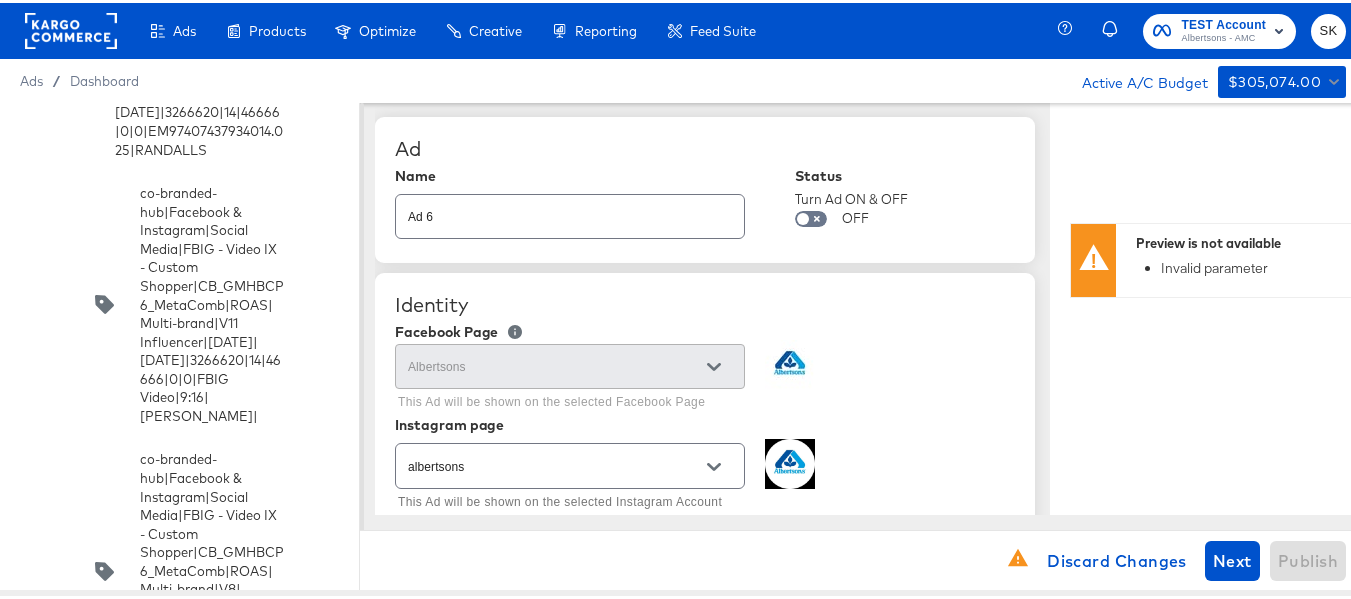 scroll, scrollTop: 0, scrollLeft: 0, axis: both 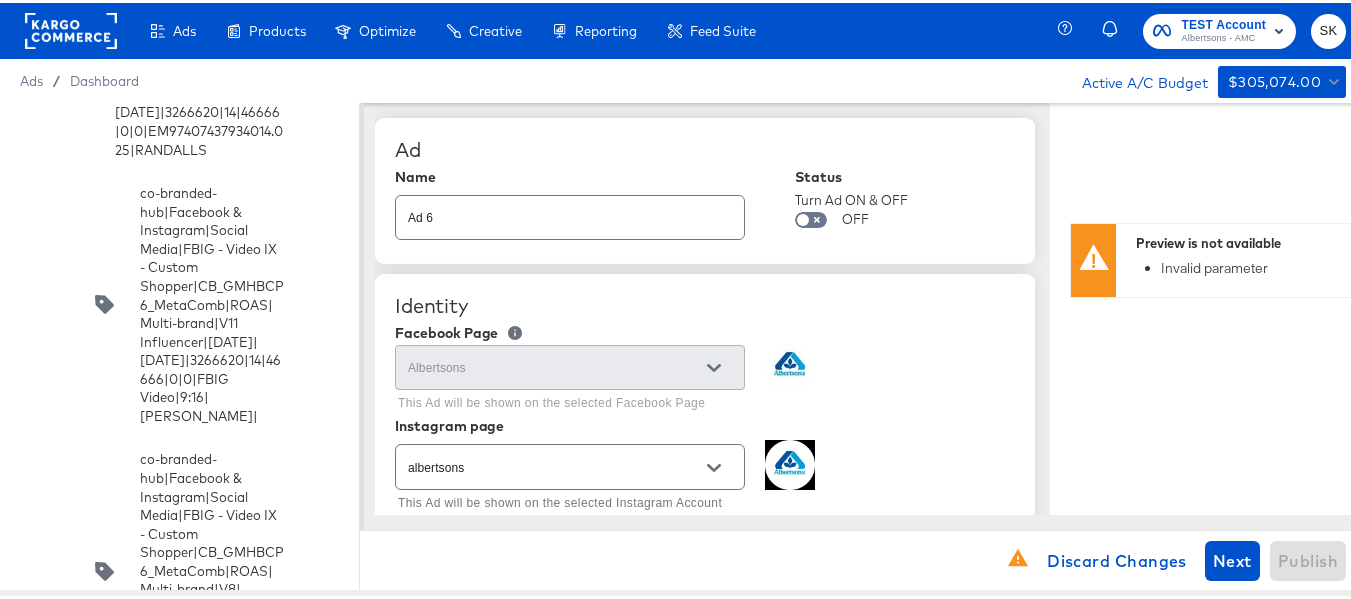 type on "x" 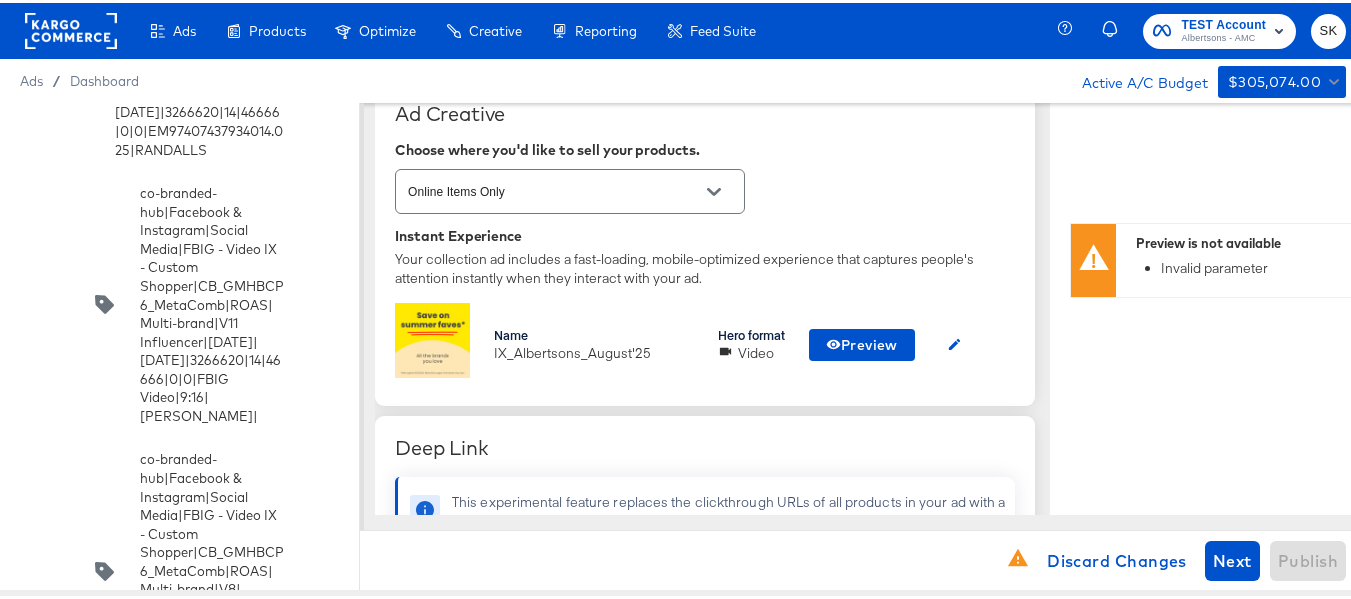 scroll, scrollTop: 500, scrollLeft: 0, axis: vertical 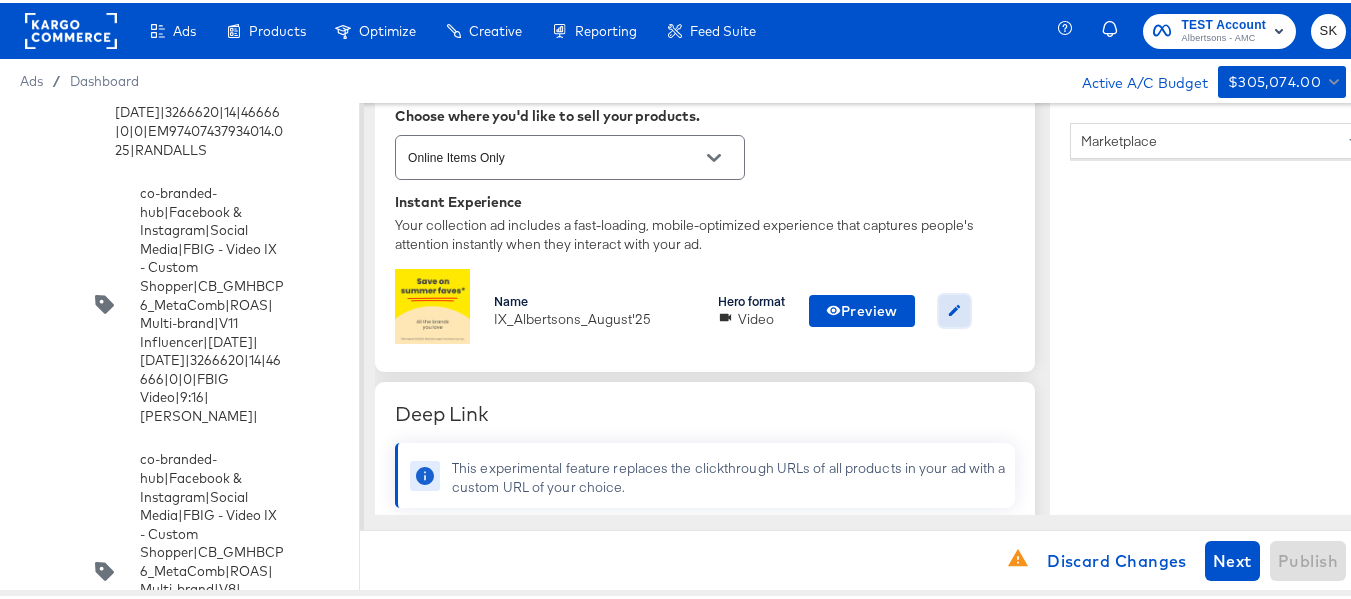 type on "x" 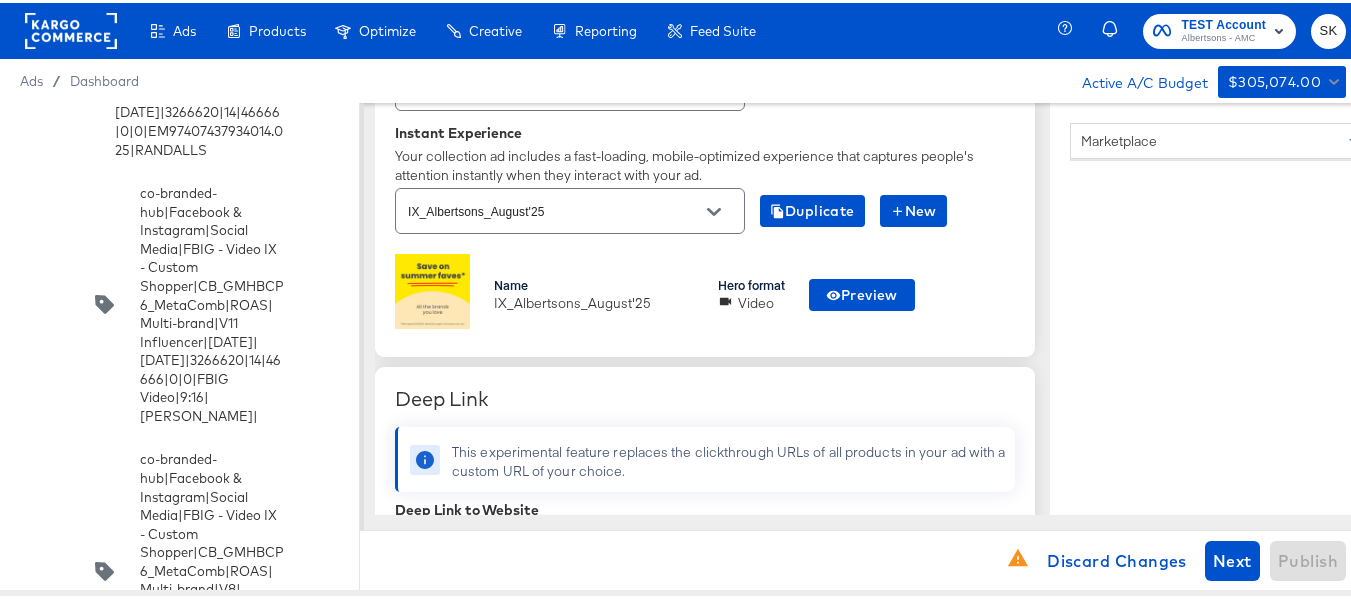 scroll, scrollTop: 600, scrollLeft: 0, axis: vertical 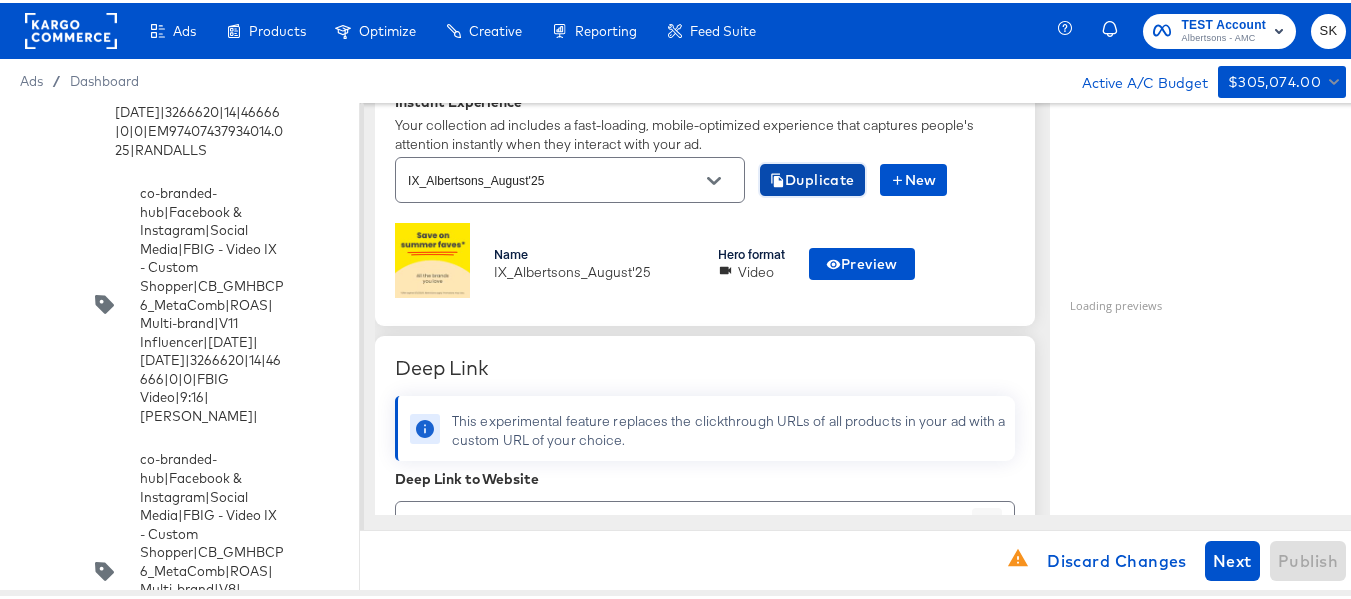 click on "Duplicate" at bounding box center [812, 177] 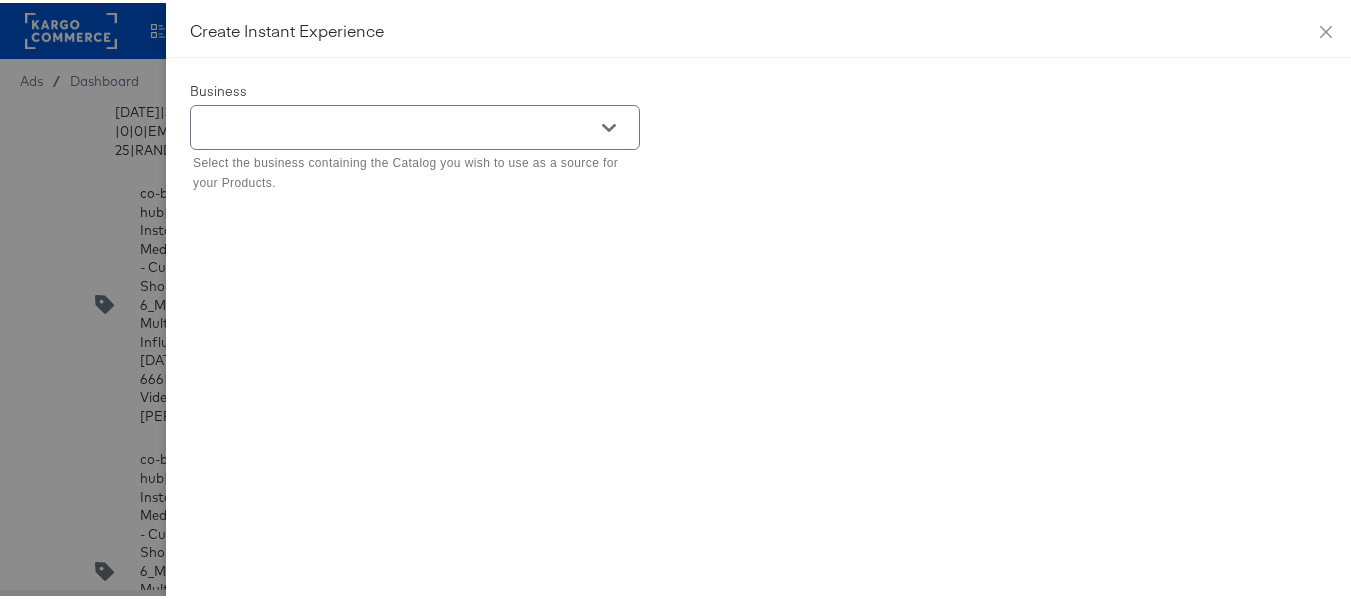 click 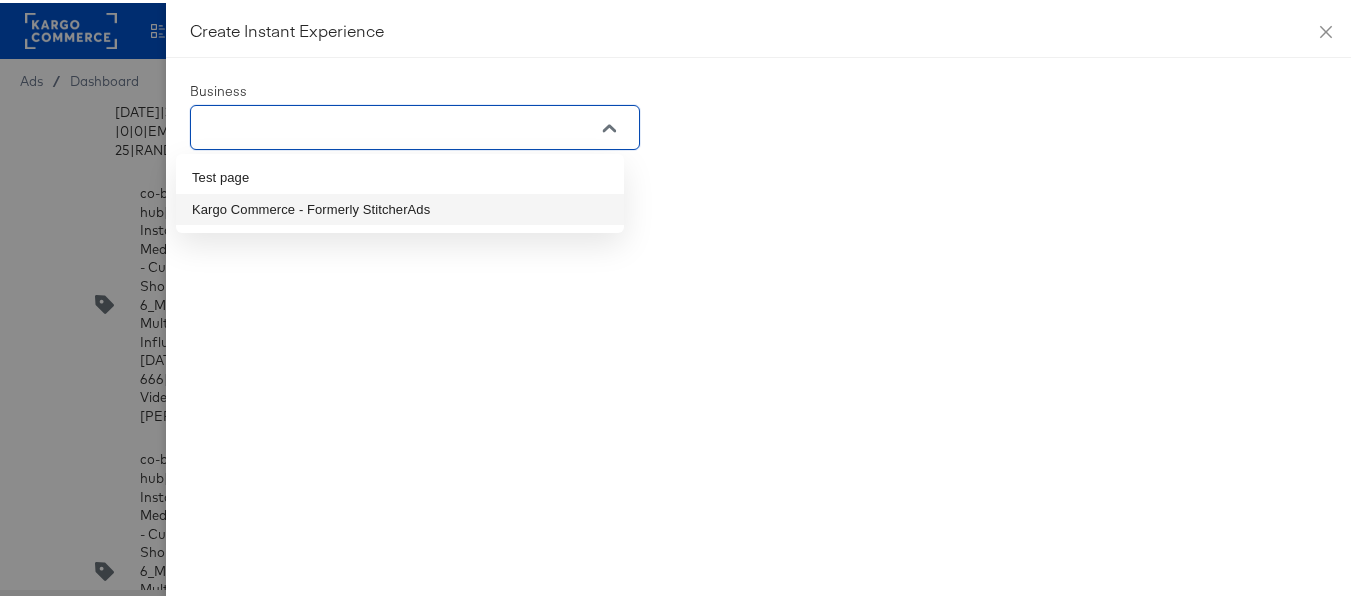 click on "Kargo Commerce - Formerly StitcherAds" at bounding box center [400, 207] 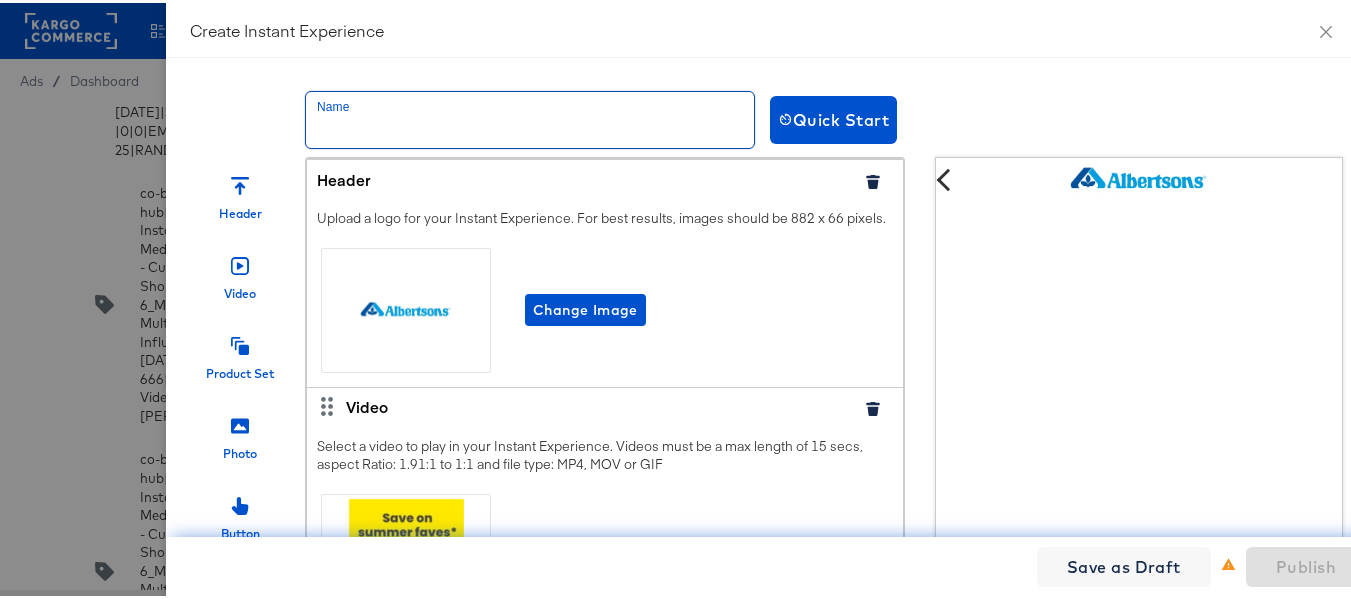 click at bounding box center (530, 117) 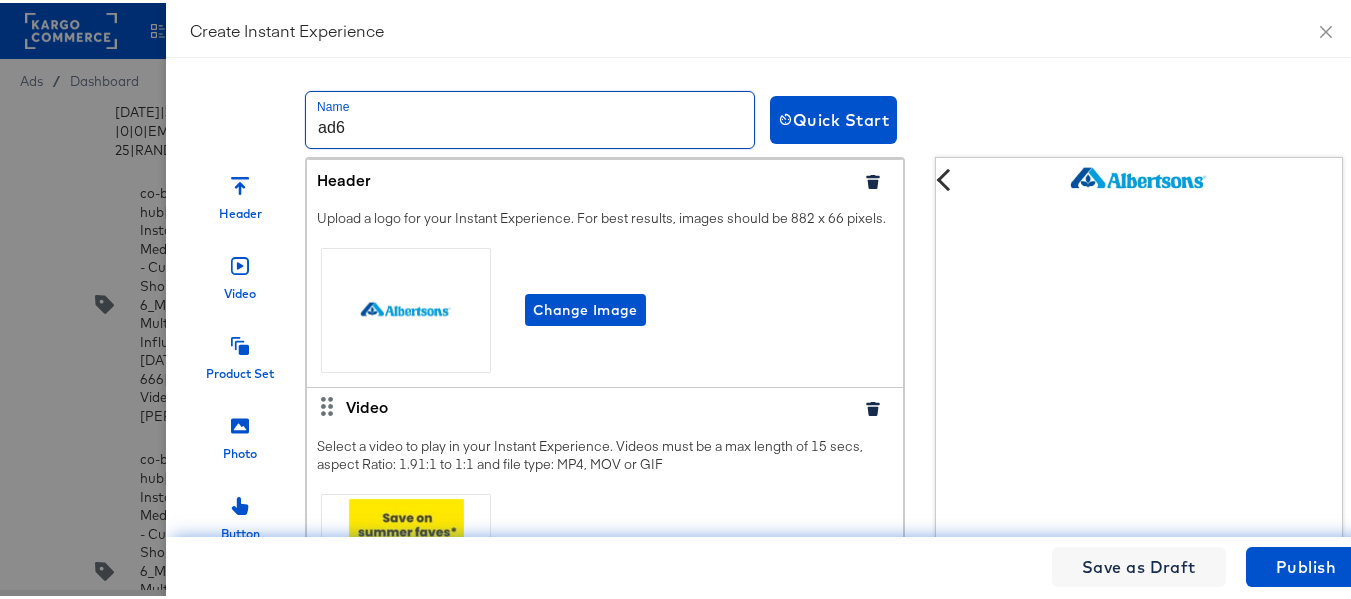 scroll, scrollTop: 100, scrollLeft: 0, axis: vertical 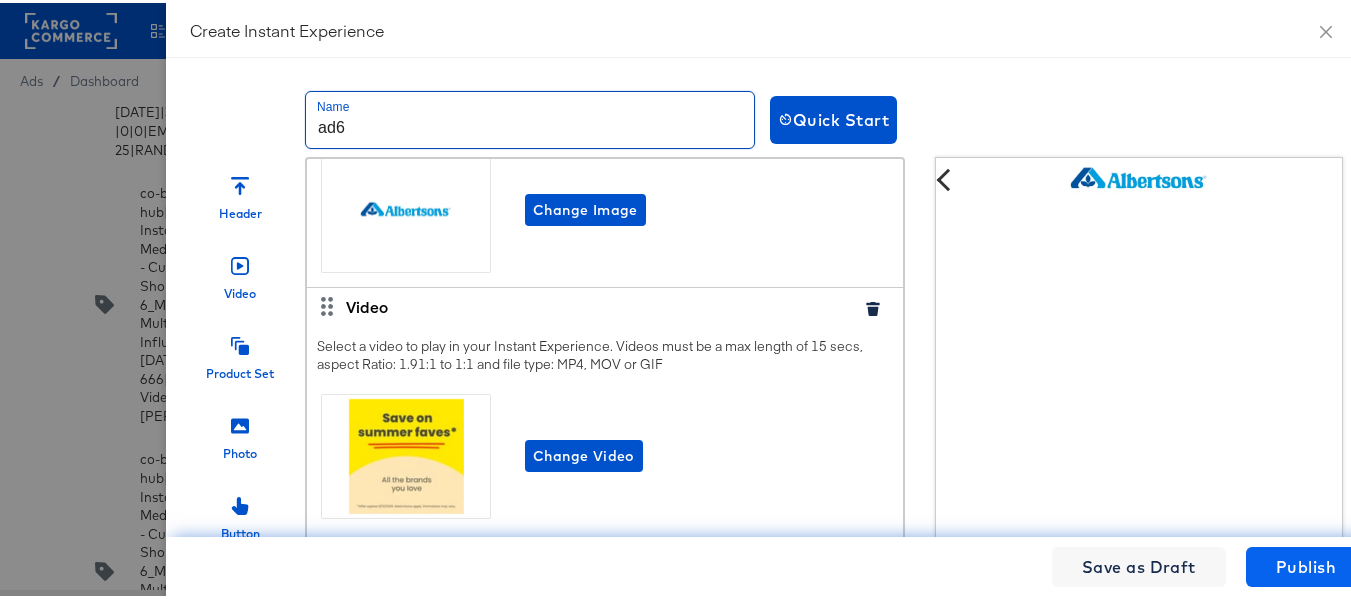type on "ad6" 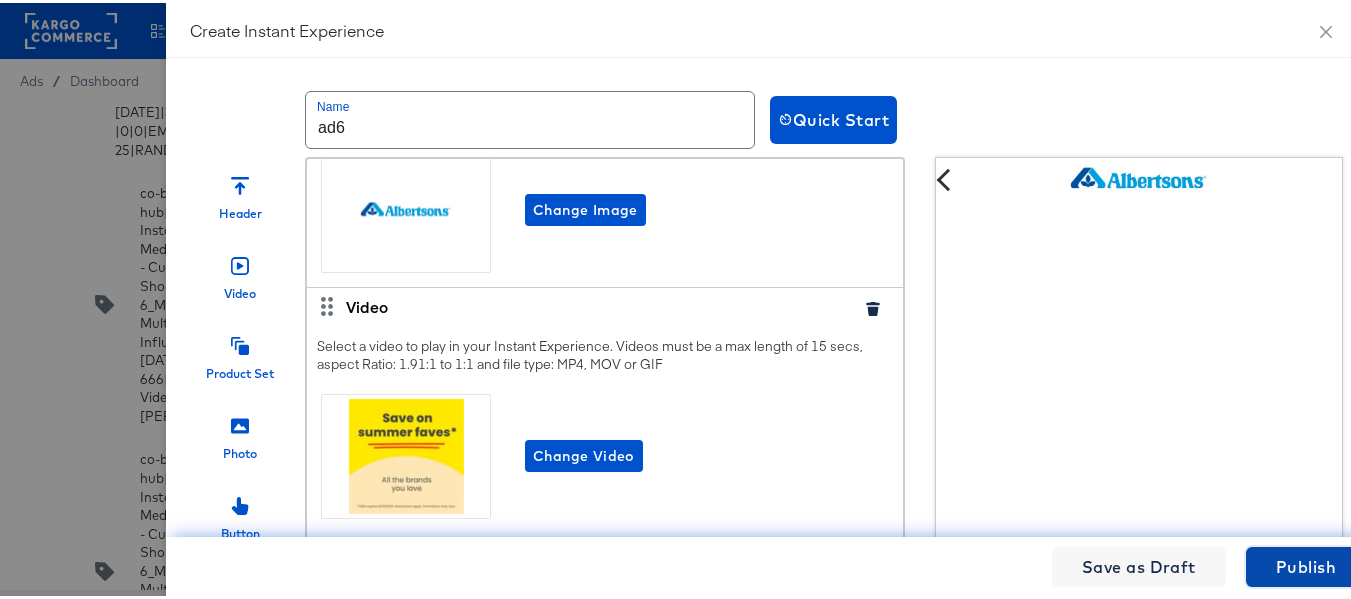 click on "Publish" at bounding box center [1306, 564] 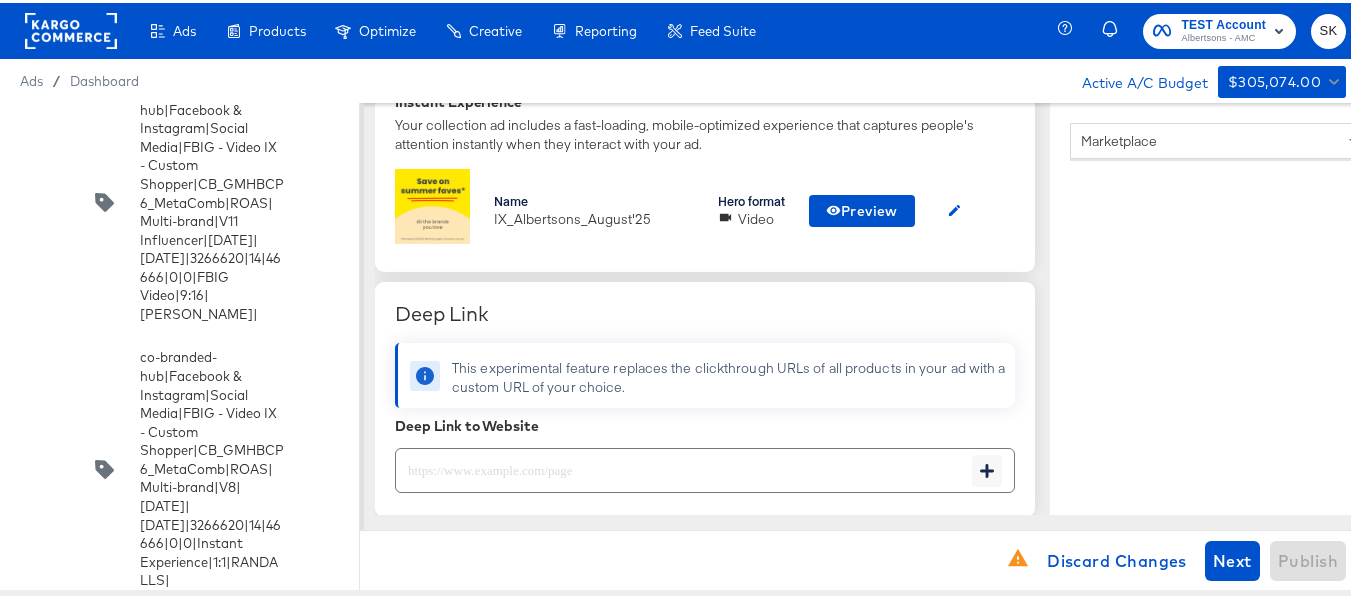 scroll, scrollTop: 22068, scrollLeft: 0, axis: vertical 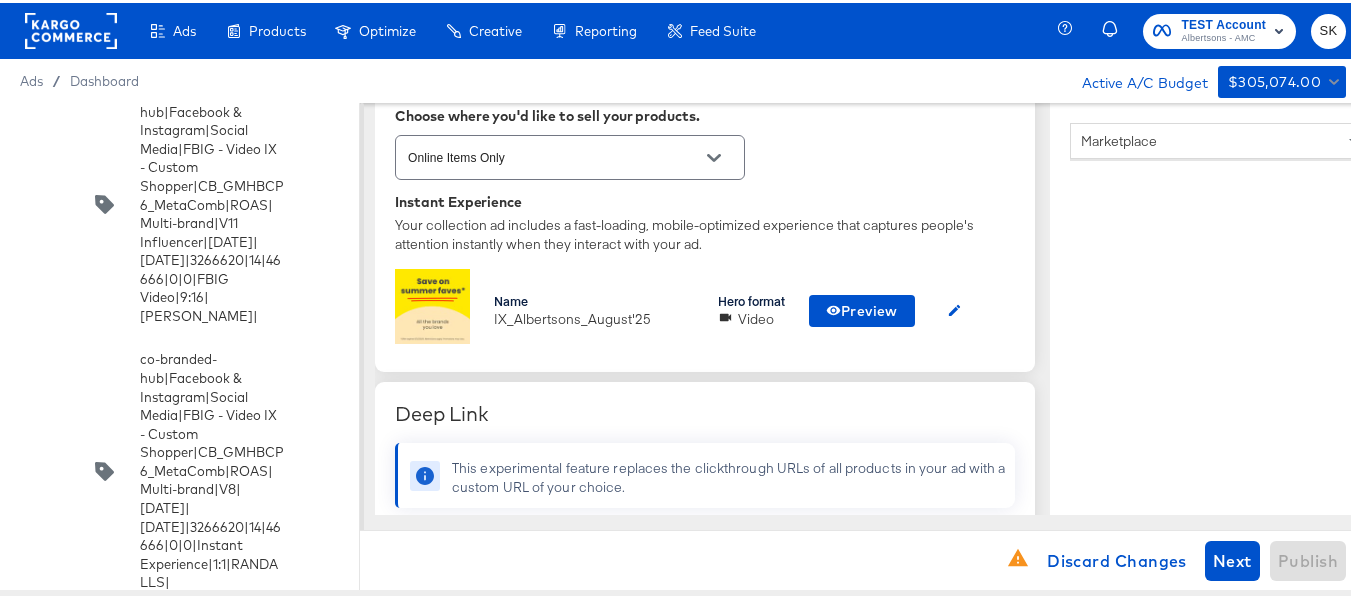 type on "x" 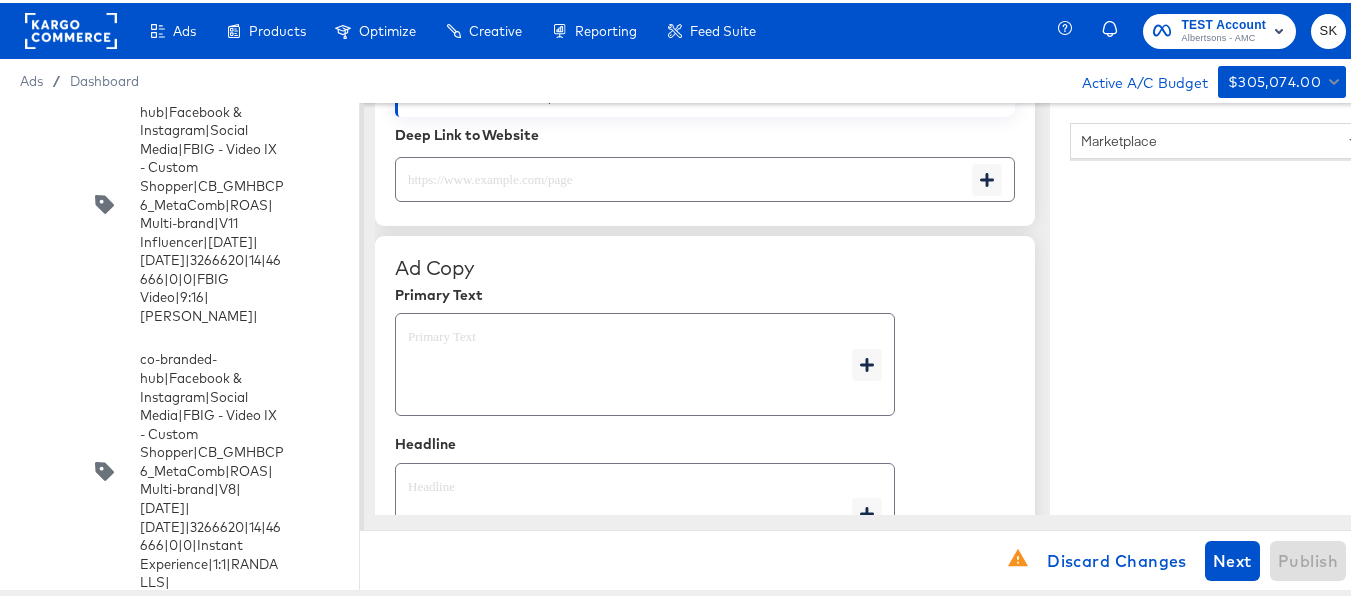 scroll, scrollTop: 827, scrollLeft: 0, axis: vertical 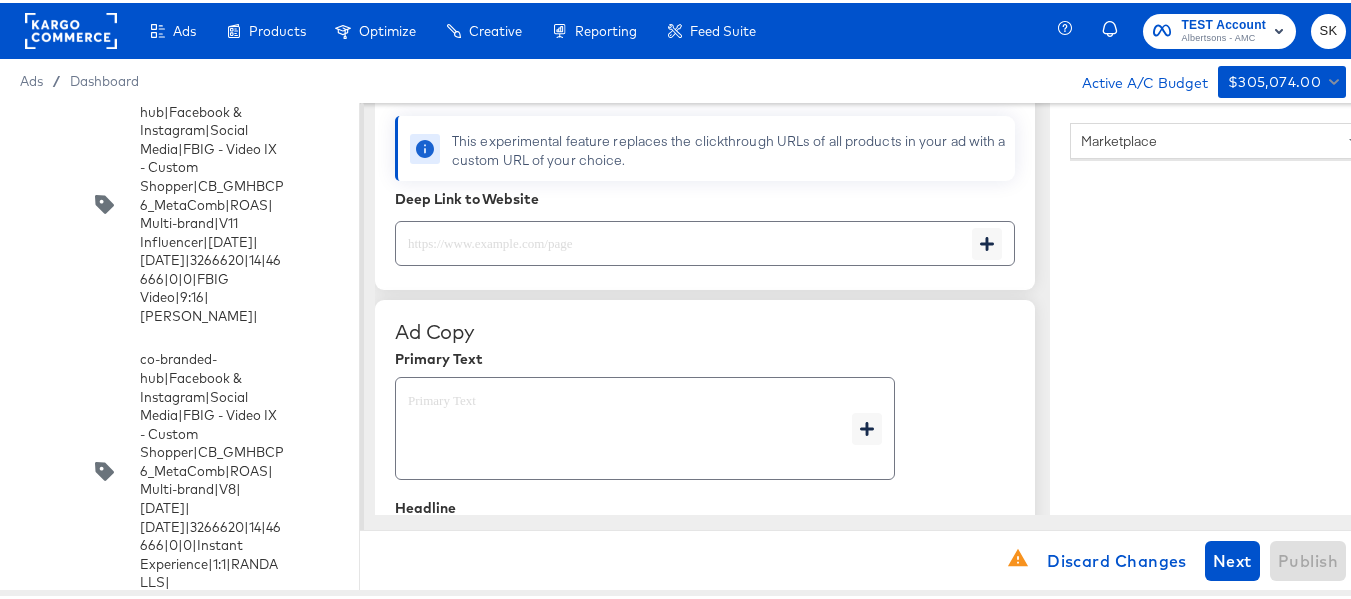 click at bounding box center [684, 232] 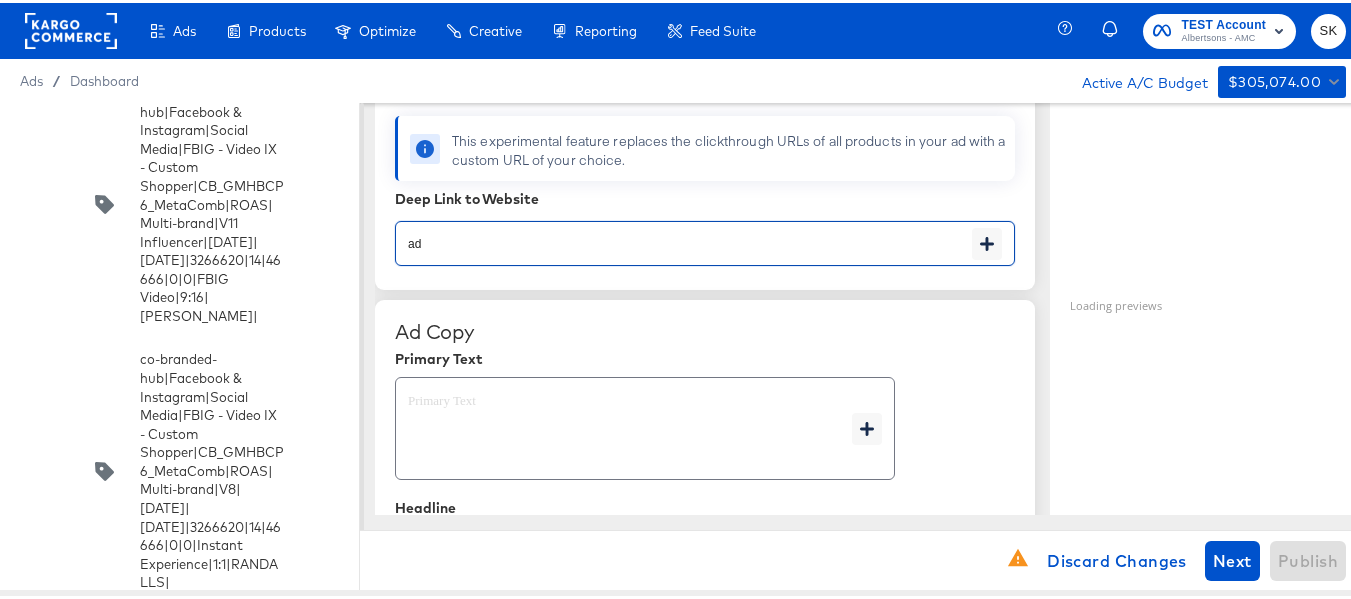 type on "ad" 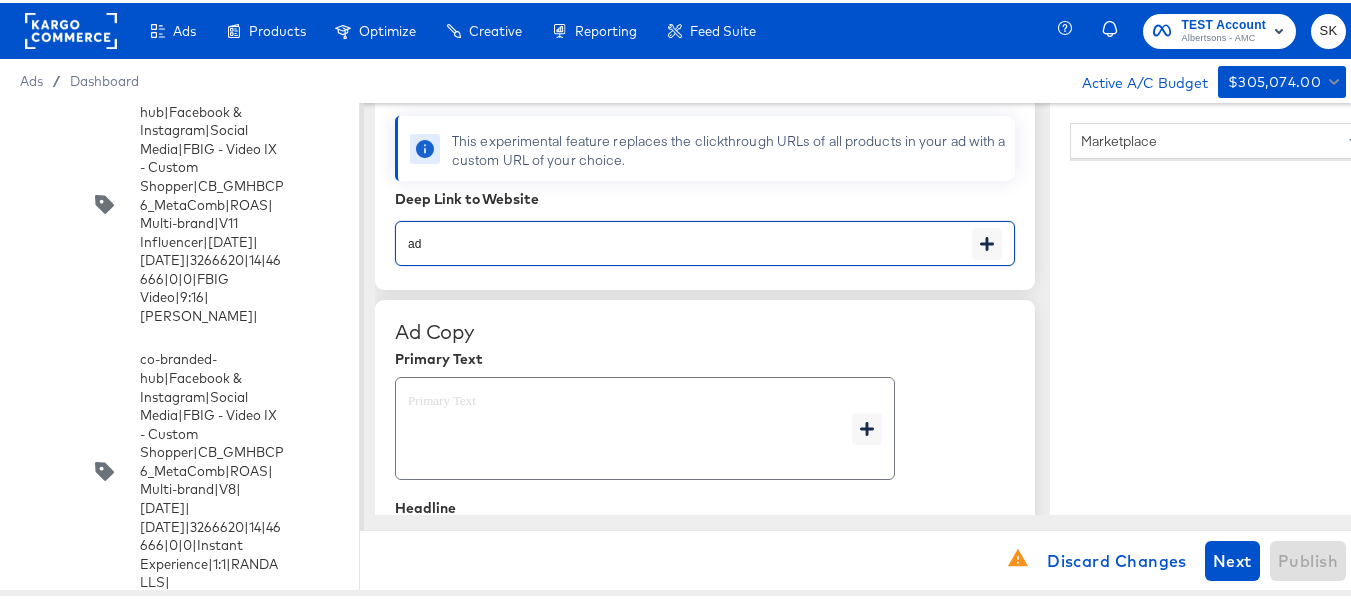 drag, startPoint x: 542, startPoint y: 251, endPoint x: 339, endPoint y: 240, distance: 203.2978 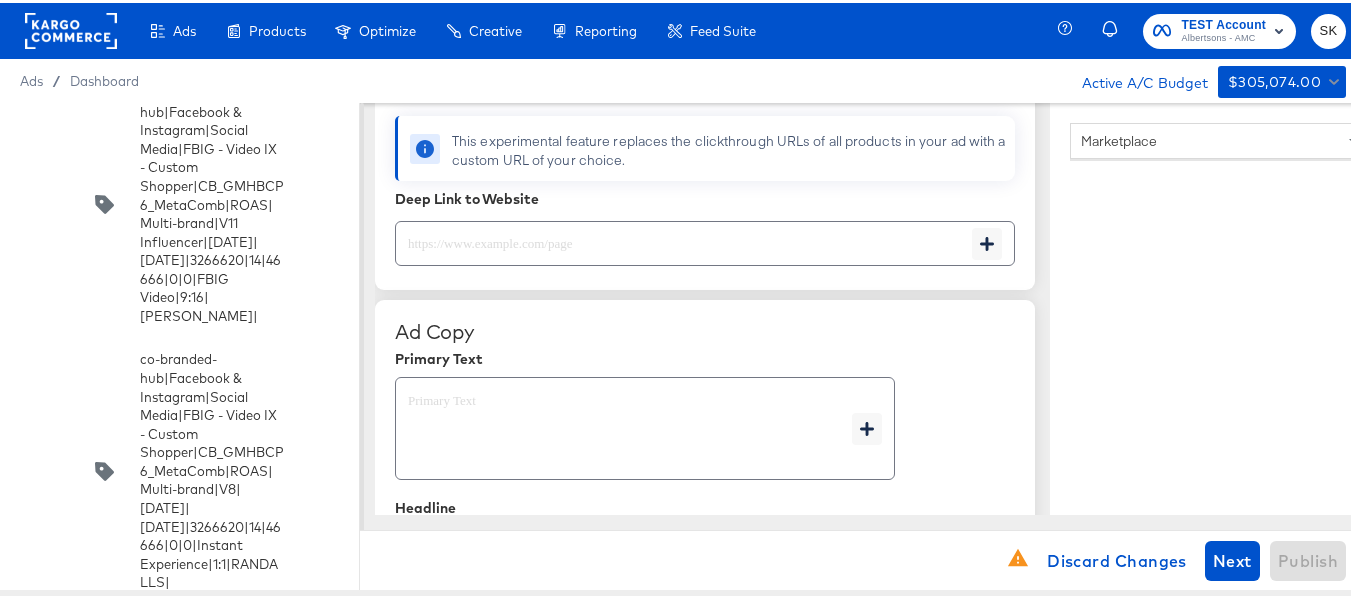 type on "x" 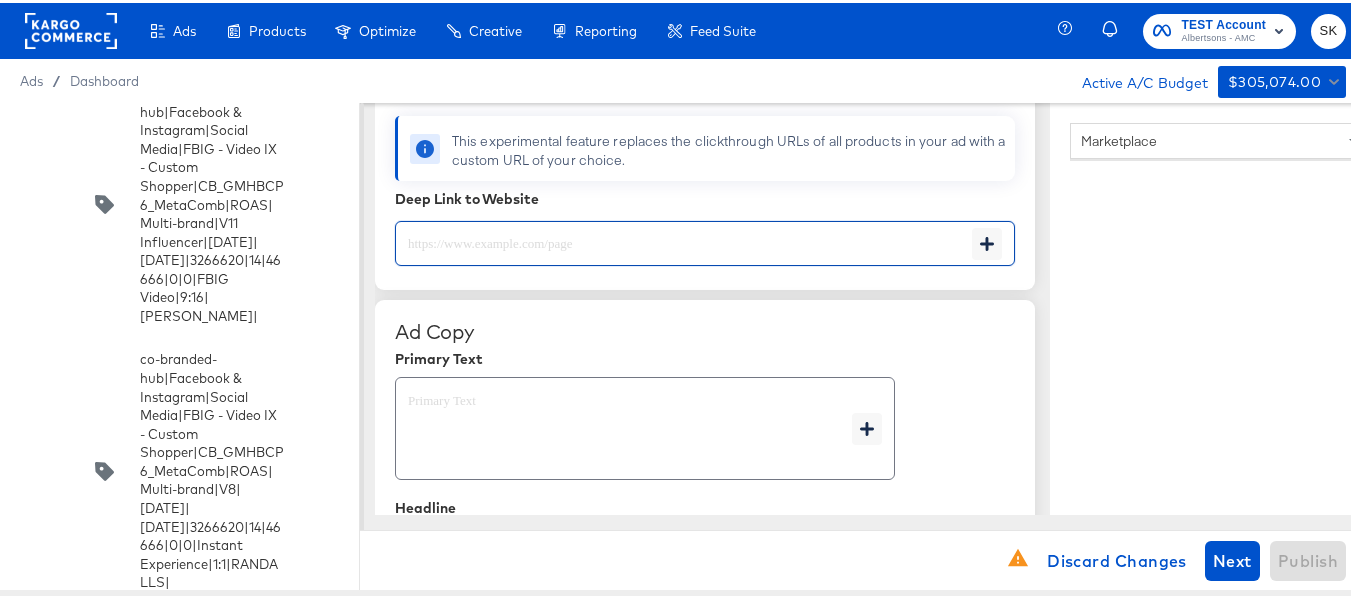 click at bounding box center (684, 232) 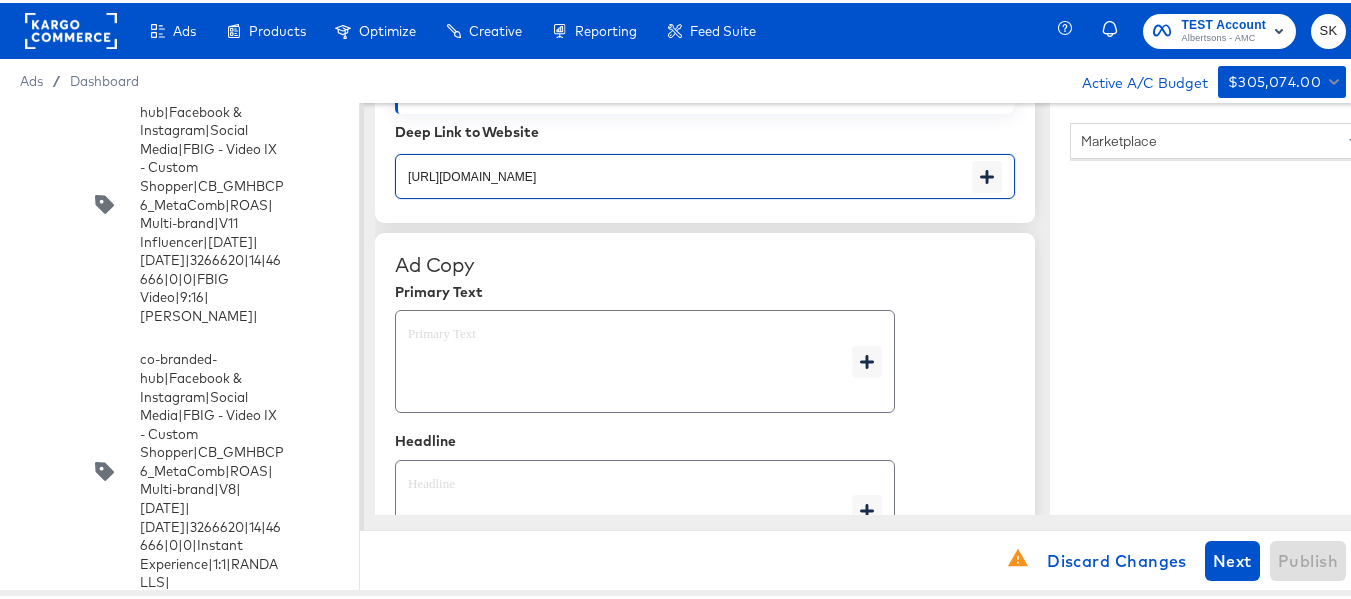 scroll, scrollTop: 927, scrollLeft: 0, axis: vertical 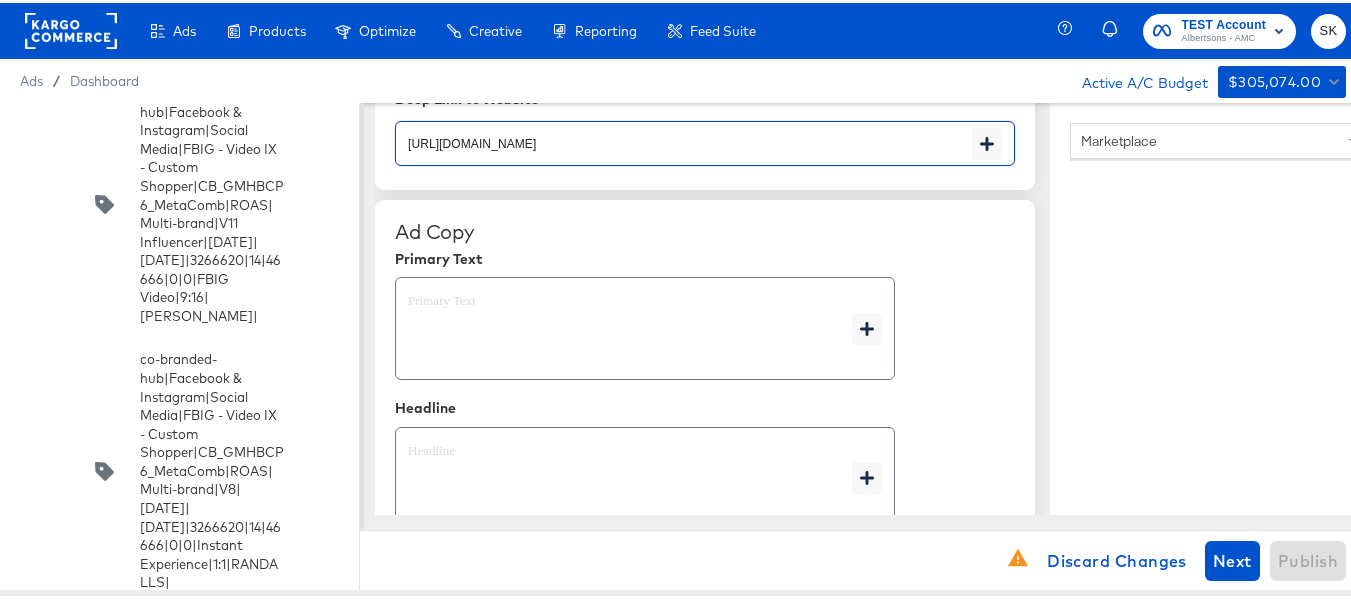 type on "[URL][DOMAIN_NAME]" 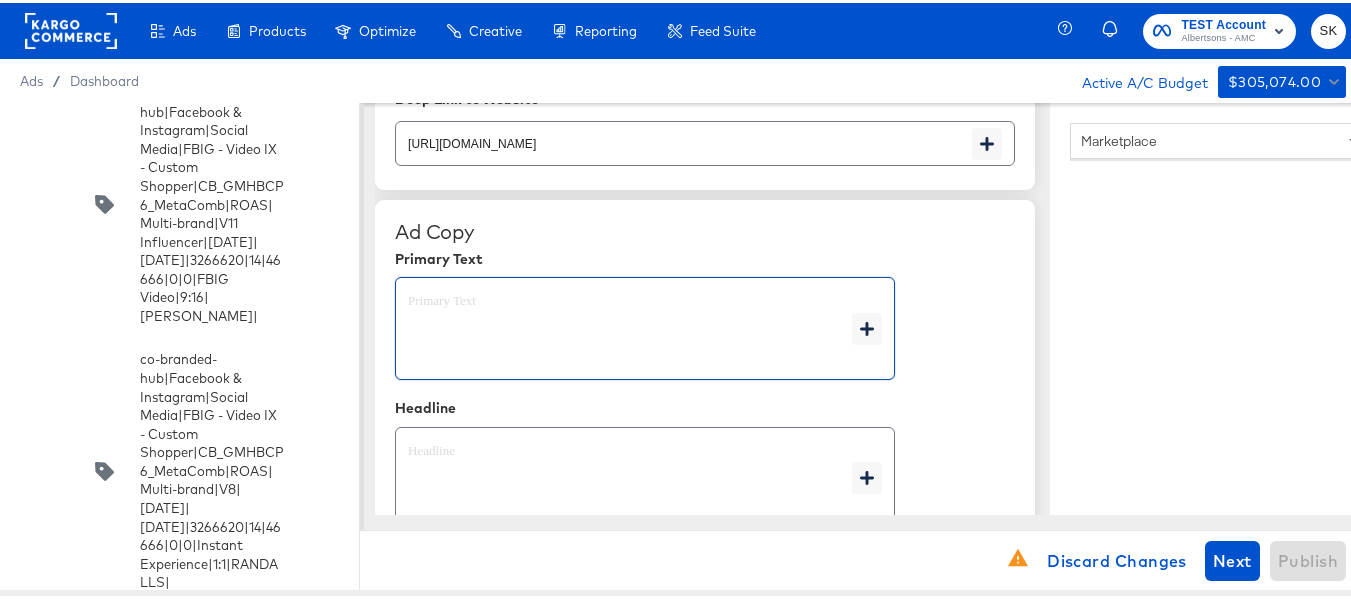 type on "a" 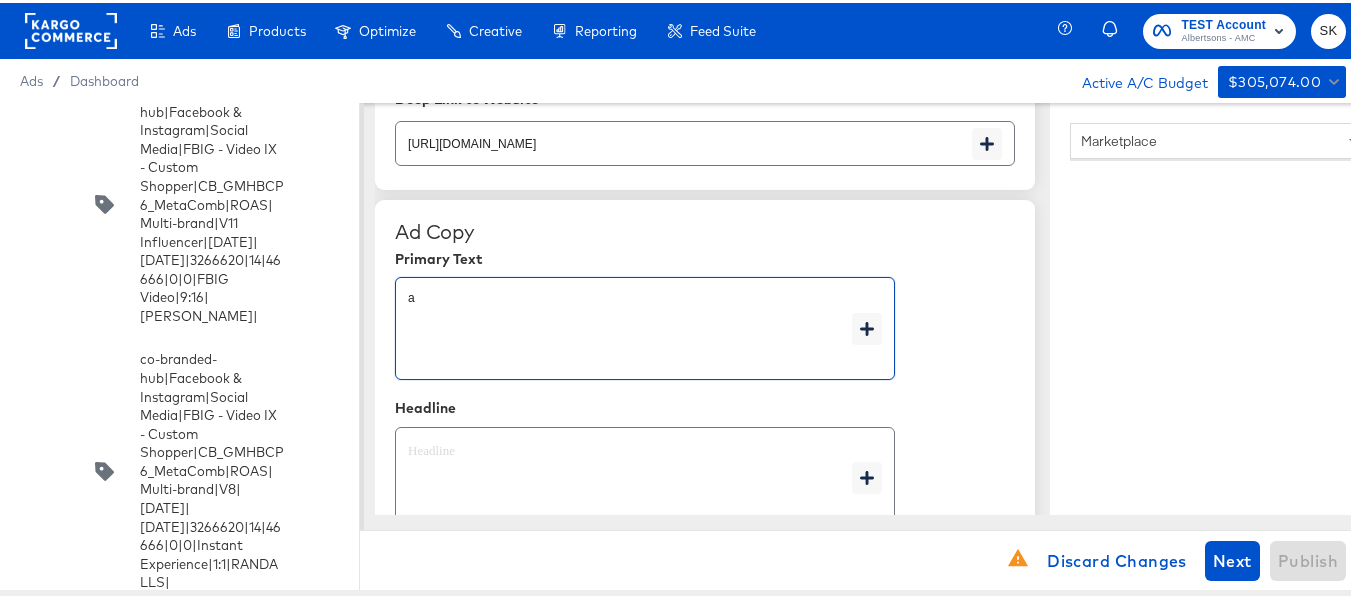 type on "x" 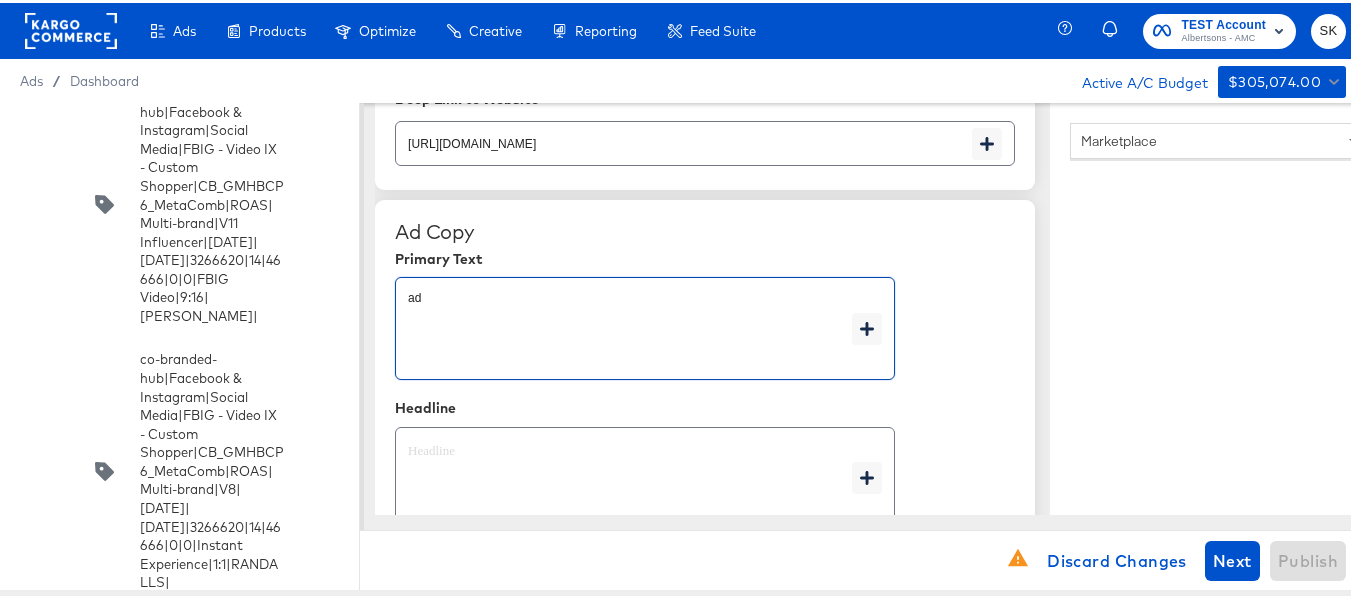 type on "x" 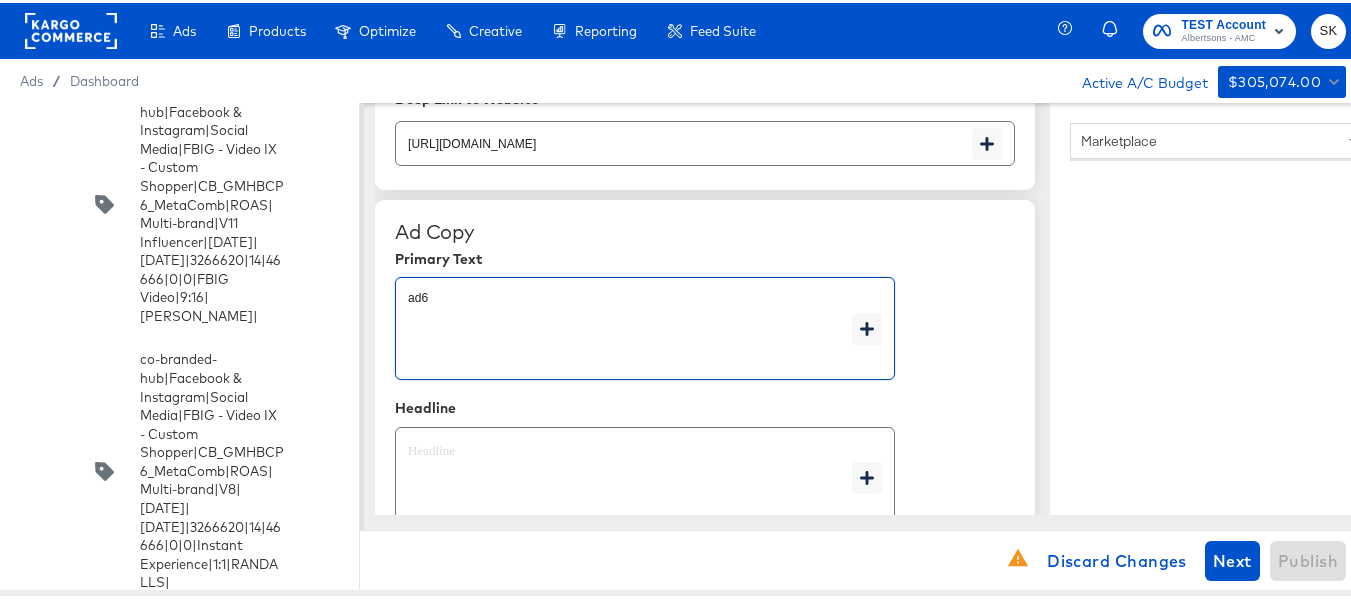 type on "x" 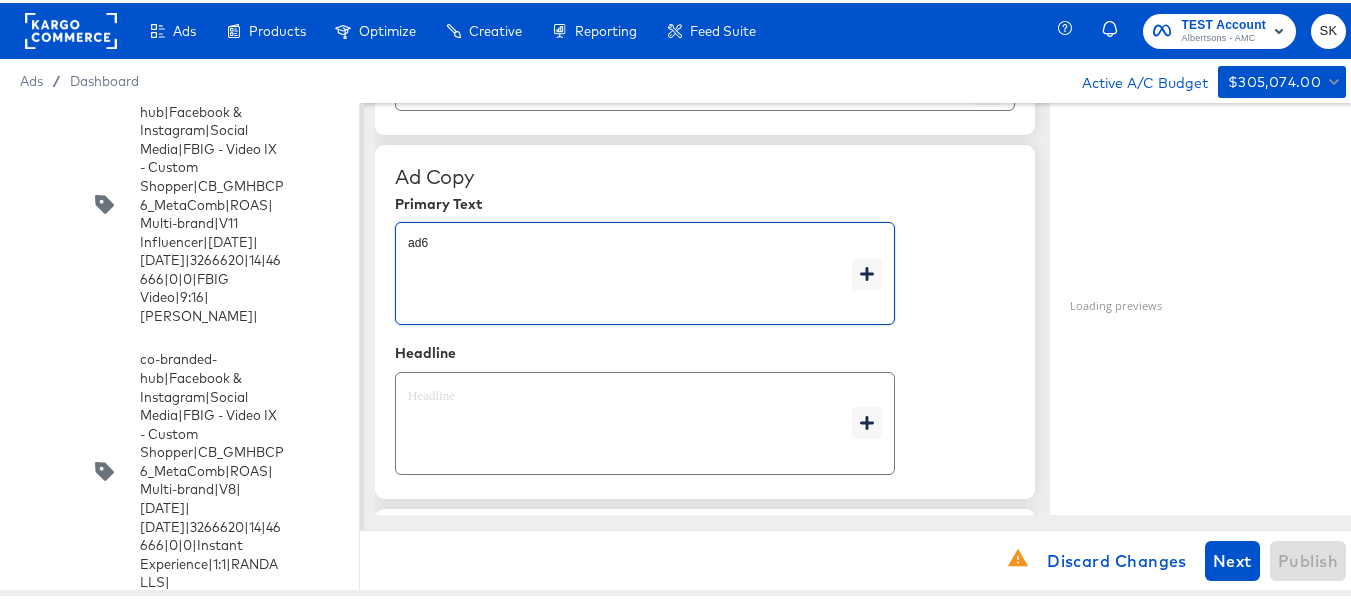 scroll, scrollTop: 1027, scrollLeft: 0, axis: vertical 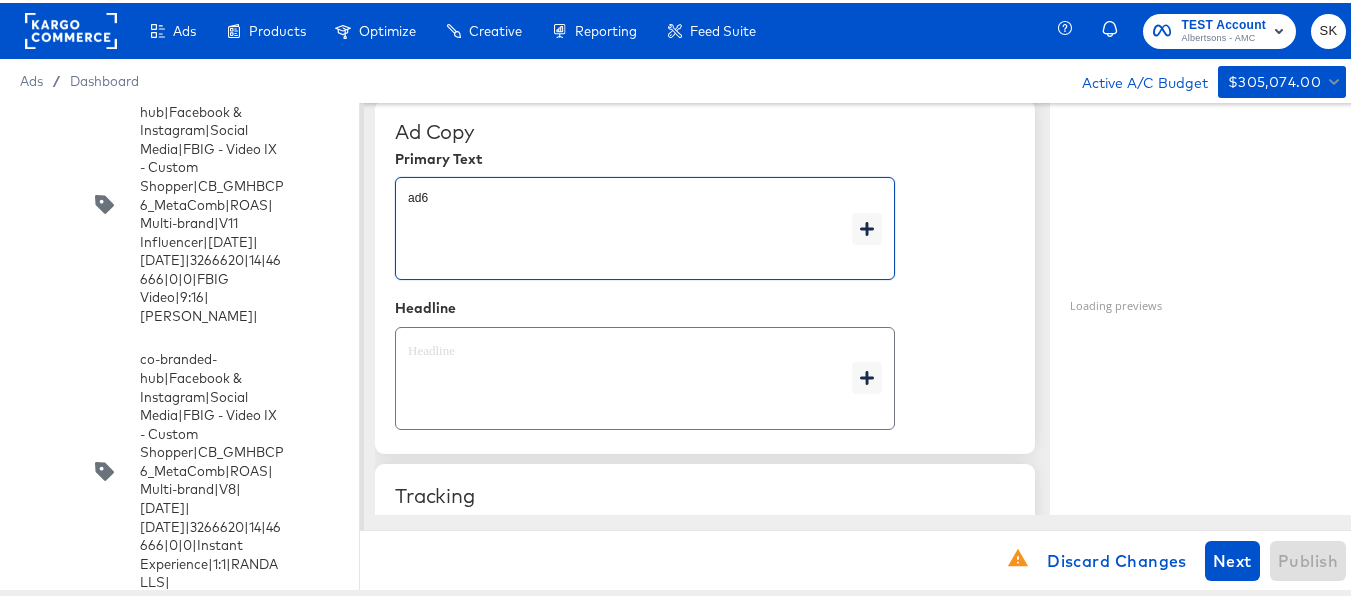 type on "ad6" 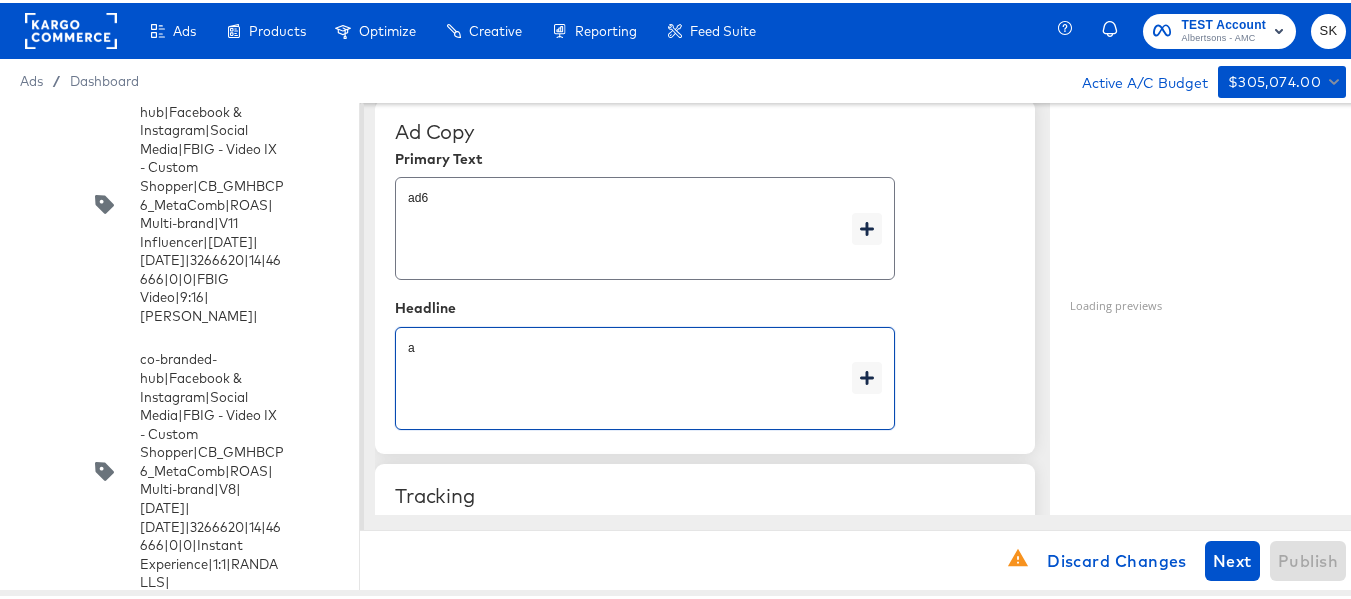 type on "x" 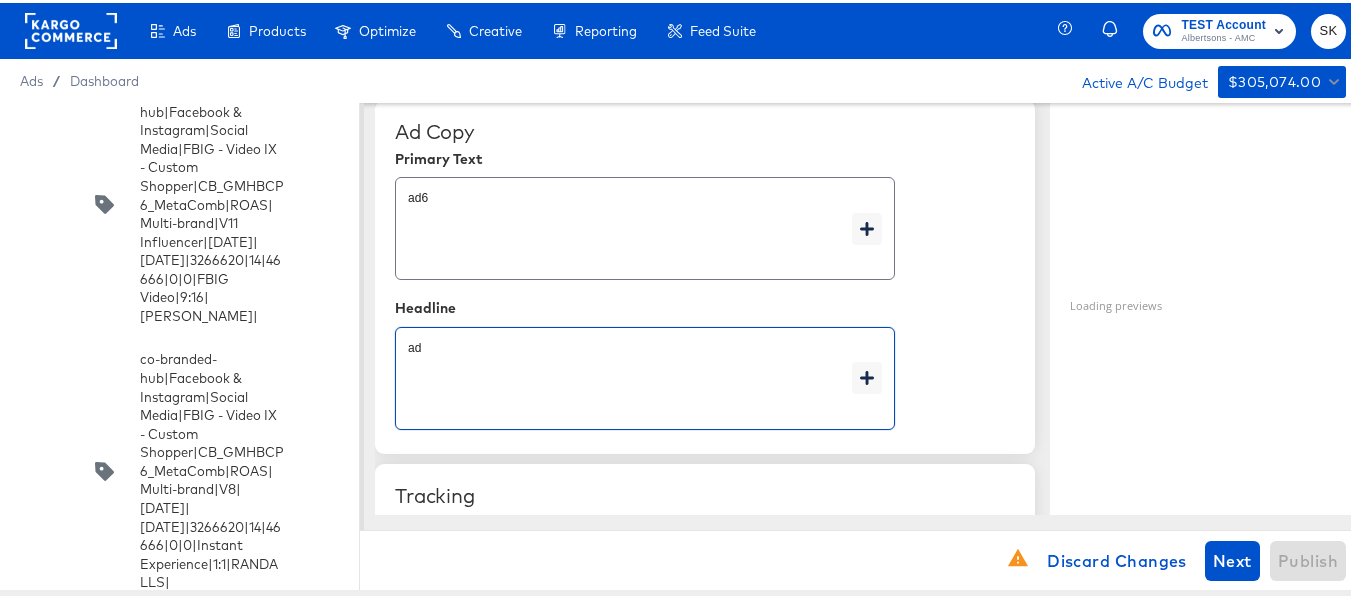 type on "x" 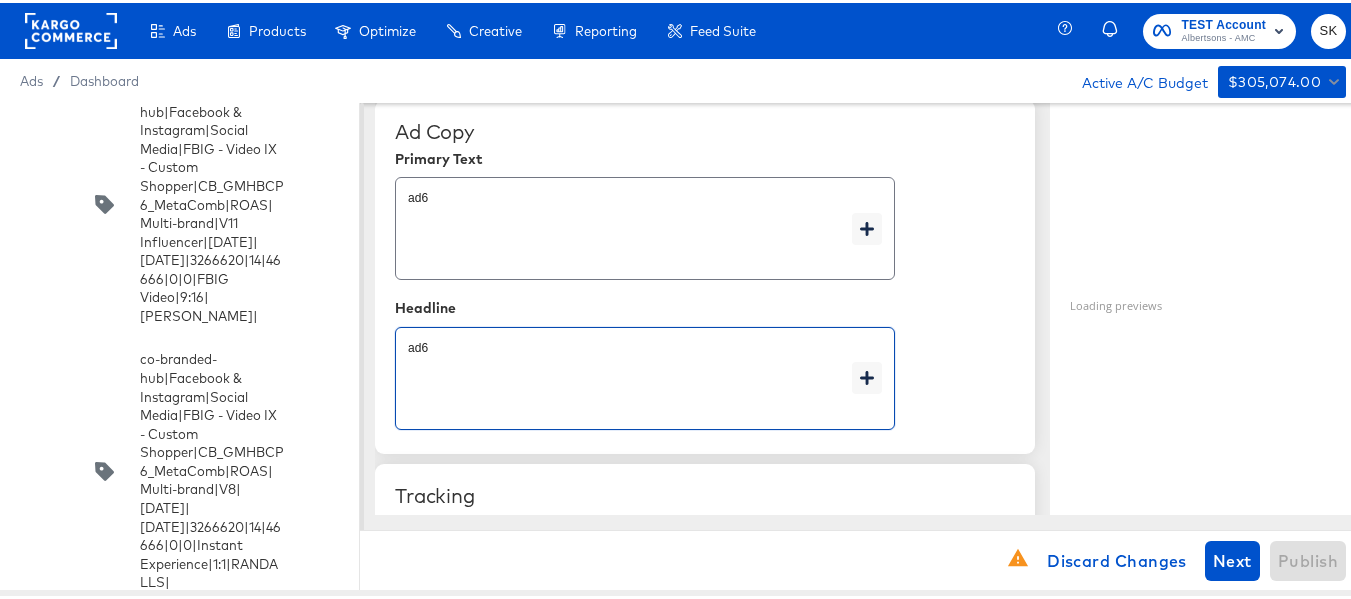 type on "x" 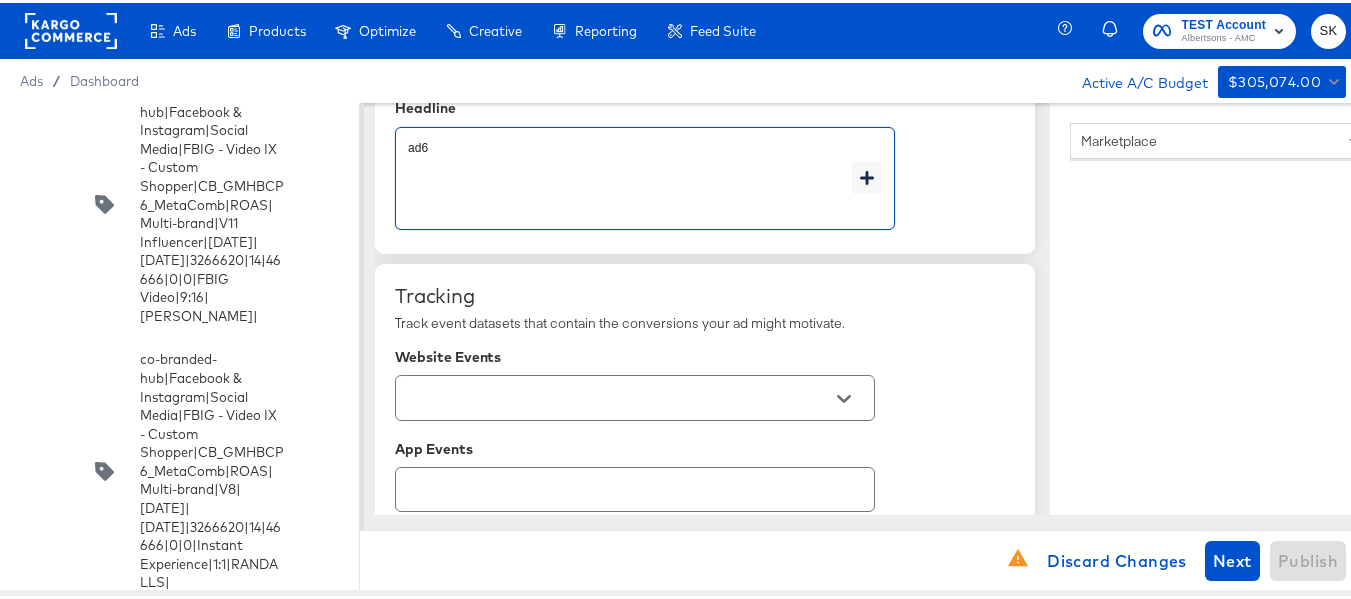 scroll, scrollTop: 1327, scrollLeft: 0, axis: vertical 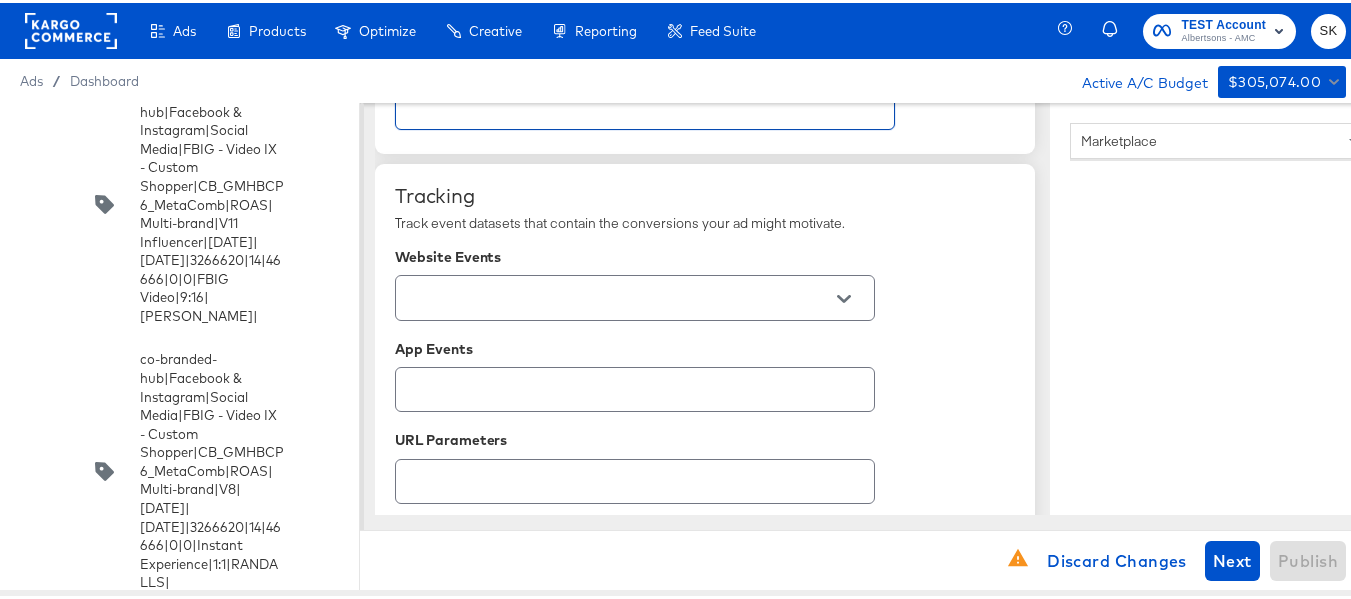 type on "ad6" 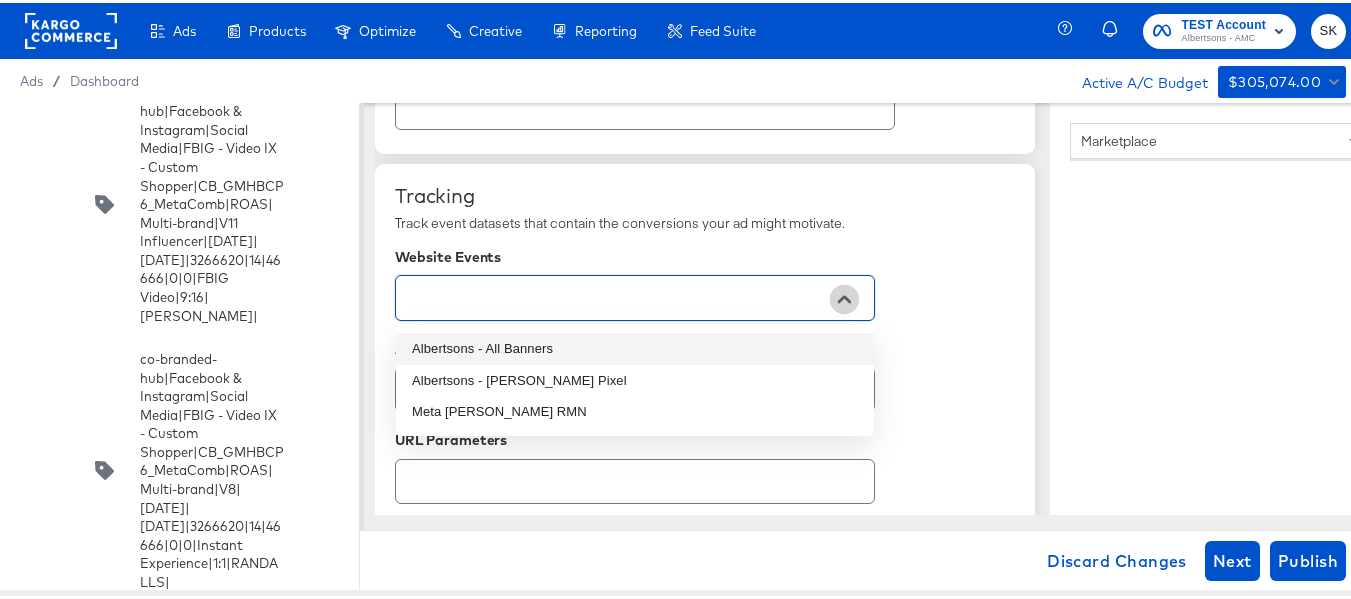 click at bounding box center (844, 296) 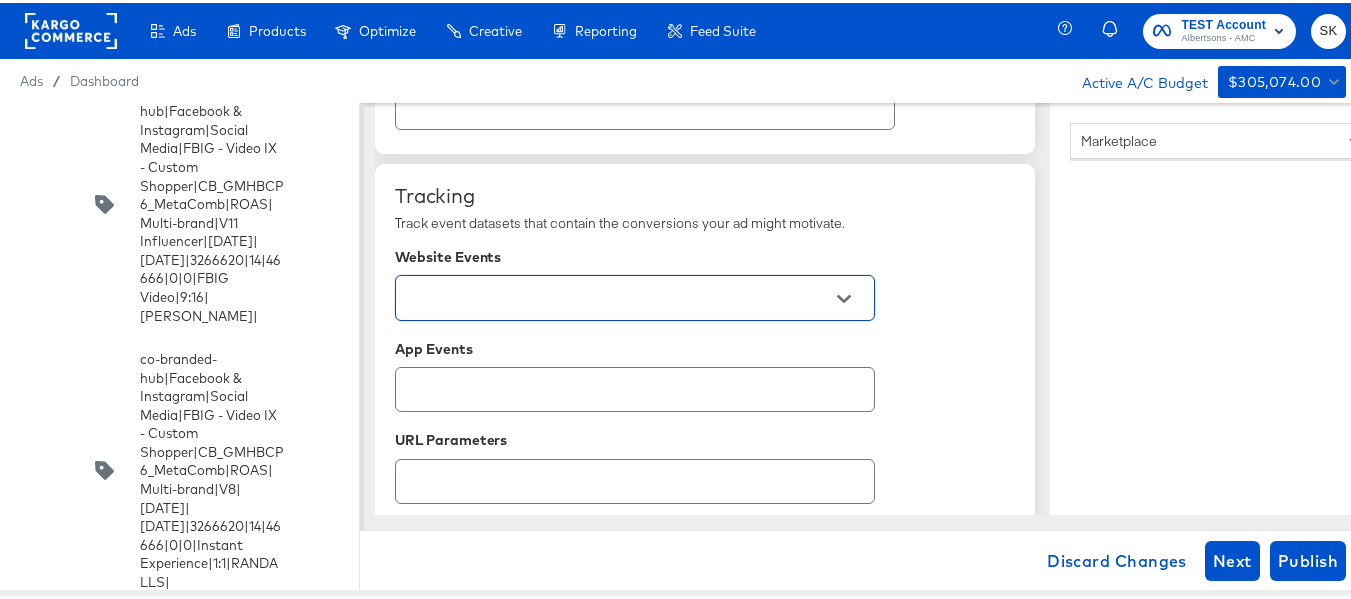 click at bounding box center [844, 296] 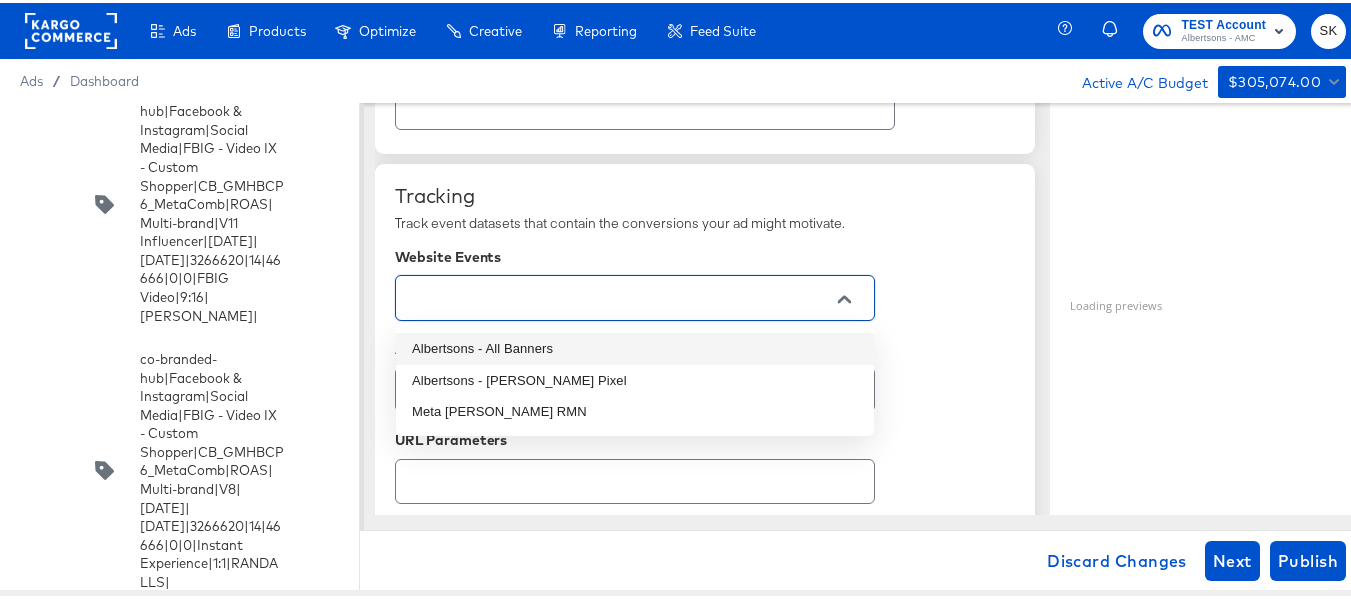 click on "Albertsons - All Banners" at bounding box center (635, 346) 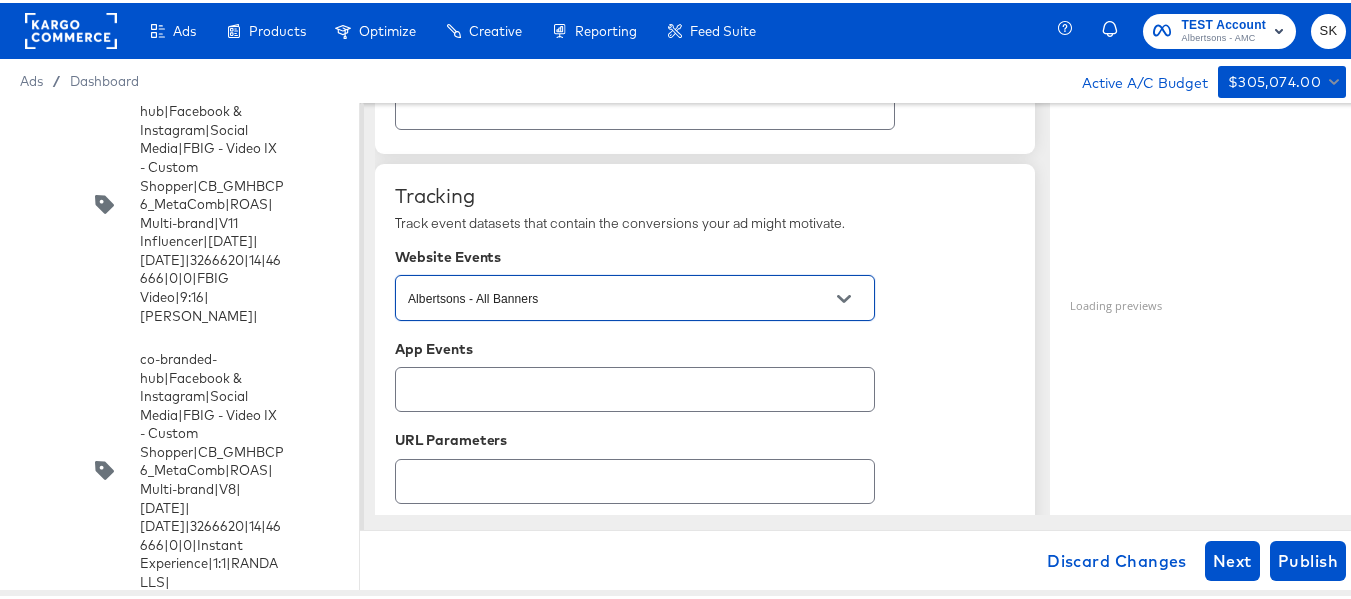 scroll, scrollTop: 1427, scrollLeft: 0, axis: vertical 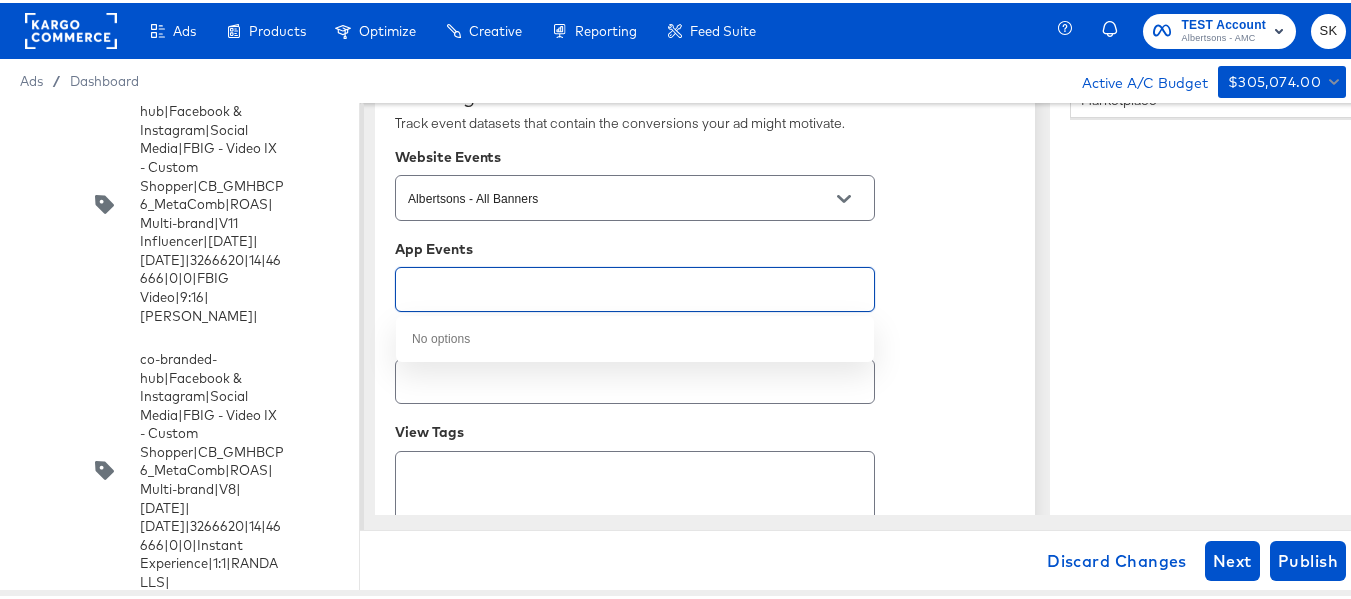 click at bounding box center [619, 287] 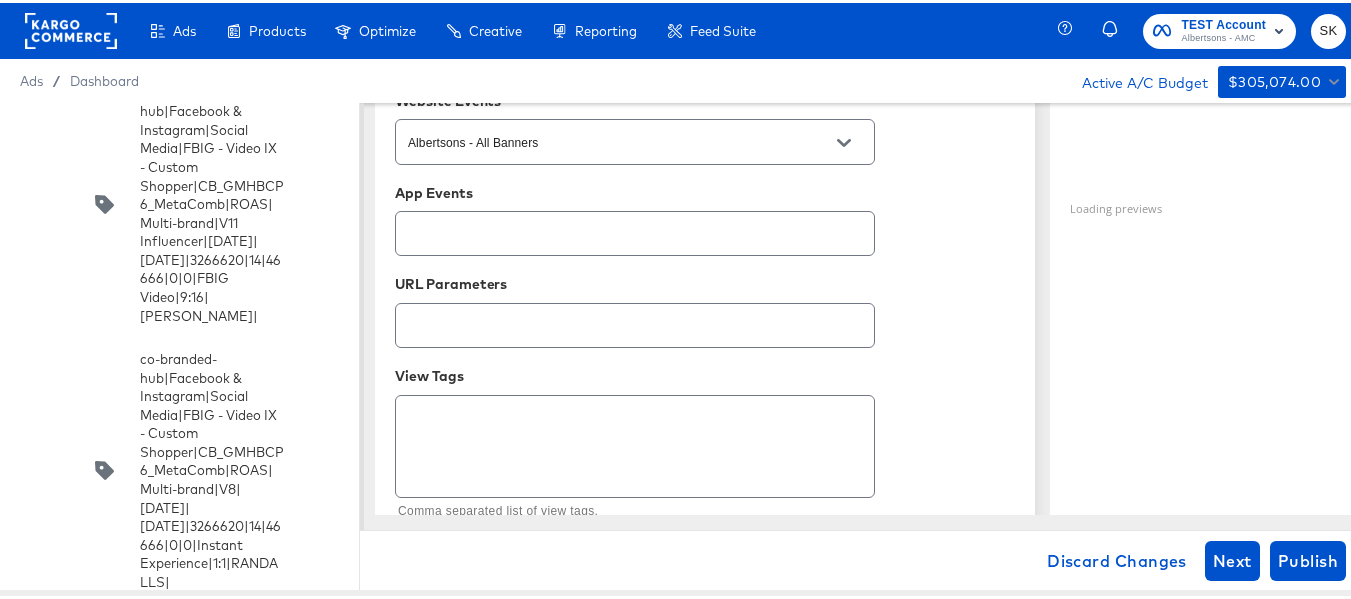 scroll, scrollTop: 1514, scrollLeft: 0, axis: vertical 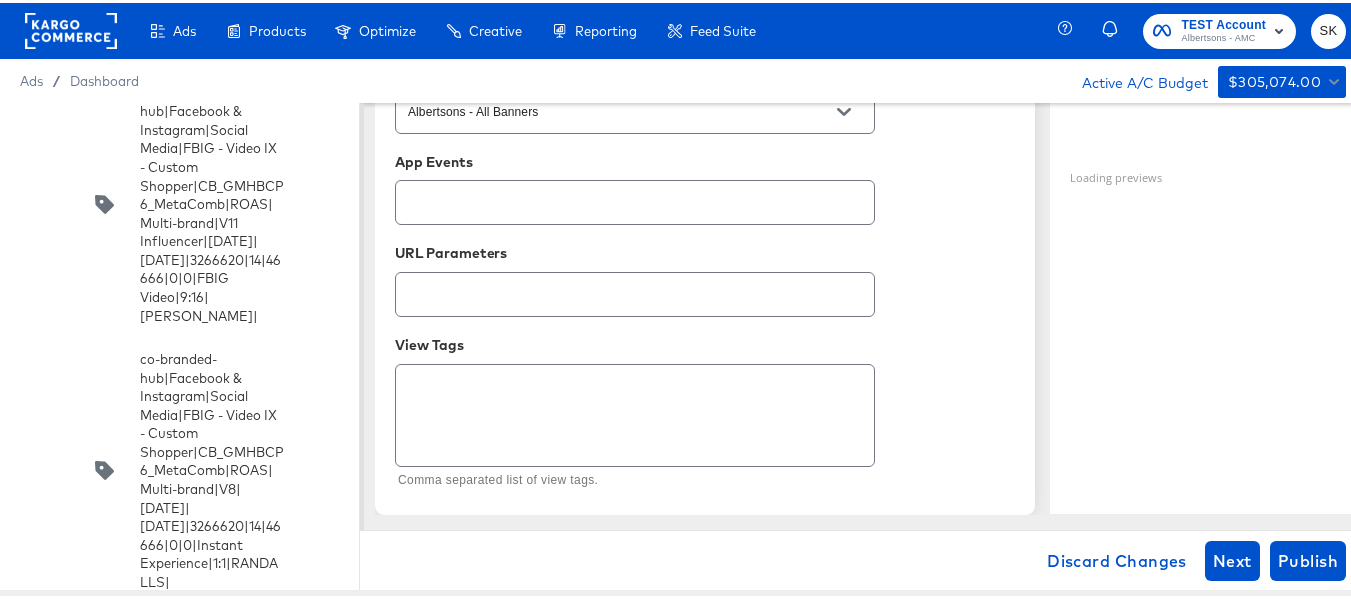 click at bounding box center [635, 283] 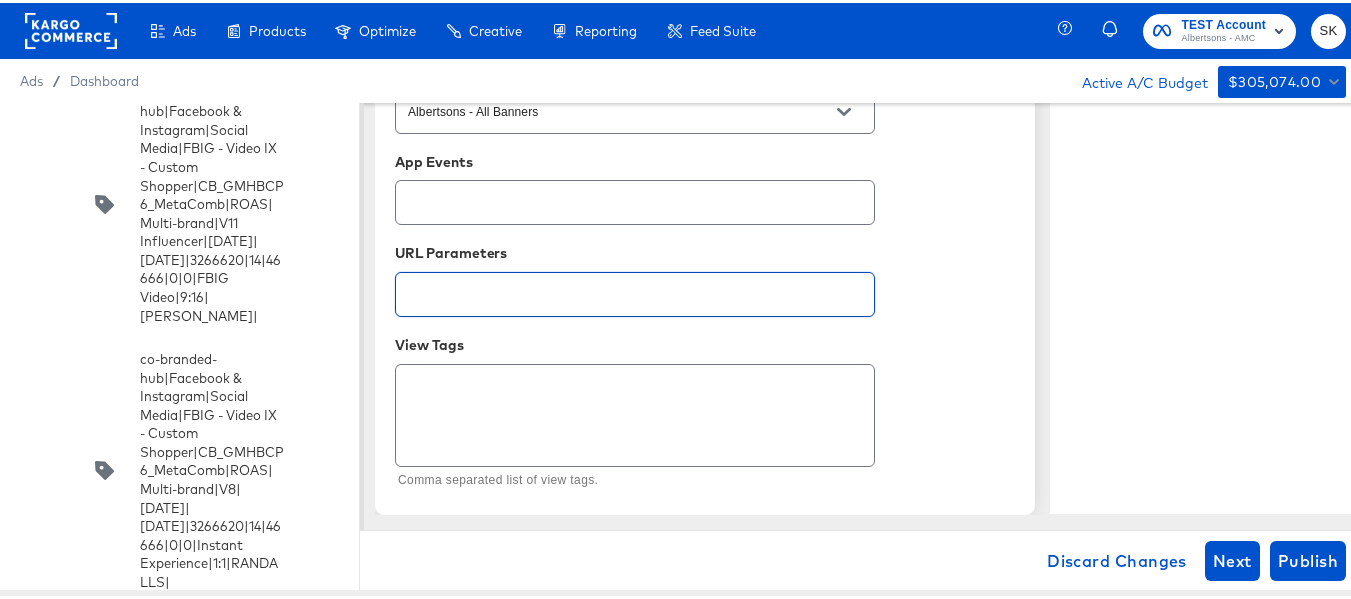 paste on "[URL][DOMAIN_NAME]" 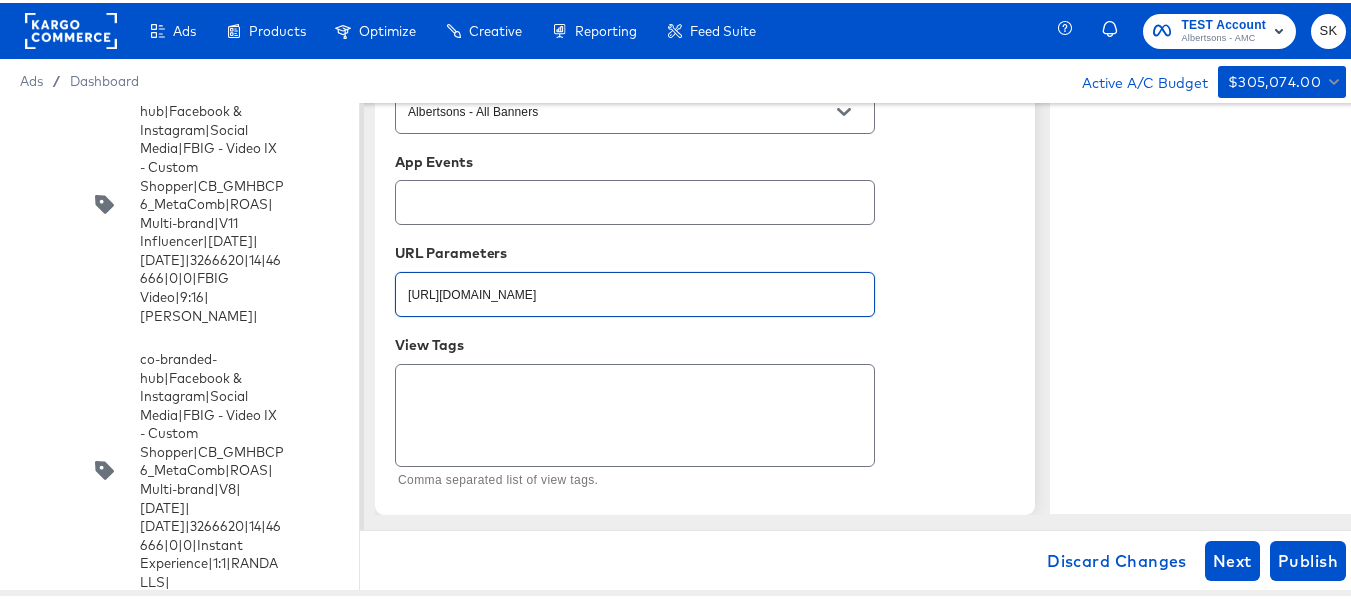 type on "[URL][DOMAIN_NAME]" 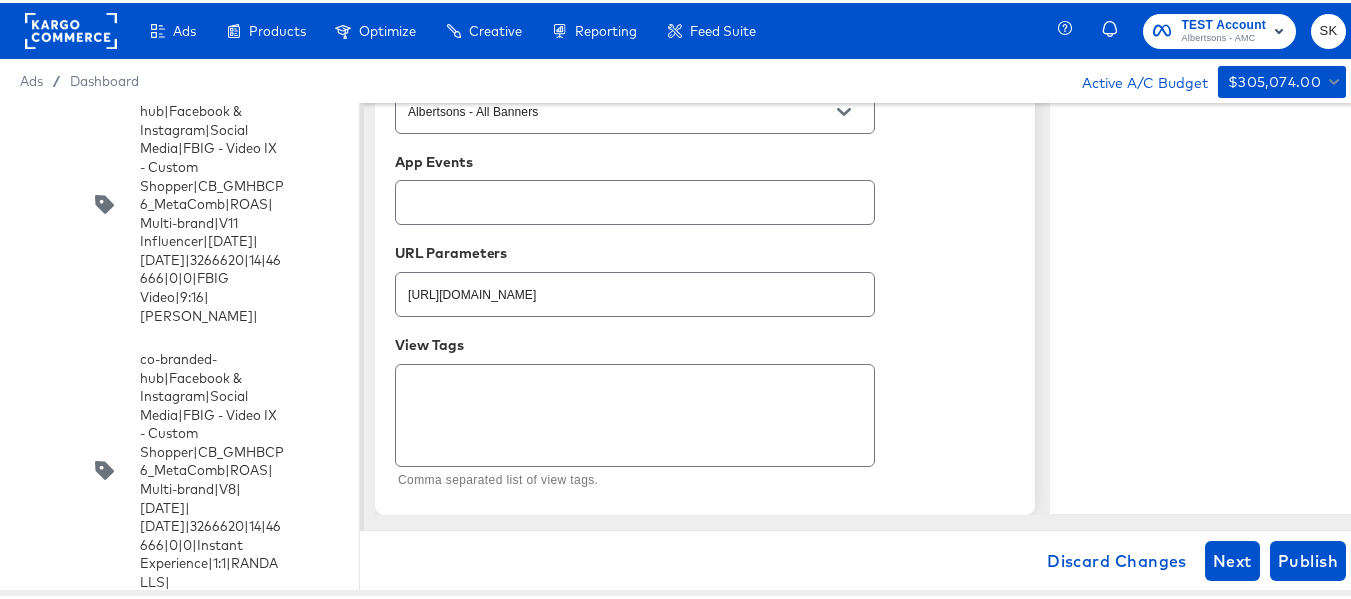 scroll, scrollTop: 1529, scrollLeft: 0, axis: vertical 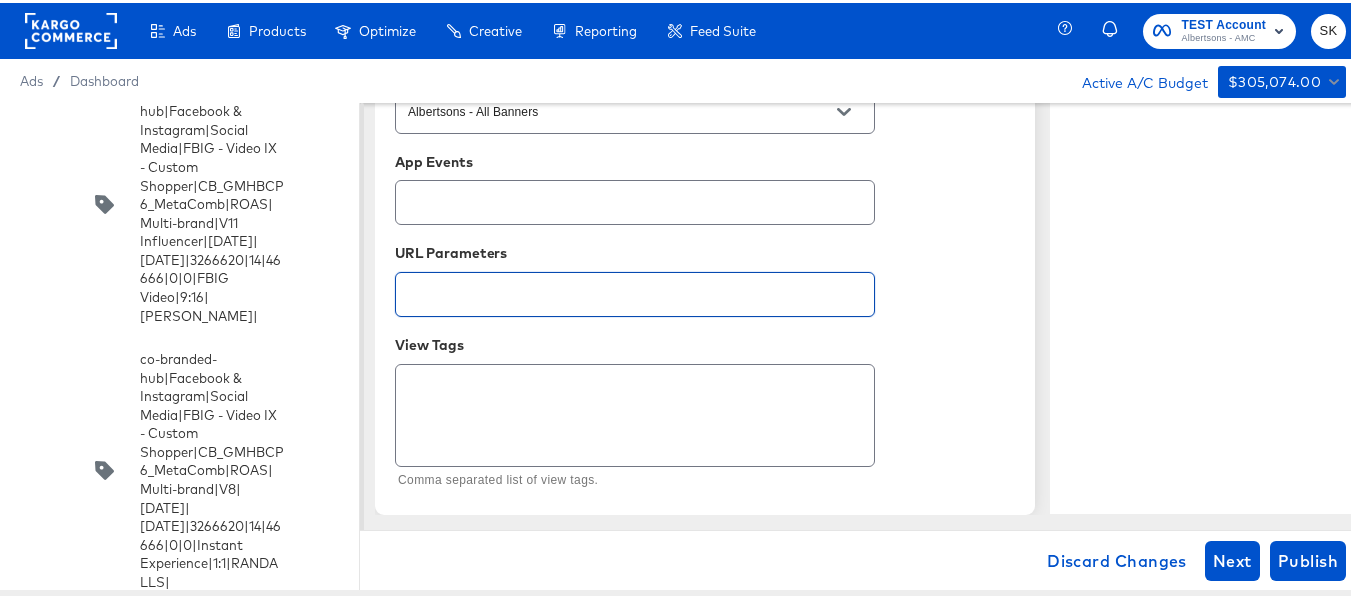 type 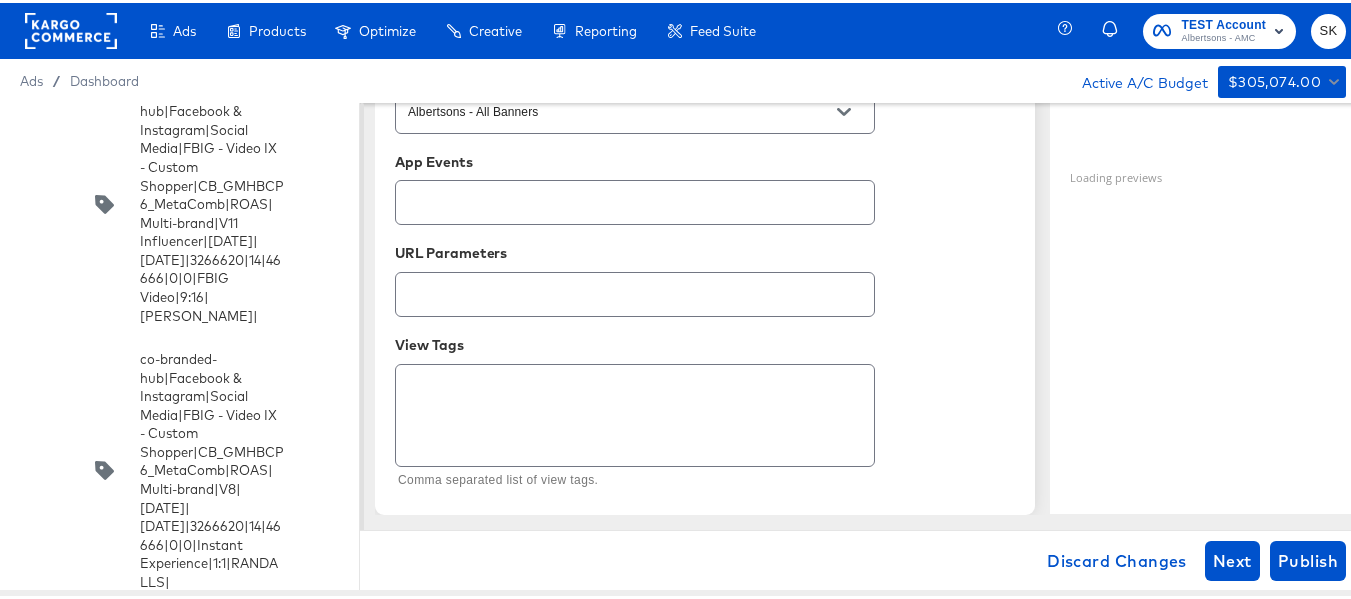 scroll, scrollTop: 1, scrollLeft: 0, axis: vertical 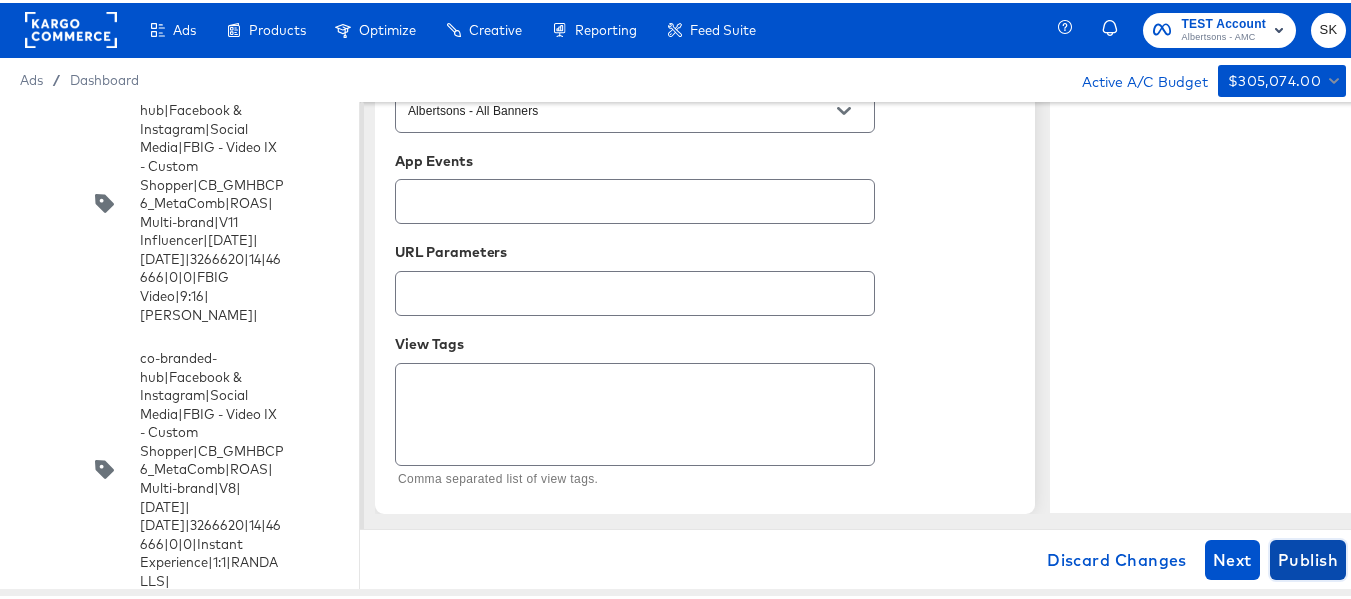 click on "Publish" at bounding box center (1308, 557) 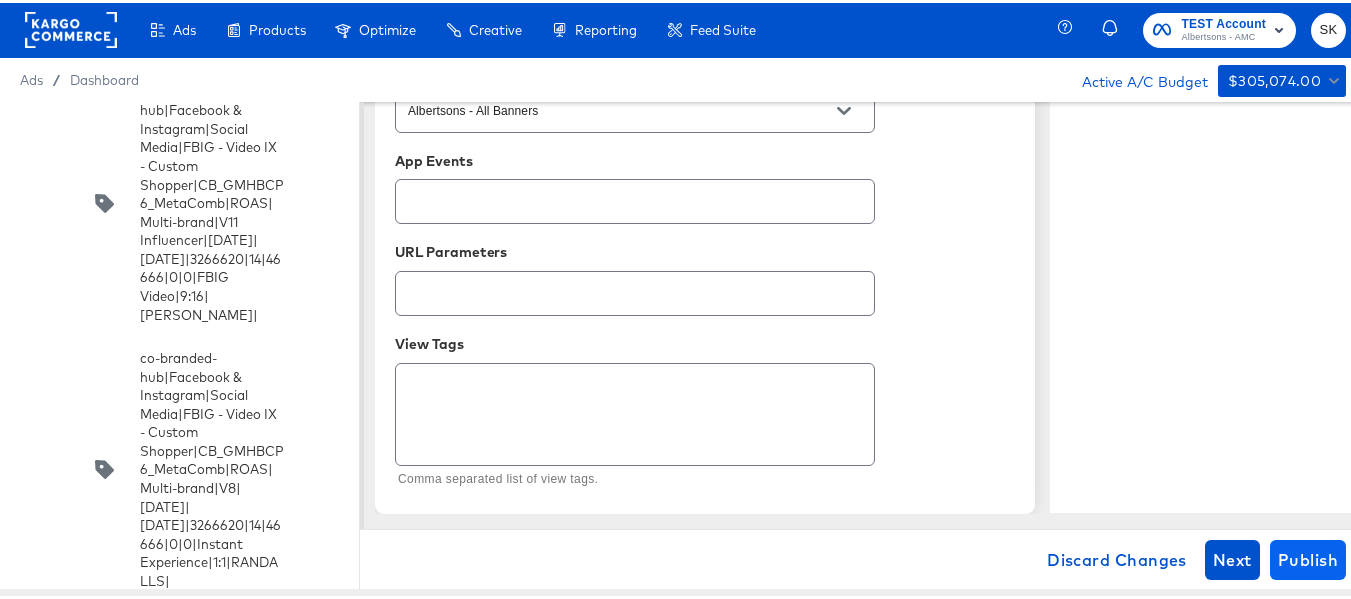 type on "x" 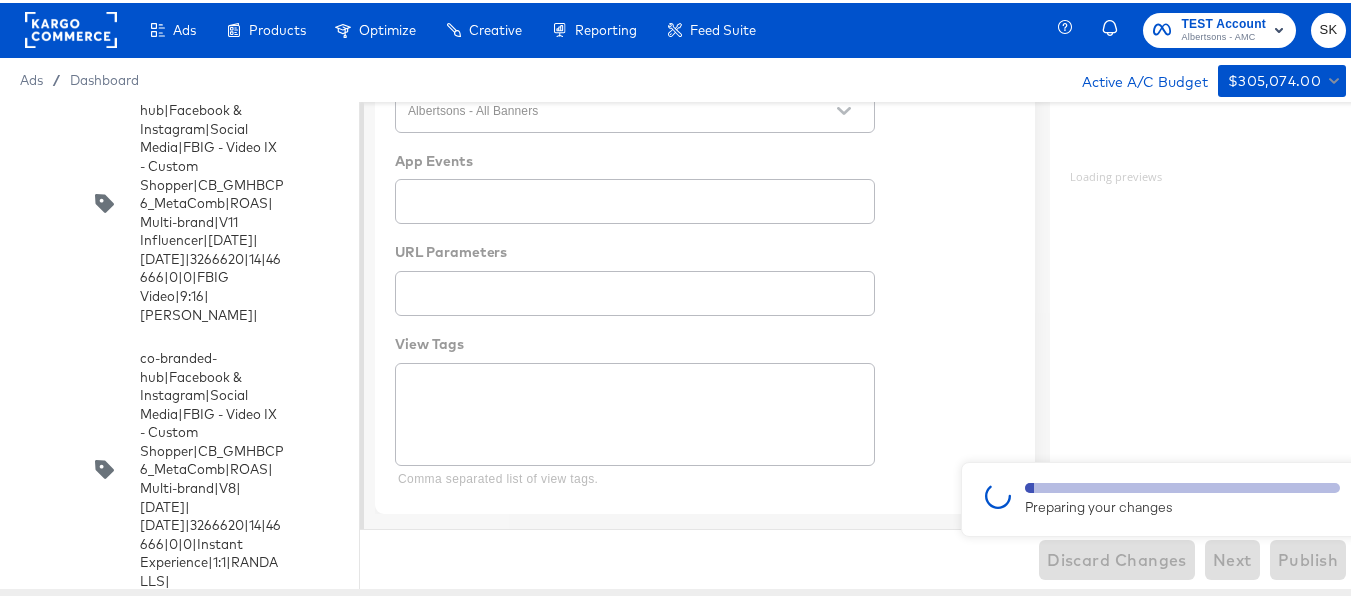 scroll, scrollTop: 1529, scrollLeft: 0, axis: vertical 